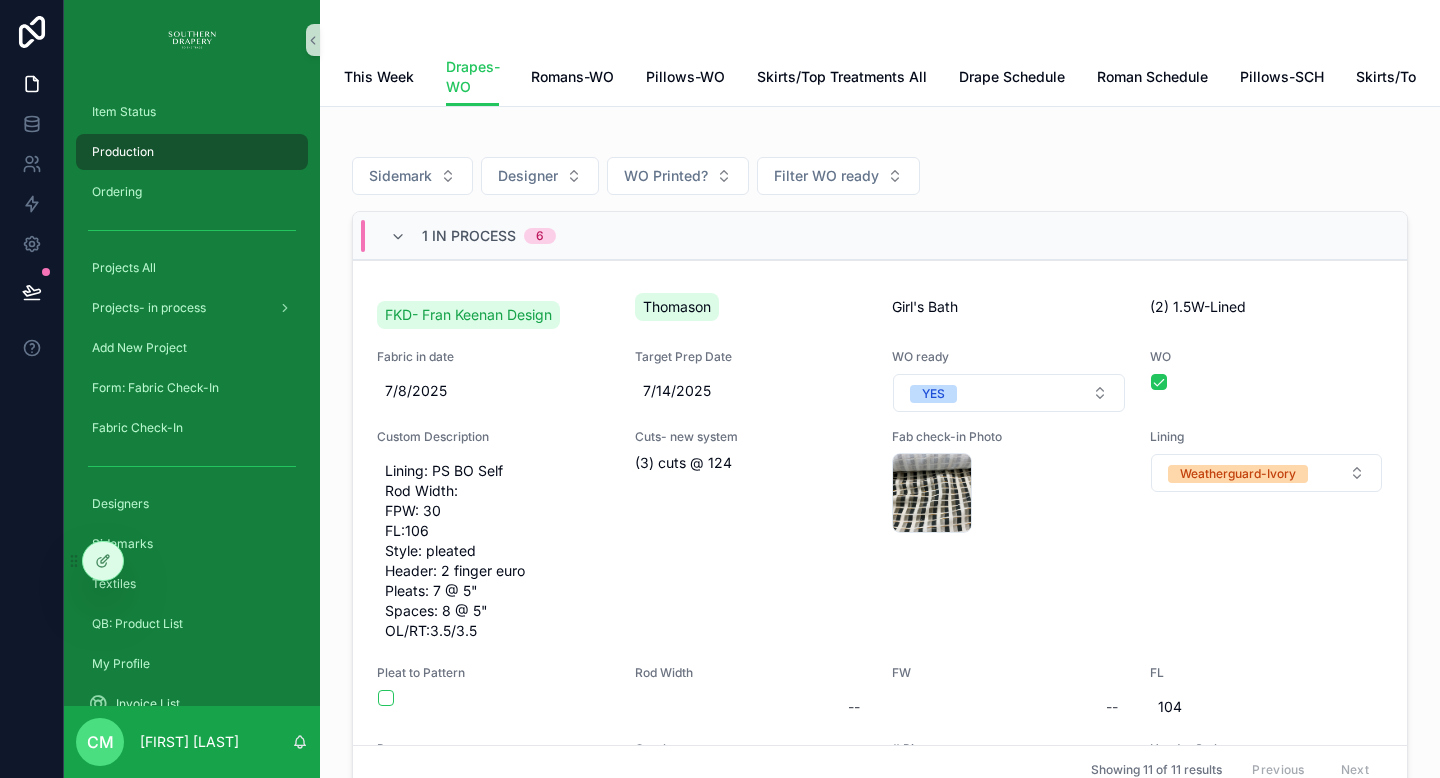 scroll, scrollTop: 0, scrollLeft: 0, axis: both 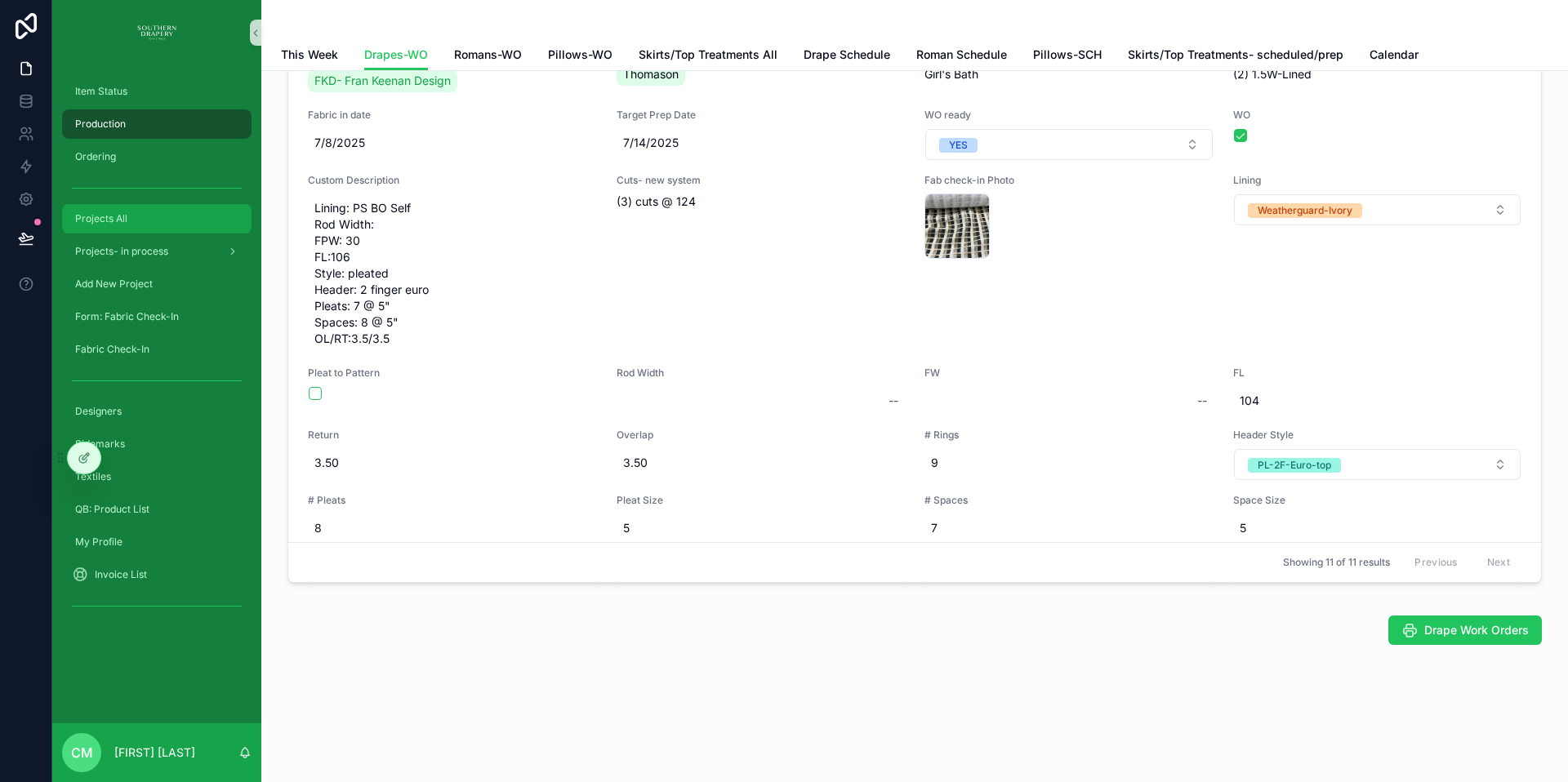click on "Projects All" at bounding box center [101, 219] 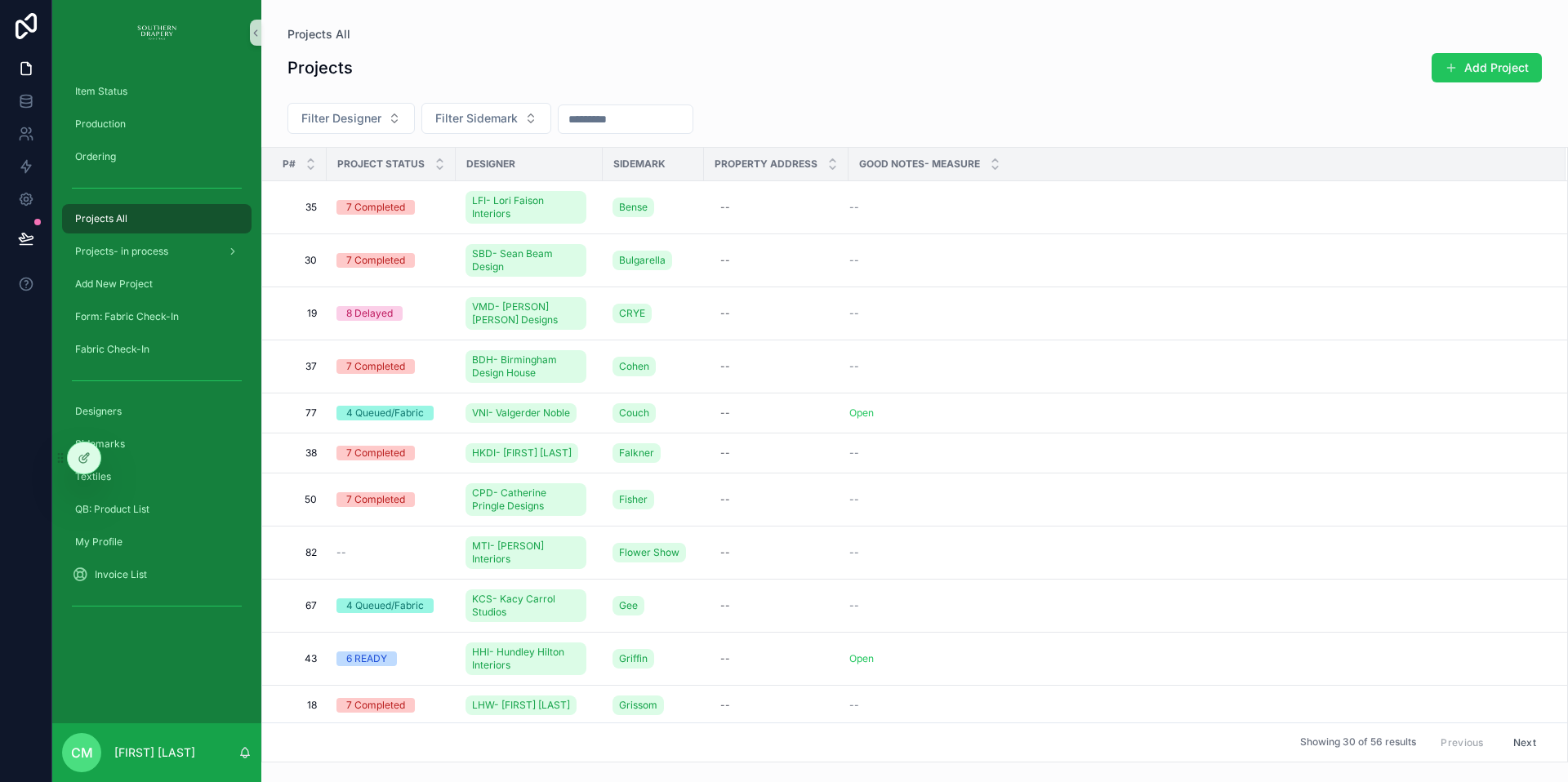 scroll, scrollTop: 0, scrollLeft: 0, axis: both 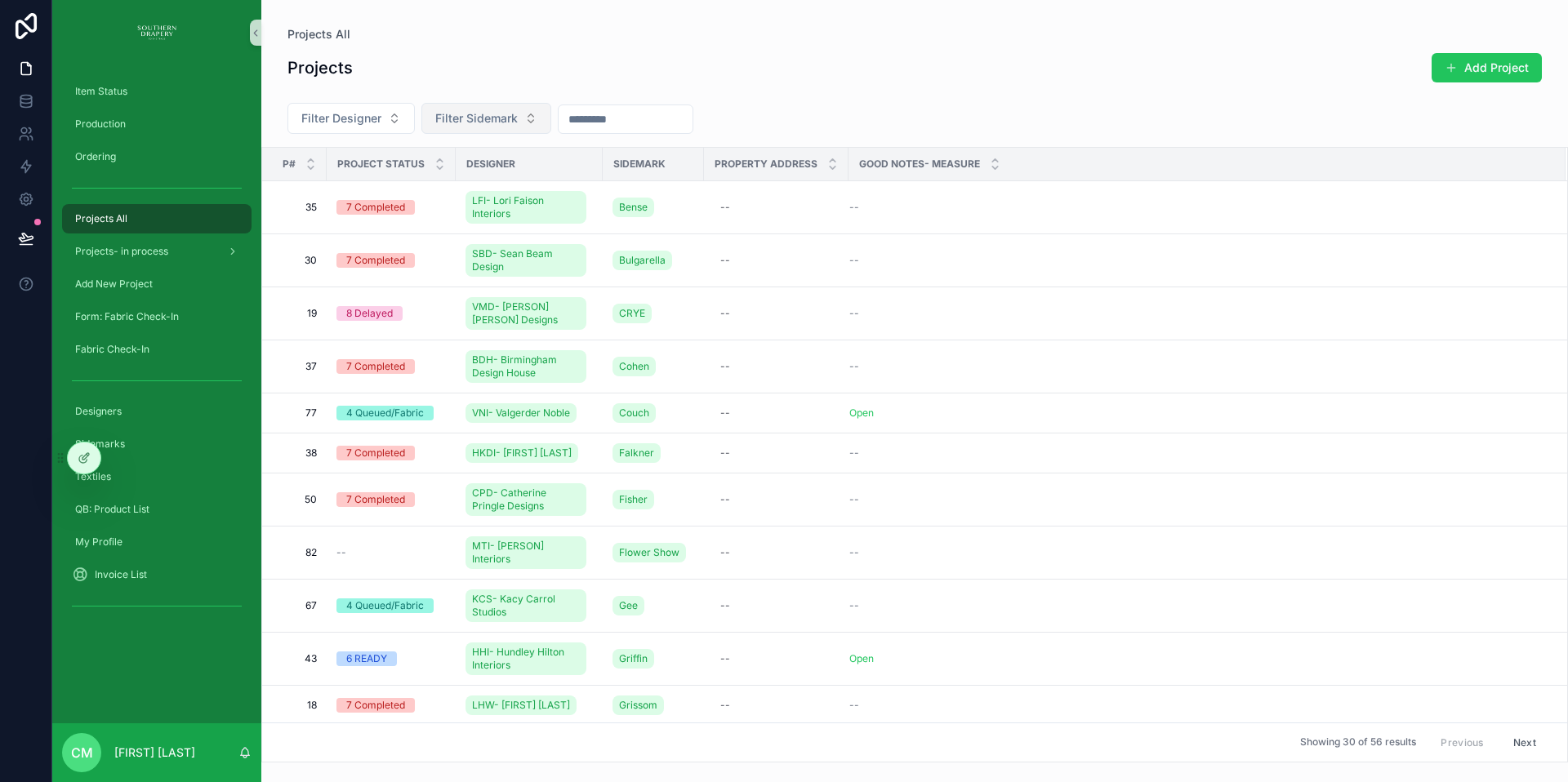 click on "Filter Sidemark" at bounding box center [476, 118] 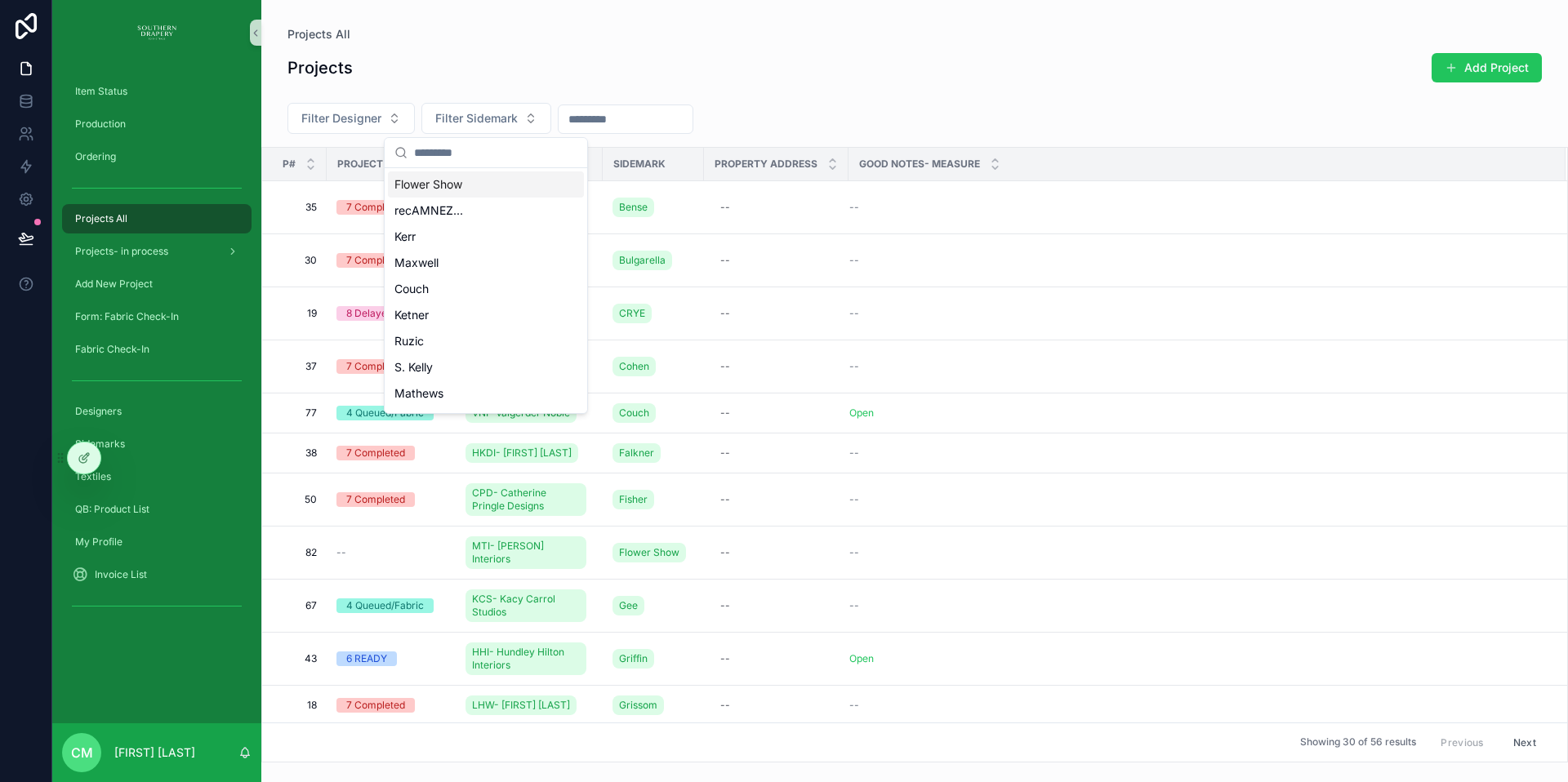click at bounding box center (496, 153) 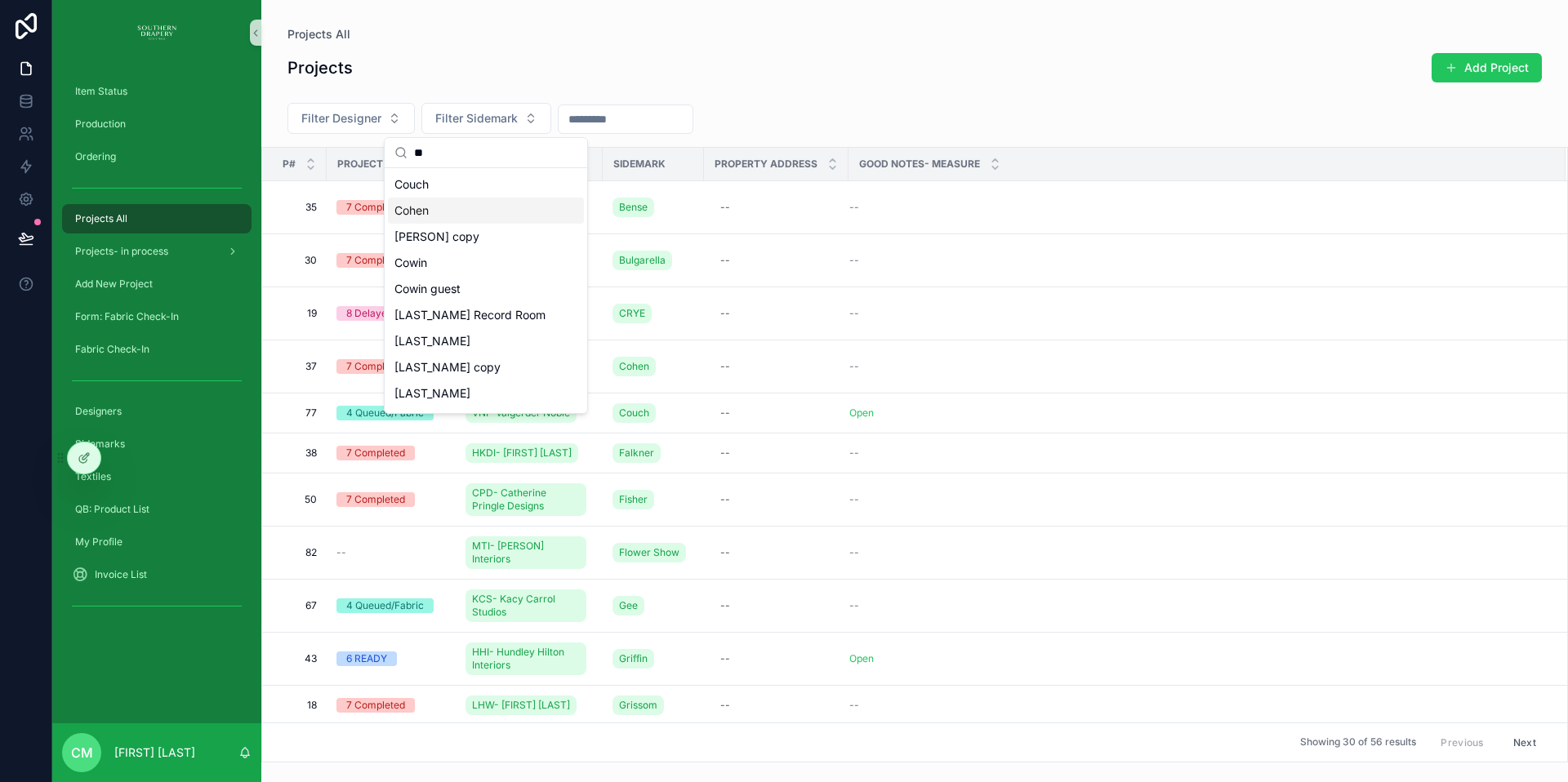 type on "**" 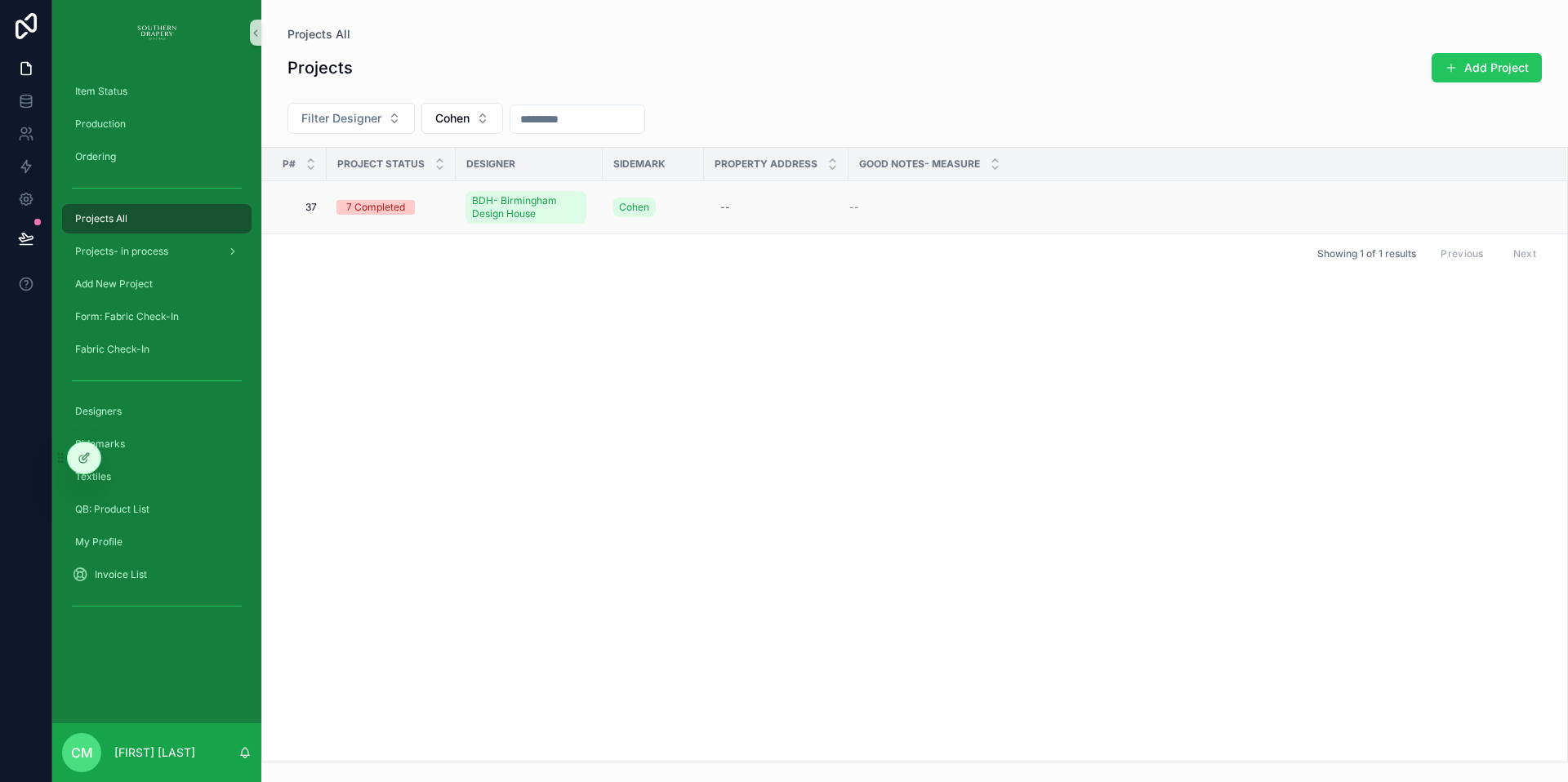 click on "7 Completed" at bounding box center [376, 207] 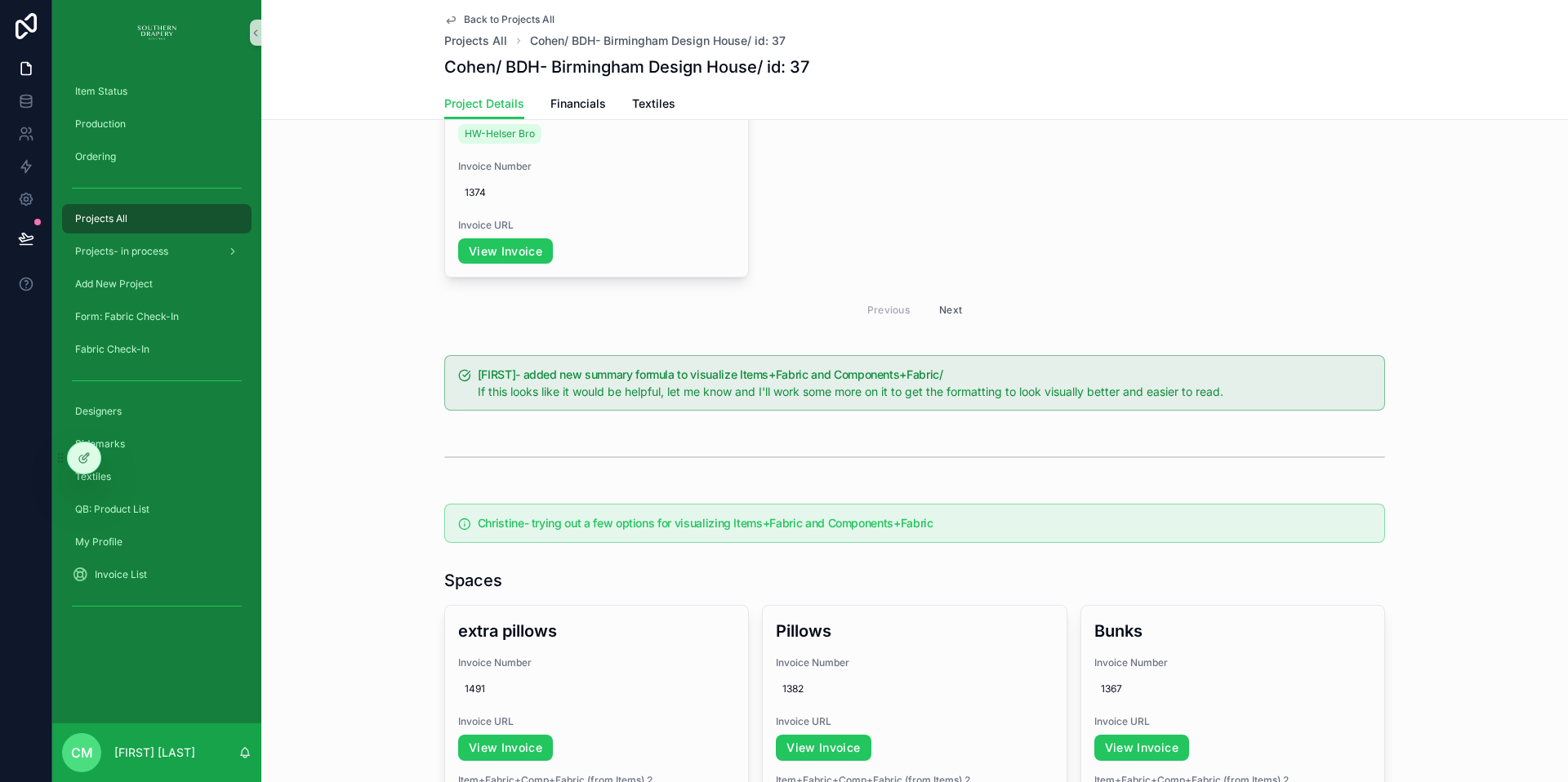 scroll, scrollTop: 2431, scrollLeft: 0, axis: vertical 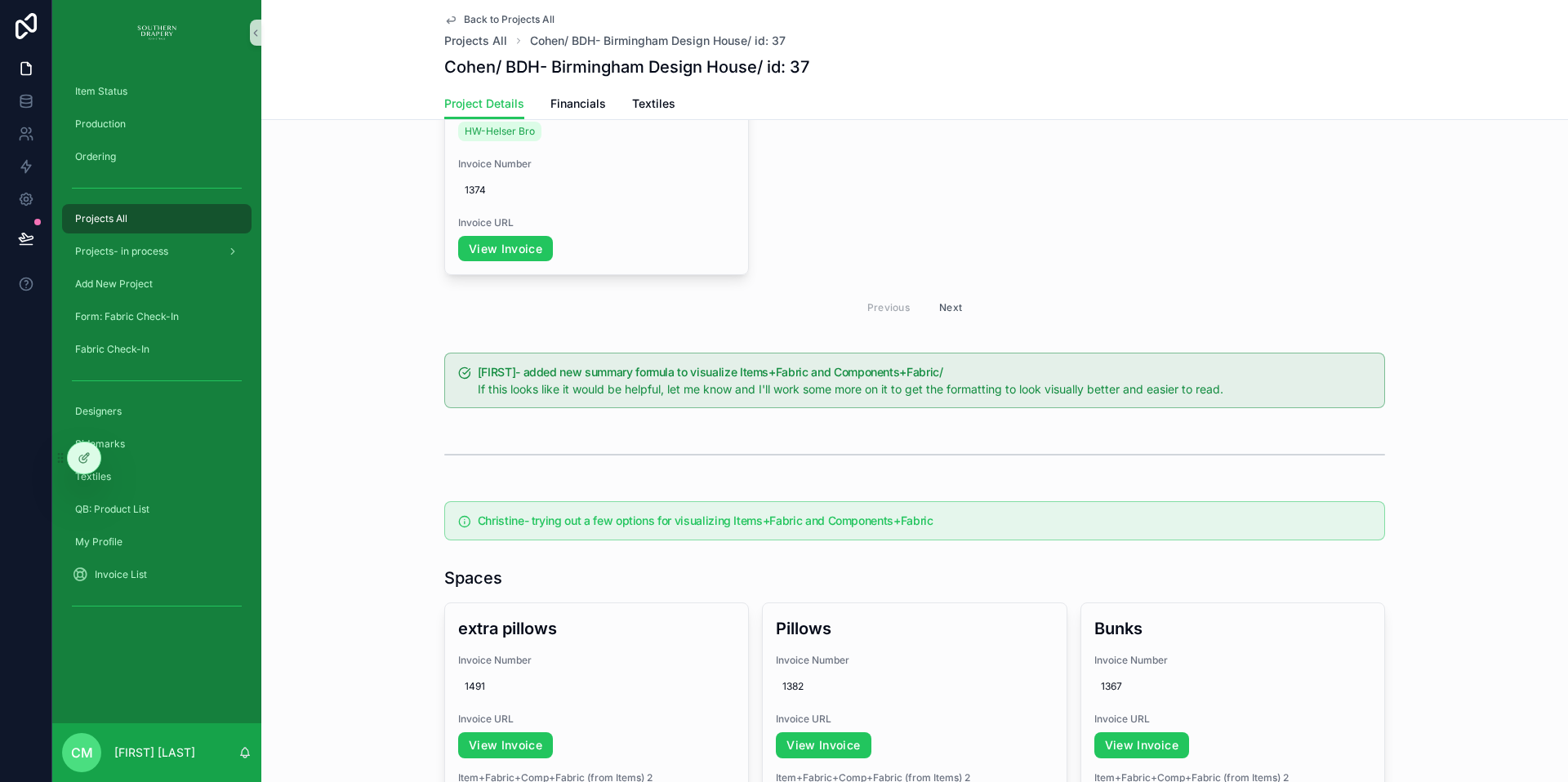 click on "Next" at bounding box center [951, 307] 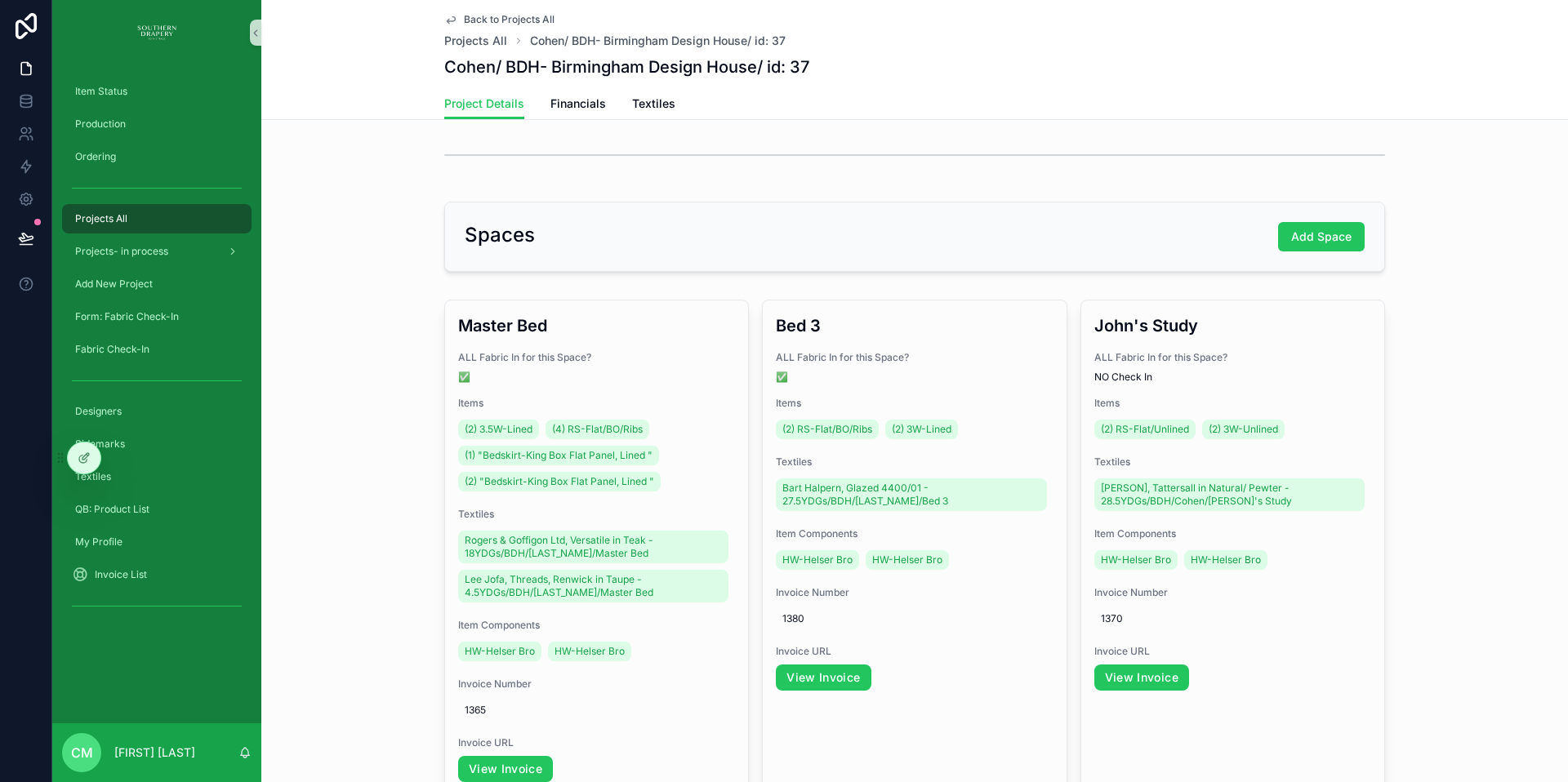 scroll, scrollTop: 229, scrollLeft: 0, axis: vertical 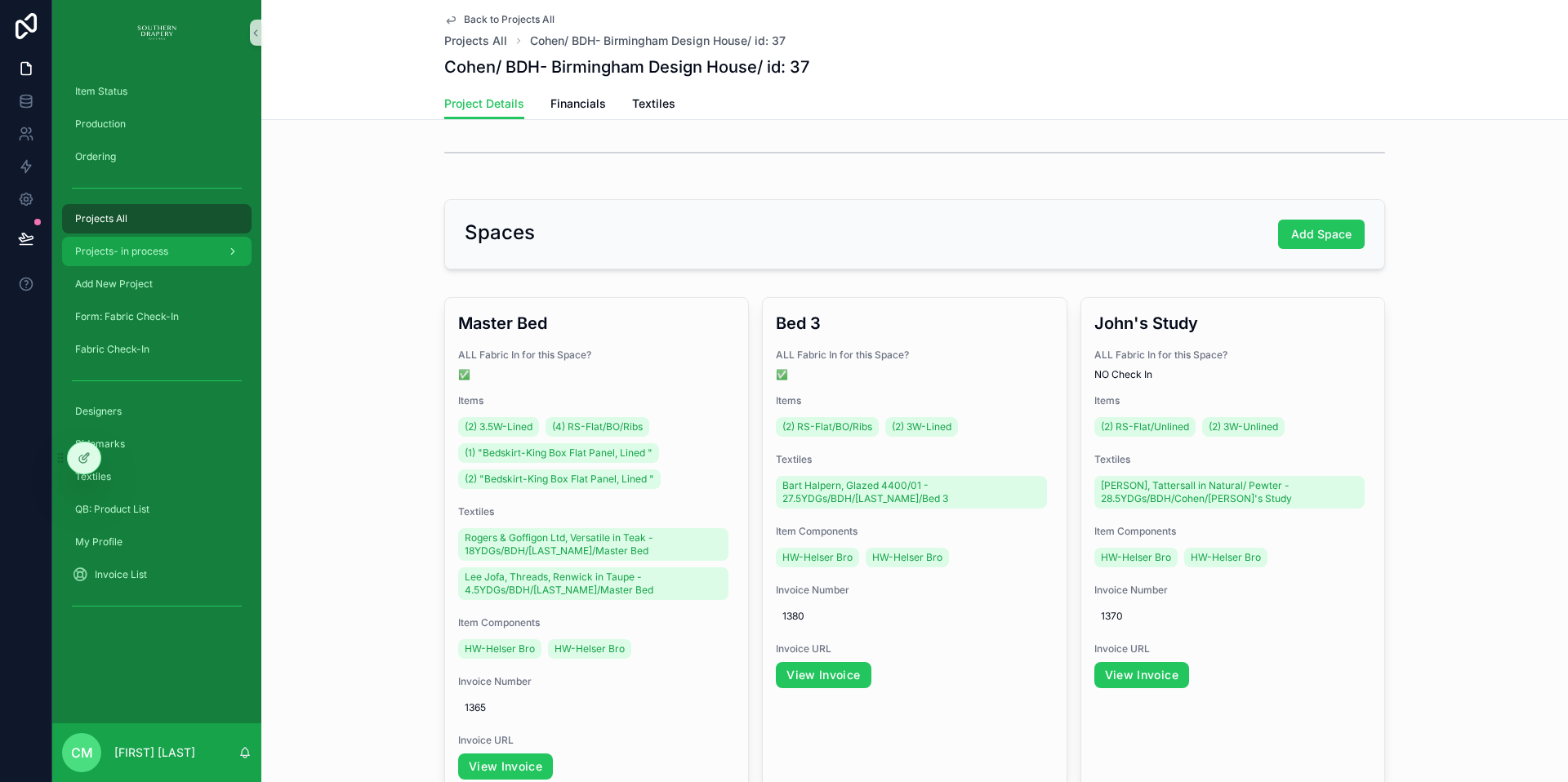 click on "Projects- in process" at bounding box center (122, 251) 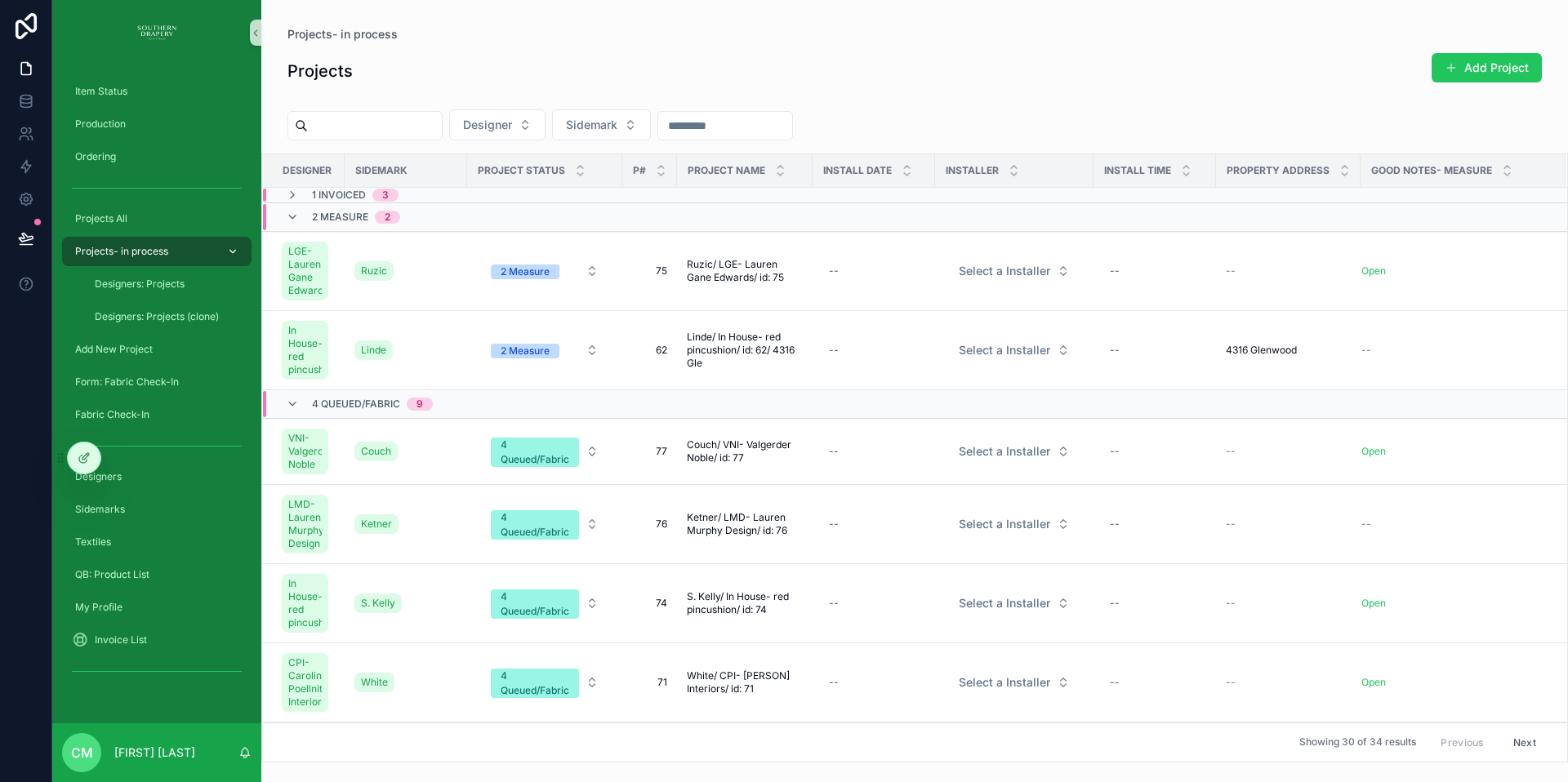 scroll, scrollTop: 0, scrollLeft: 0, axis: both 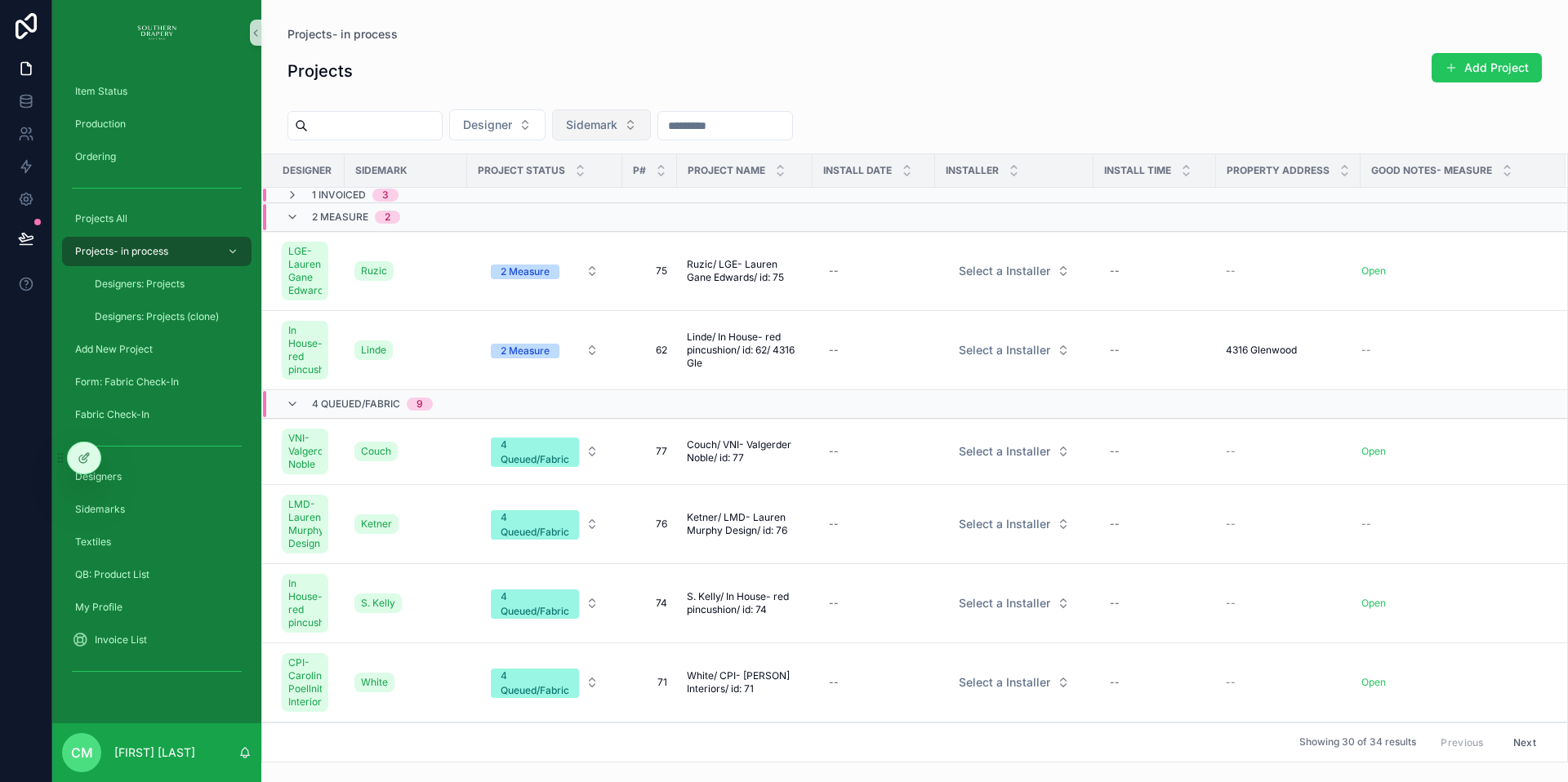click on "Sidemark" at bounding box center [591, 125] 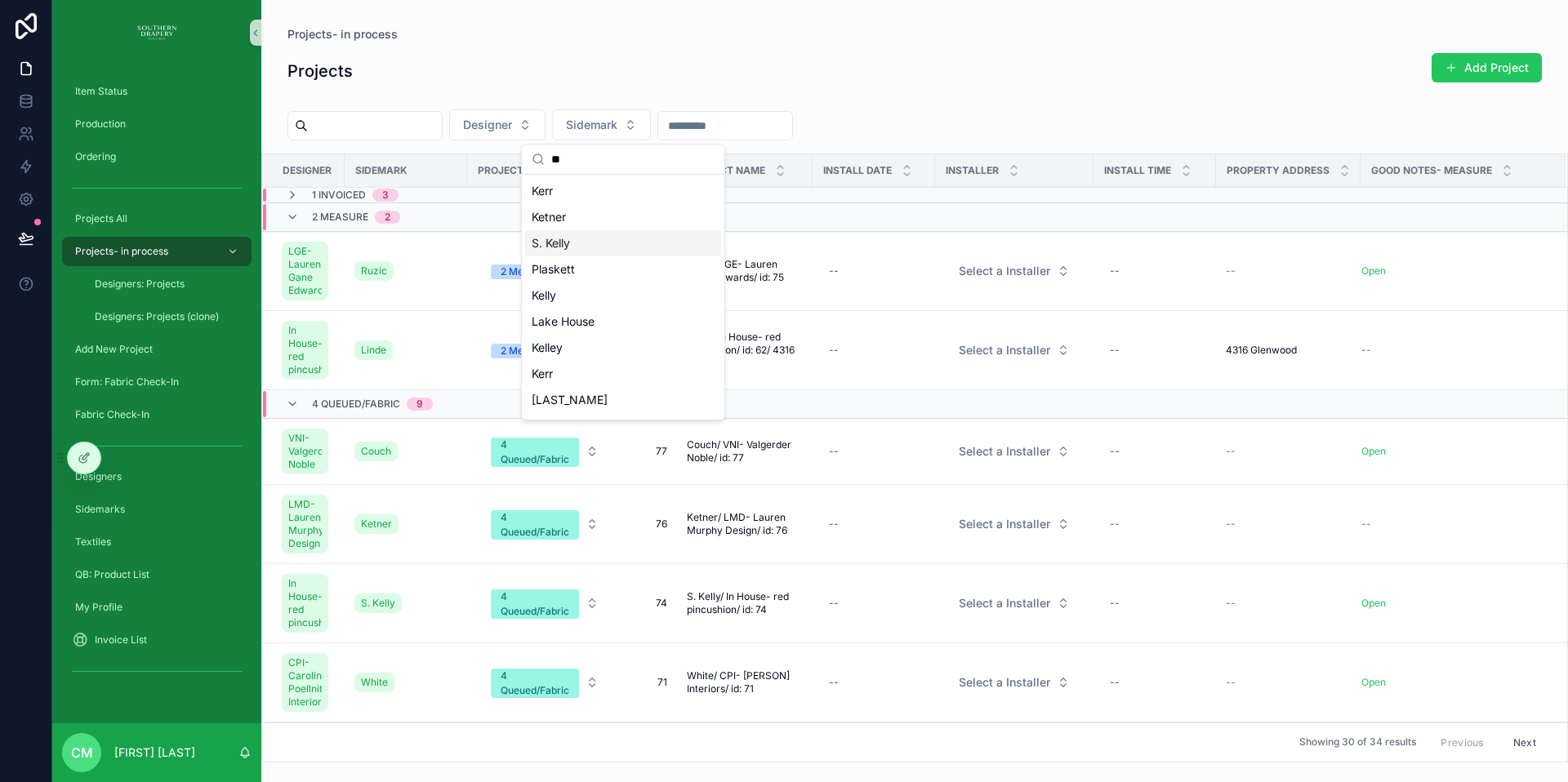 type on "**" 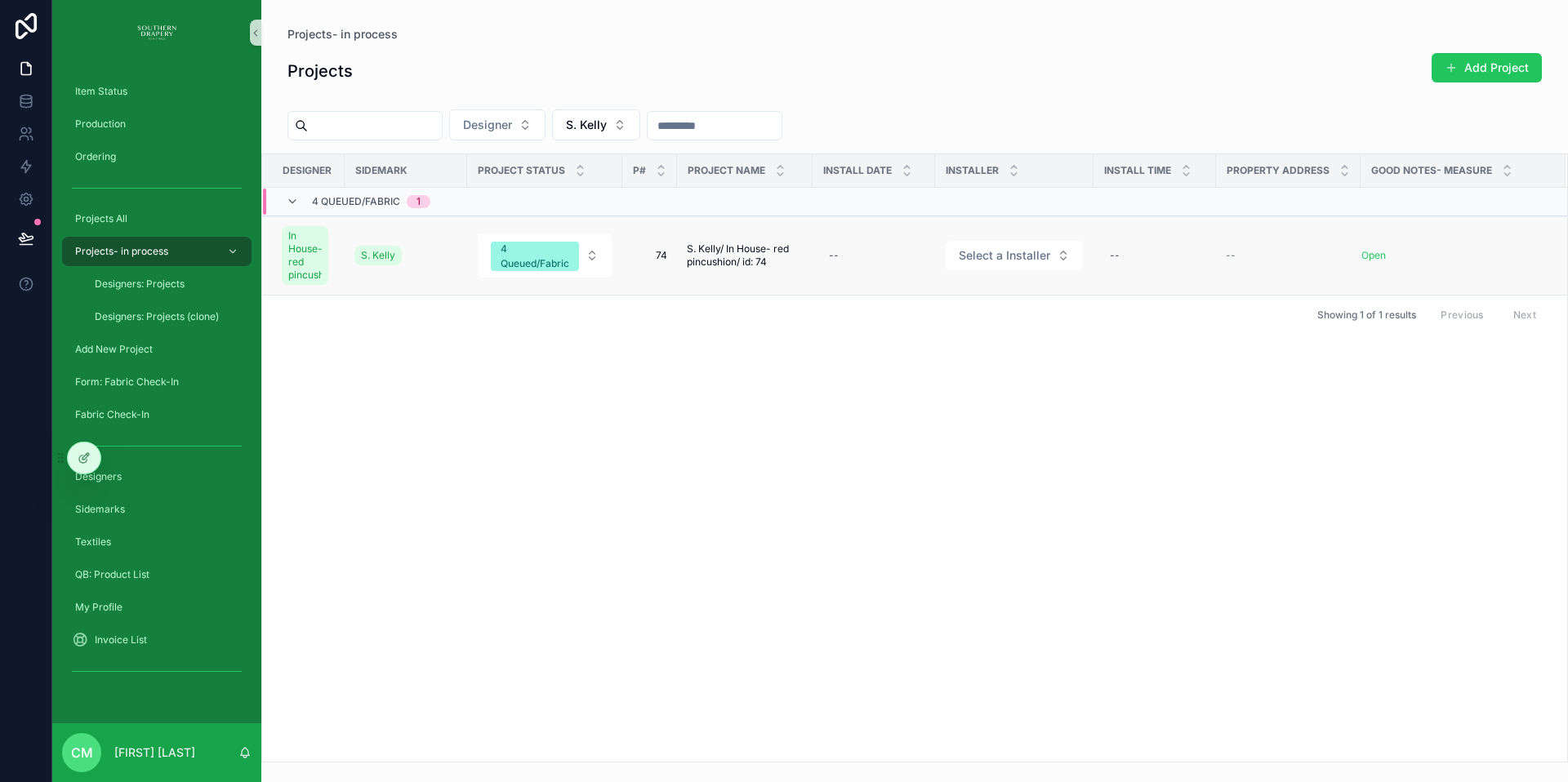 click on "74" at bounding box center [649, 255] 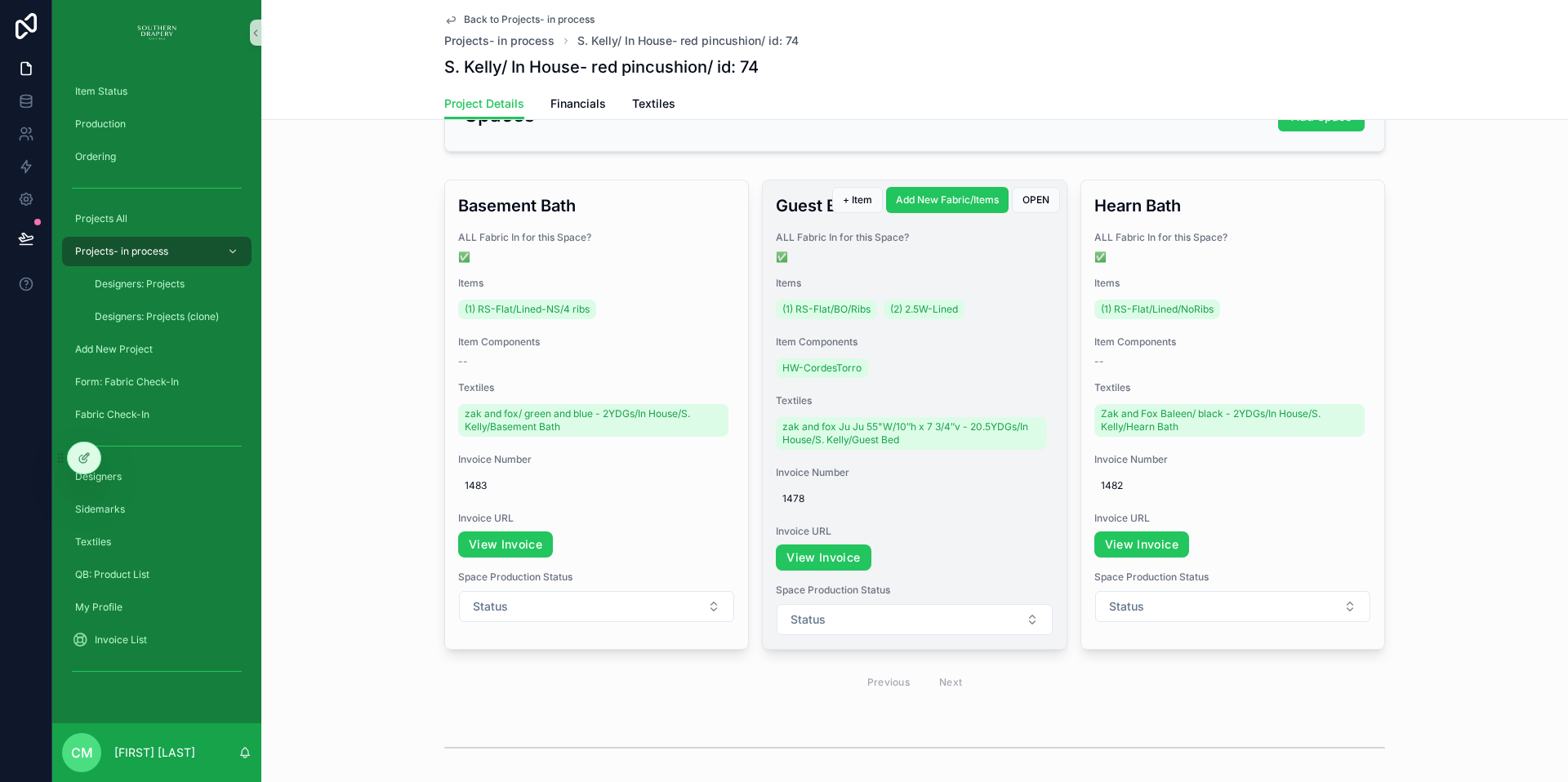 scroll, scrollTop: 355, scrollLeft: 0, axis: vertical 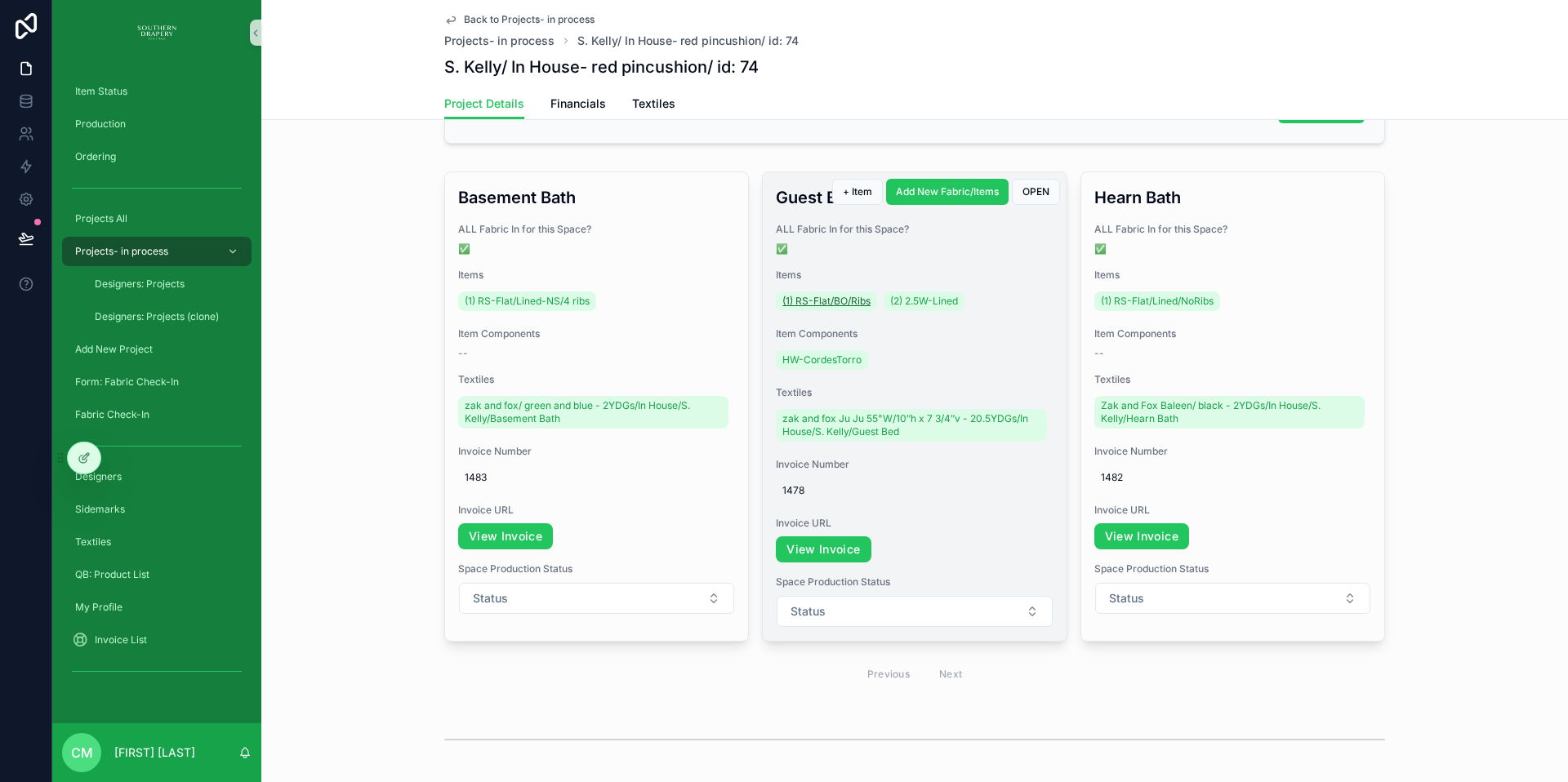 click on "(1) RS-Flat/BO/Ribs" at bounding box center [826, 301] 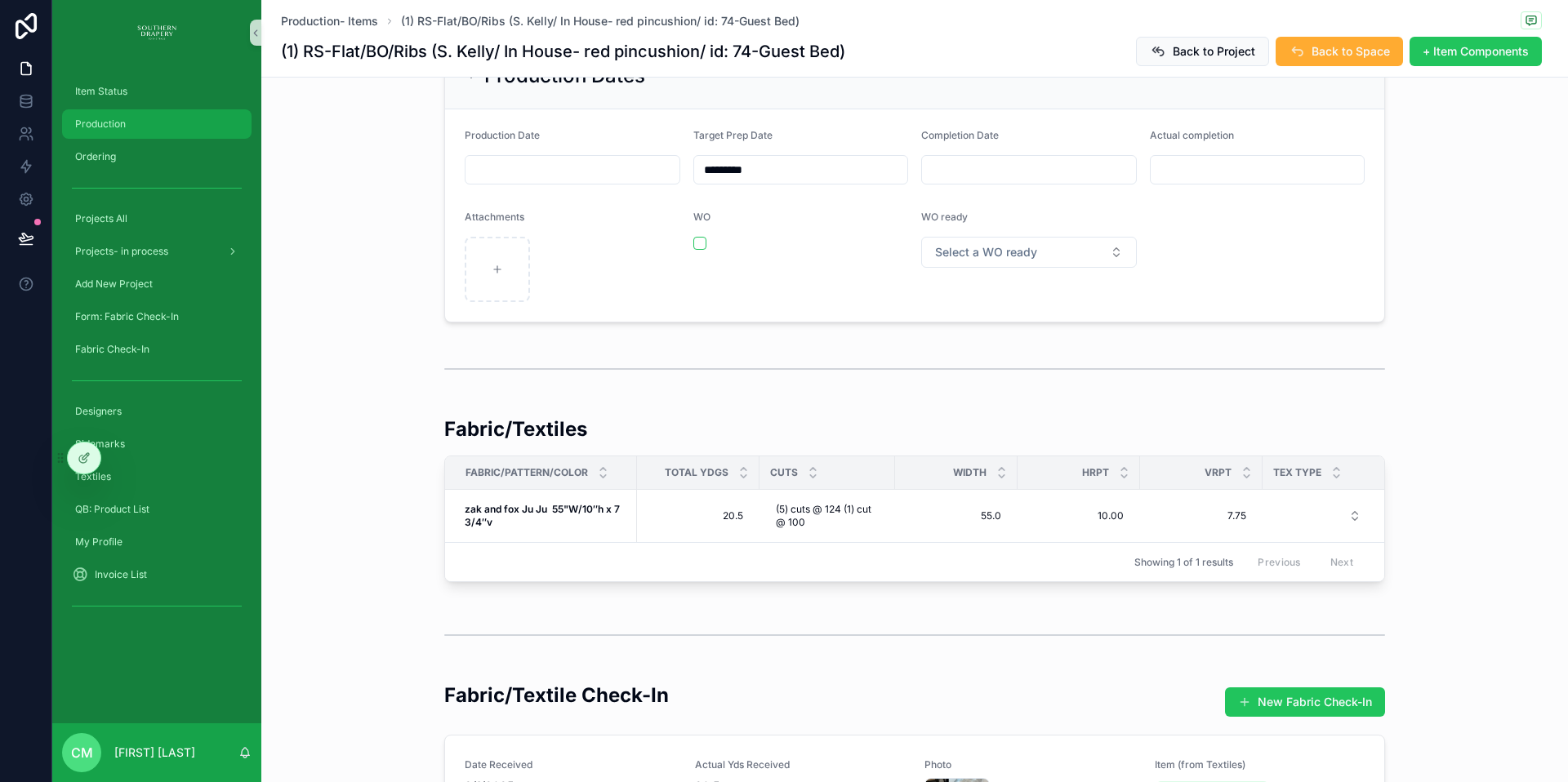 scroll, scrollTop: 1138, scrollLeft: 0, axis: vertical 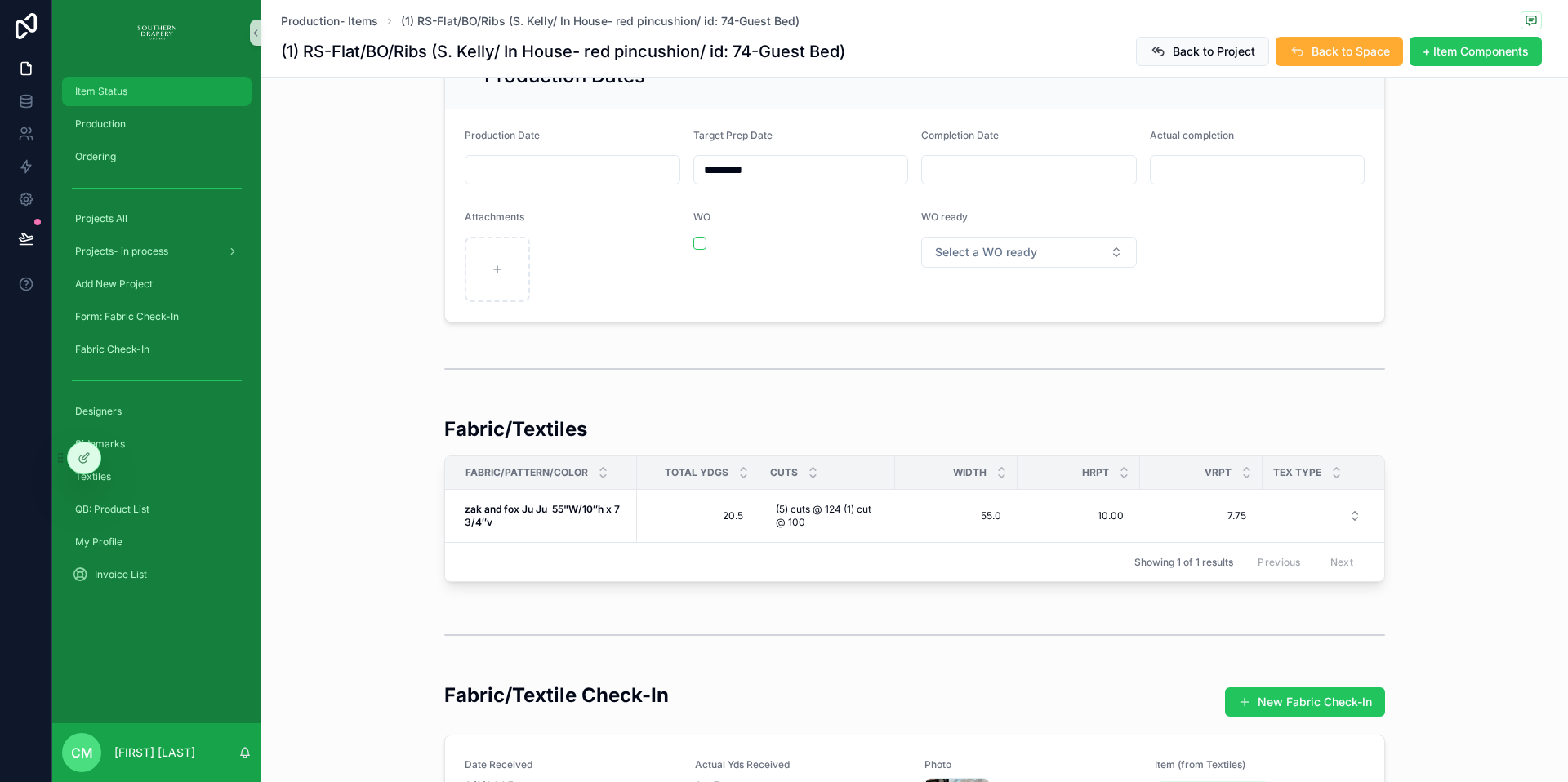 click on "Item Status" at bounding box center [157, 91] 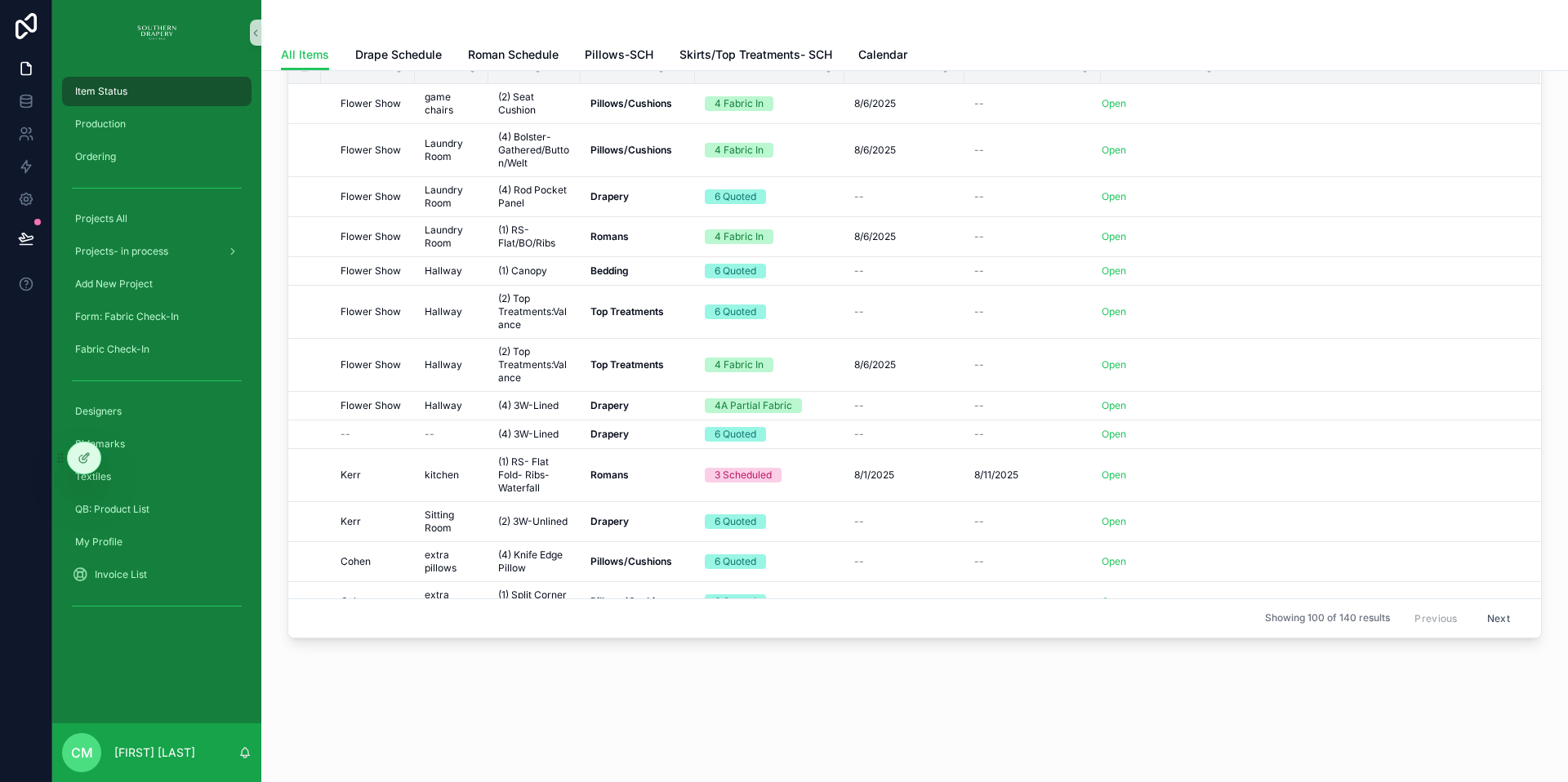 scroll, scrollTop: 0, scrollLeft: 0, axis: both 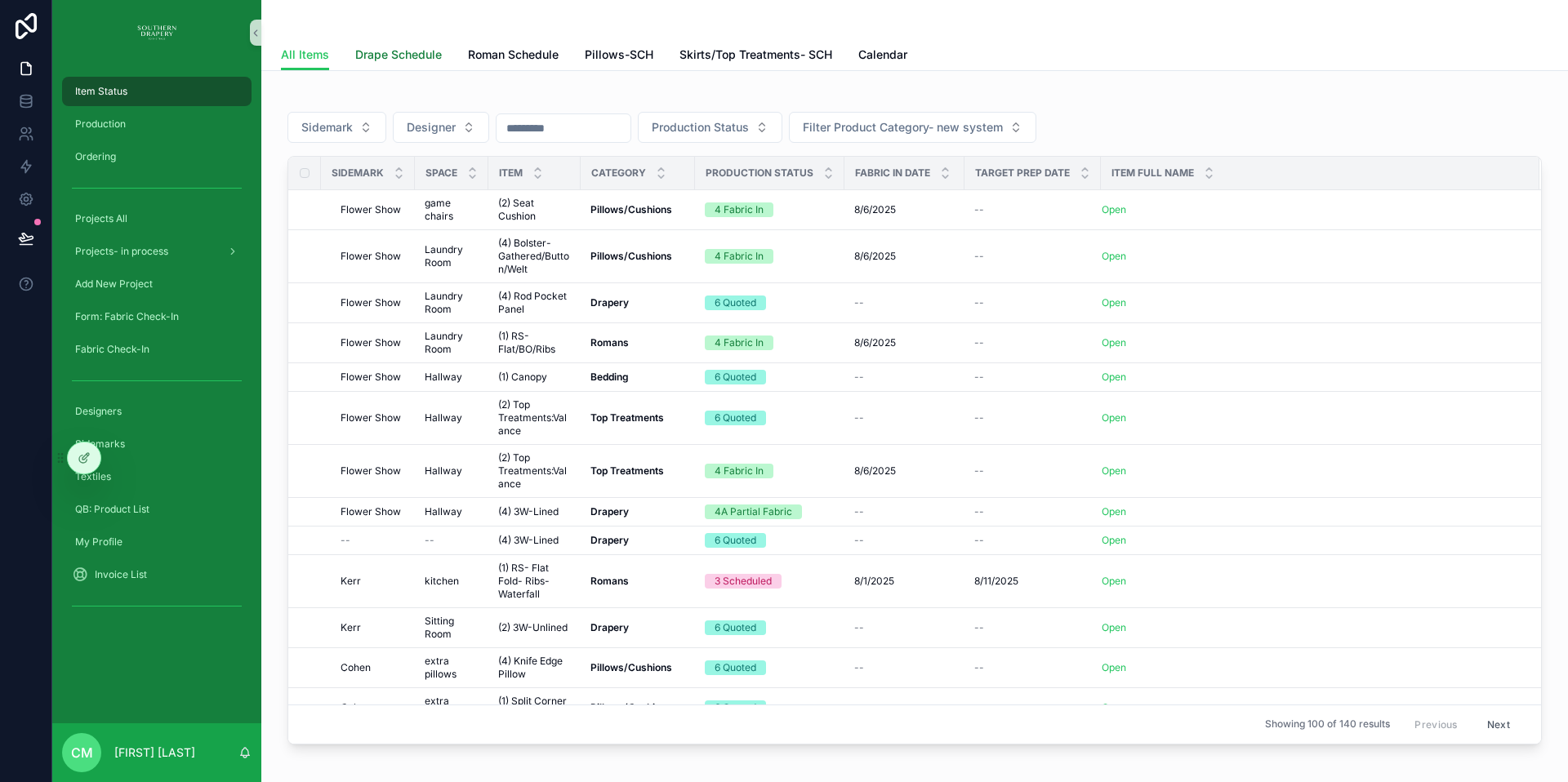 click on "Drape Schedule" at bounding box center [399, 55] 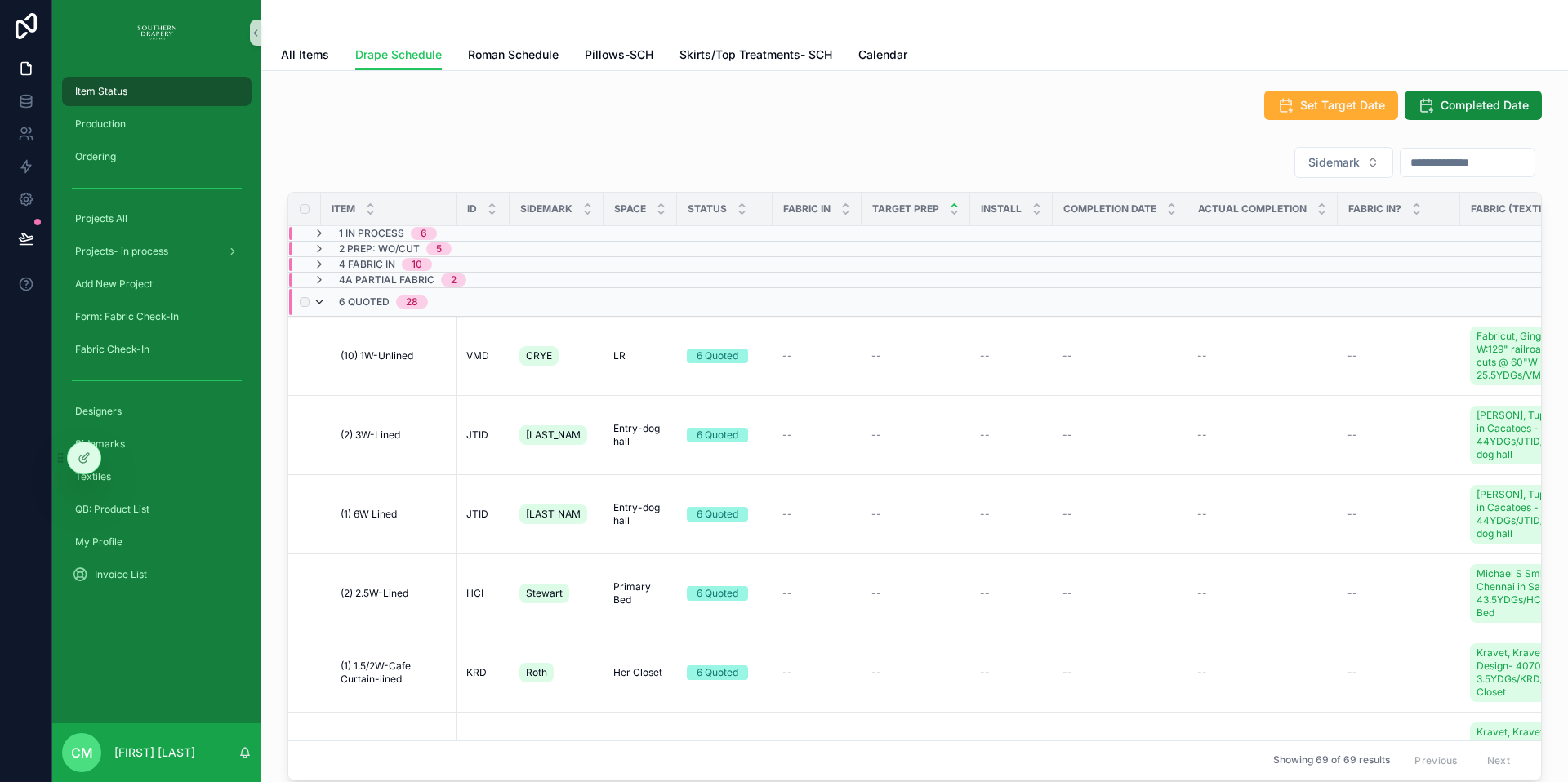 click at bounding box center [319, 302] 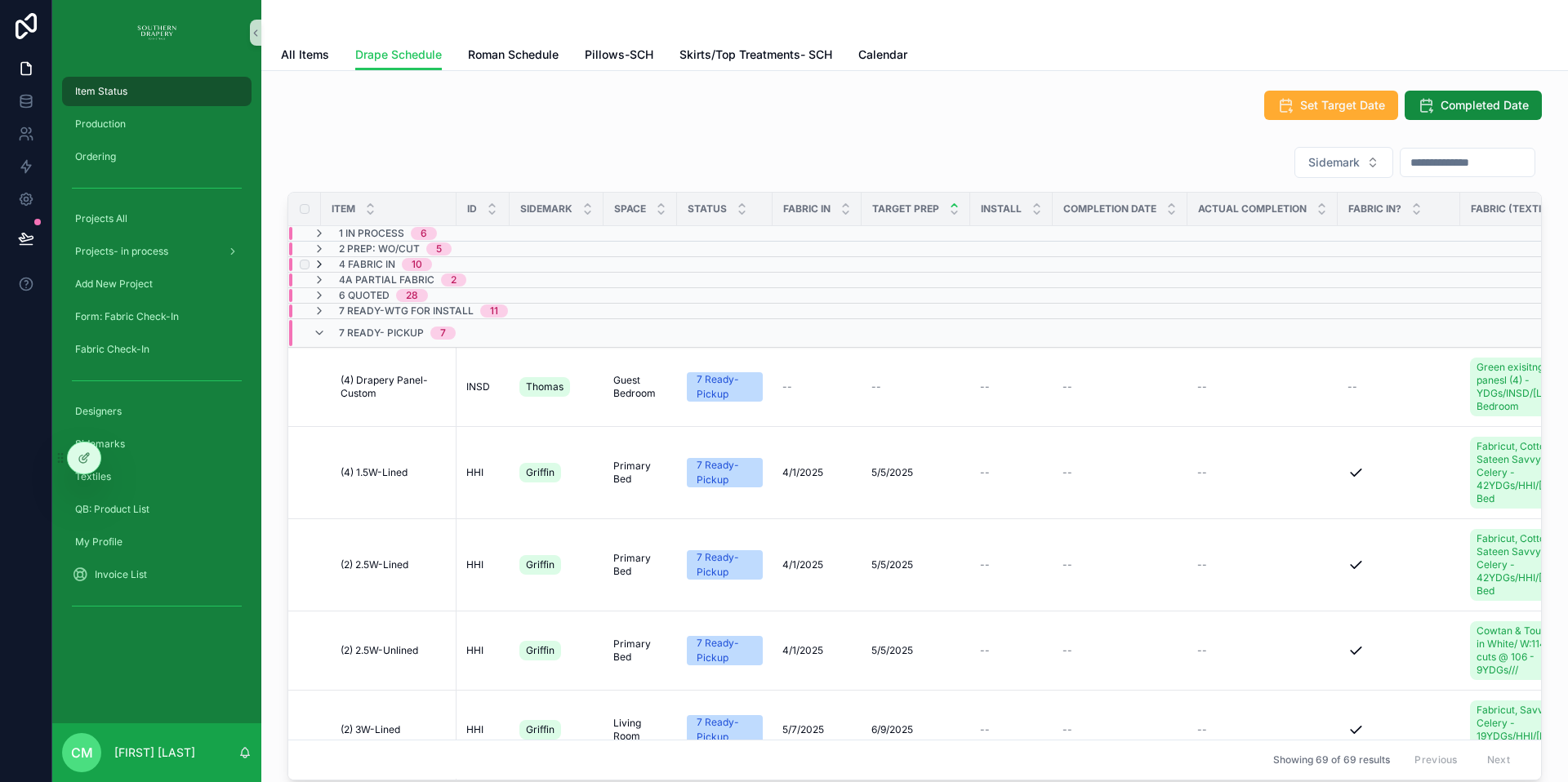 click at bounding box center (319, 264) 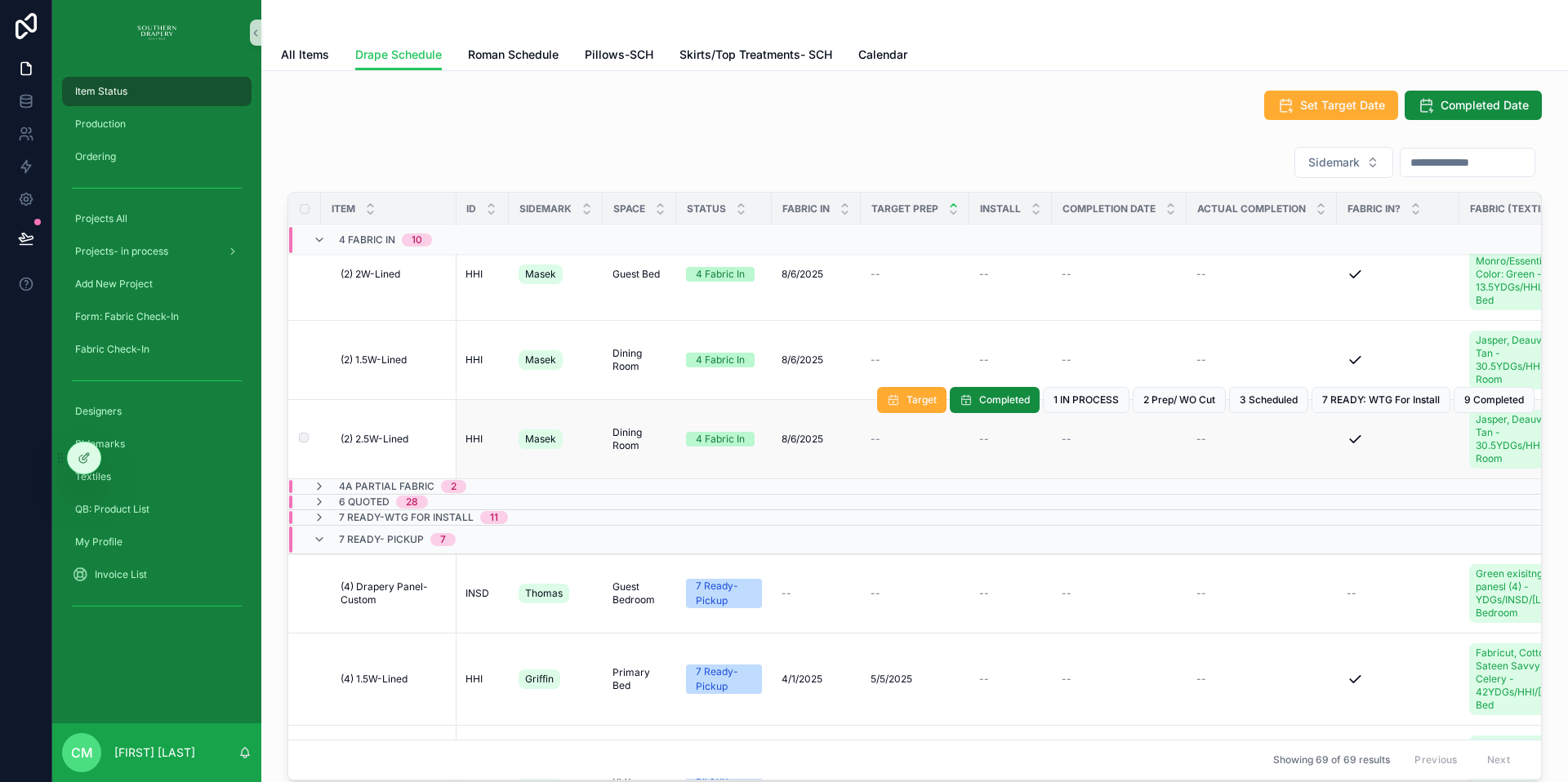 scroll, scrollTop: 605, scrollLeft: 1, axis: both 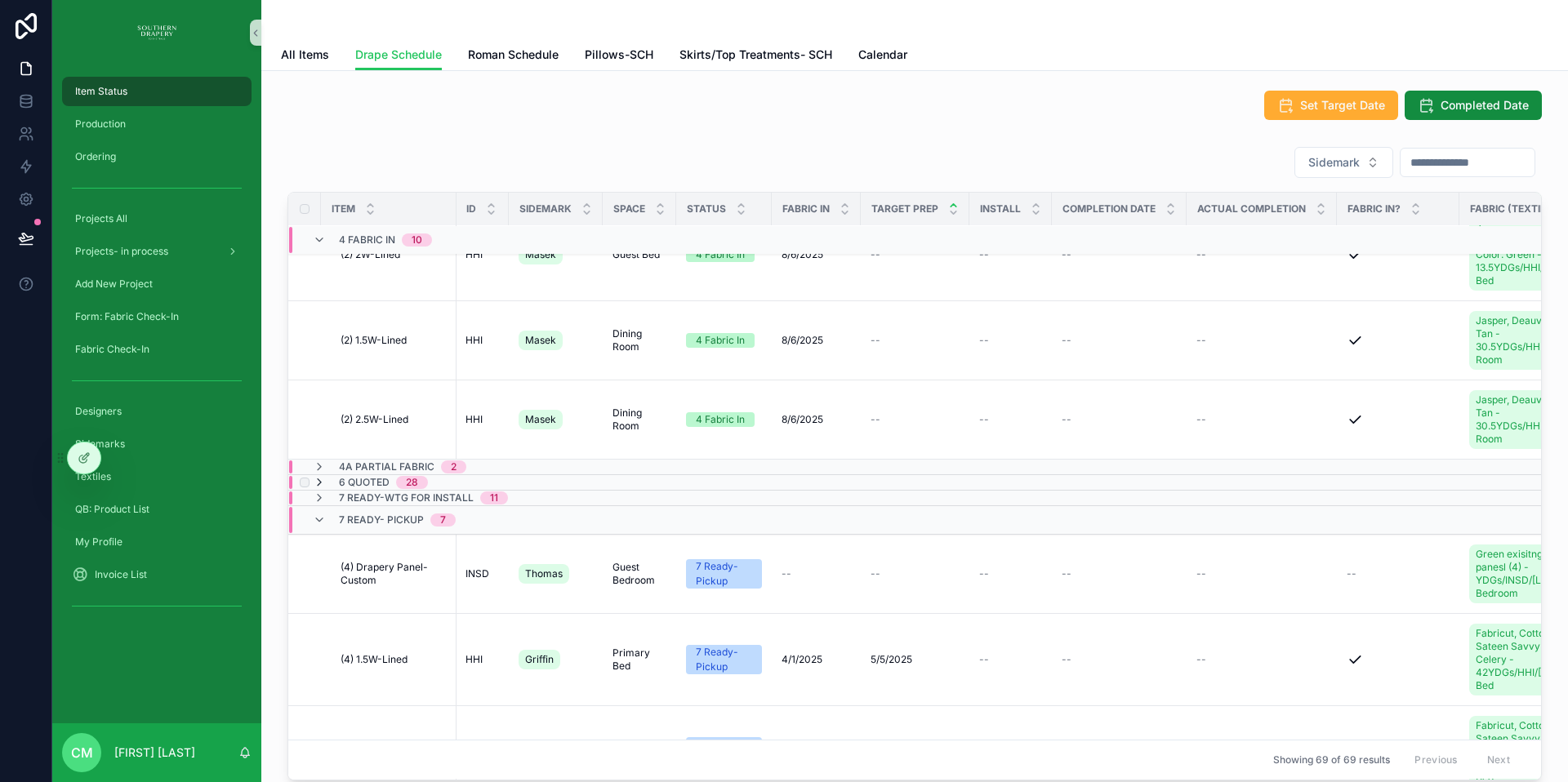 click at bounding box center (319, 482) 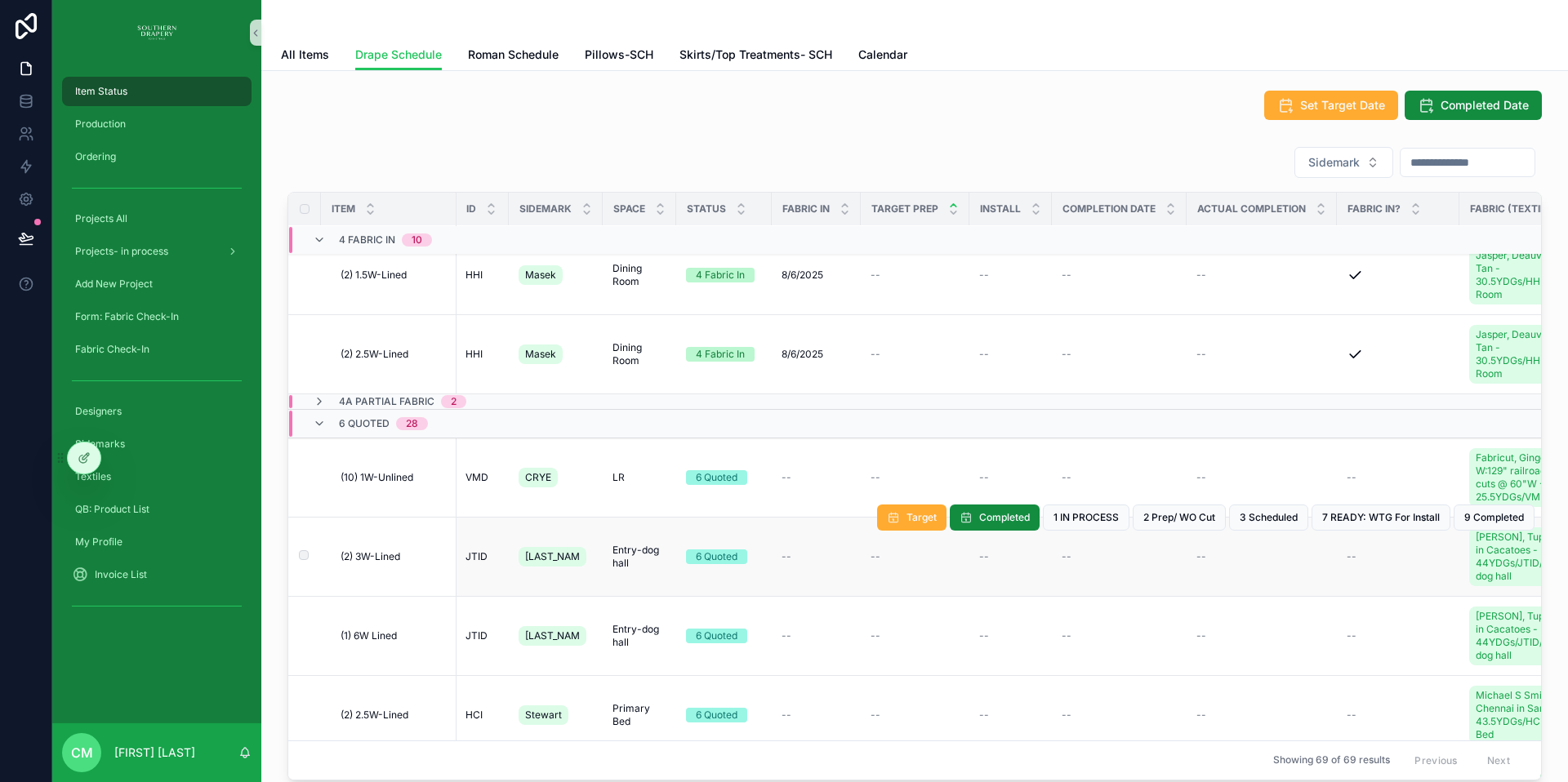 scroll, scrollTop: 673, scrollLeft: 0, axis: vertical 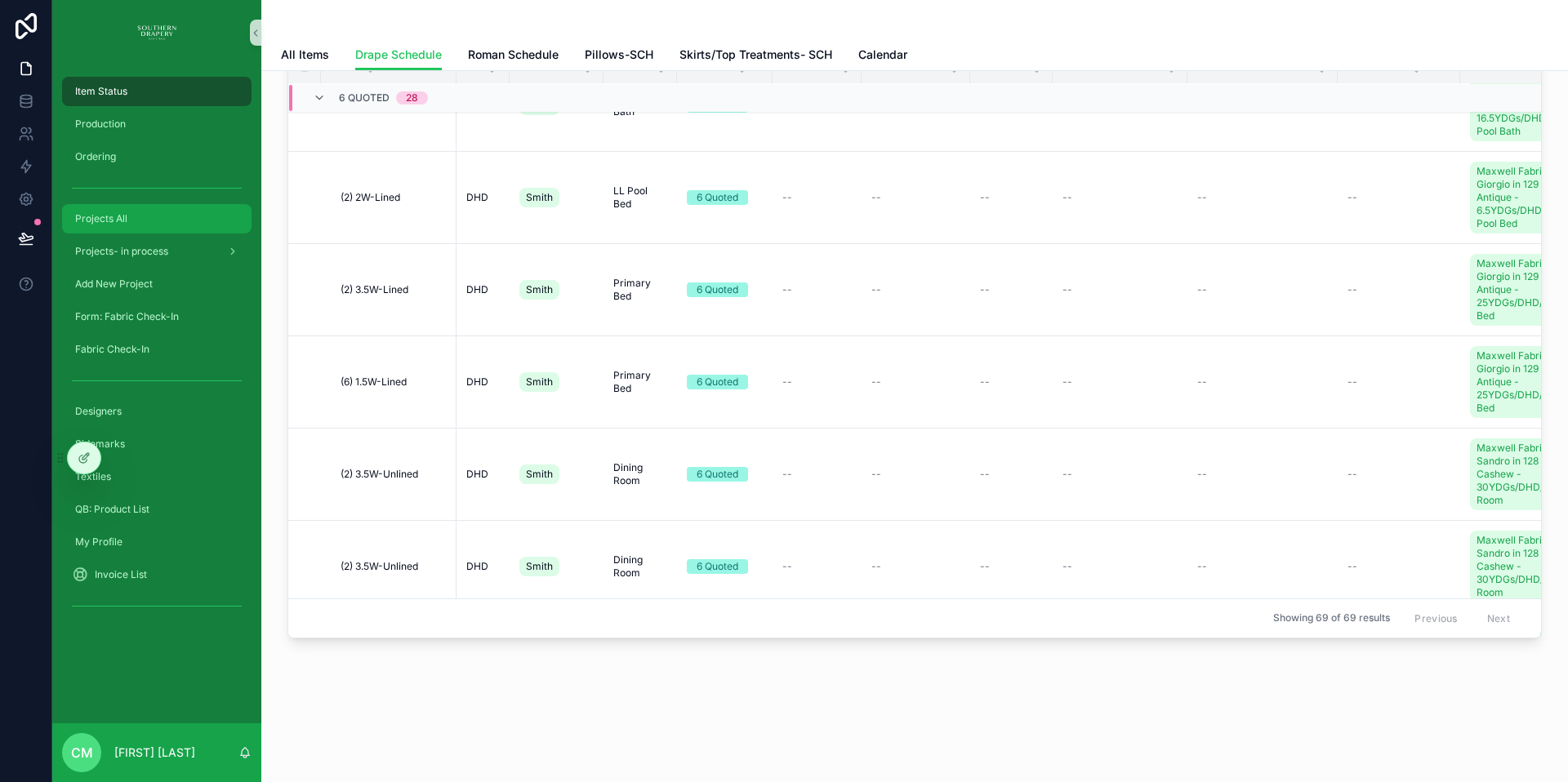 click on "Projects All" at bounding box center [101, 219] 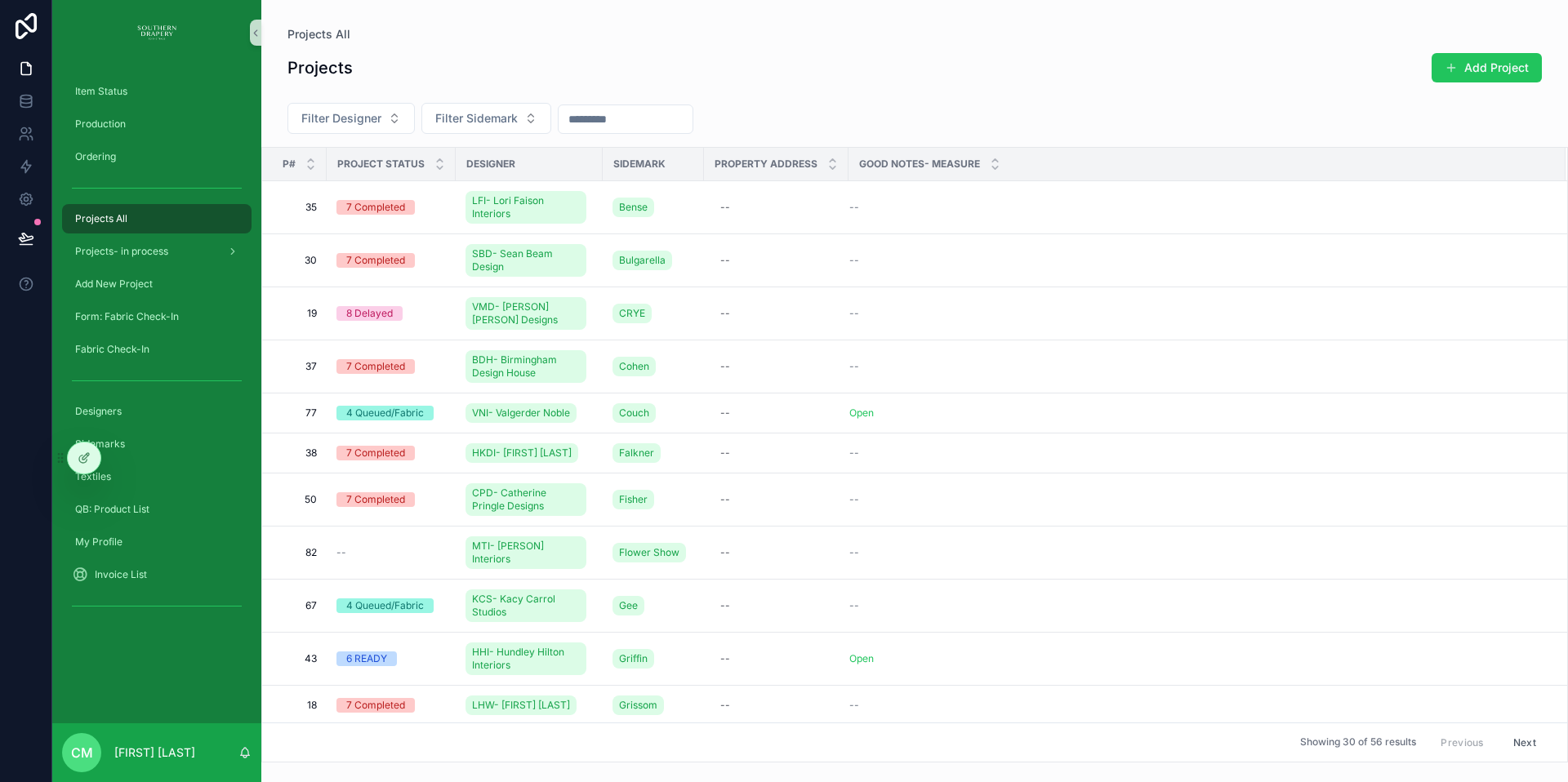 scroll, scrollTop: 0, scrollLeft: 0, axis: both 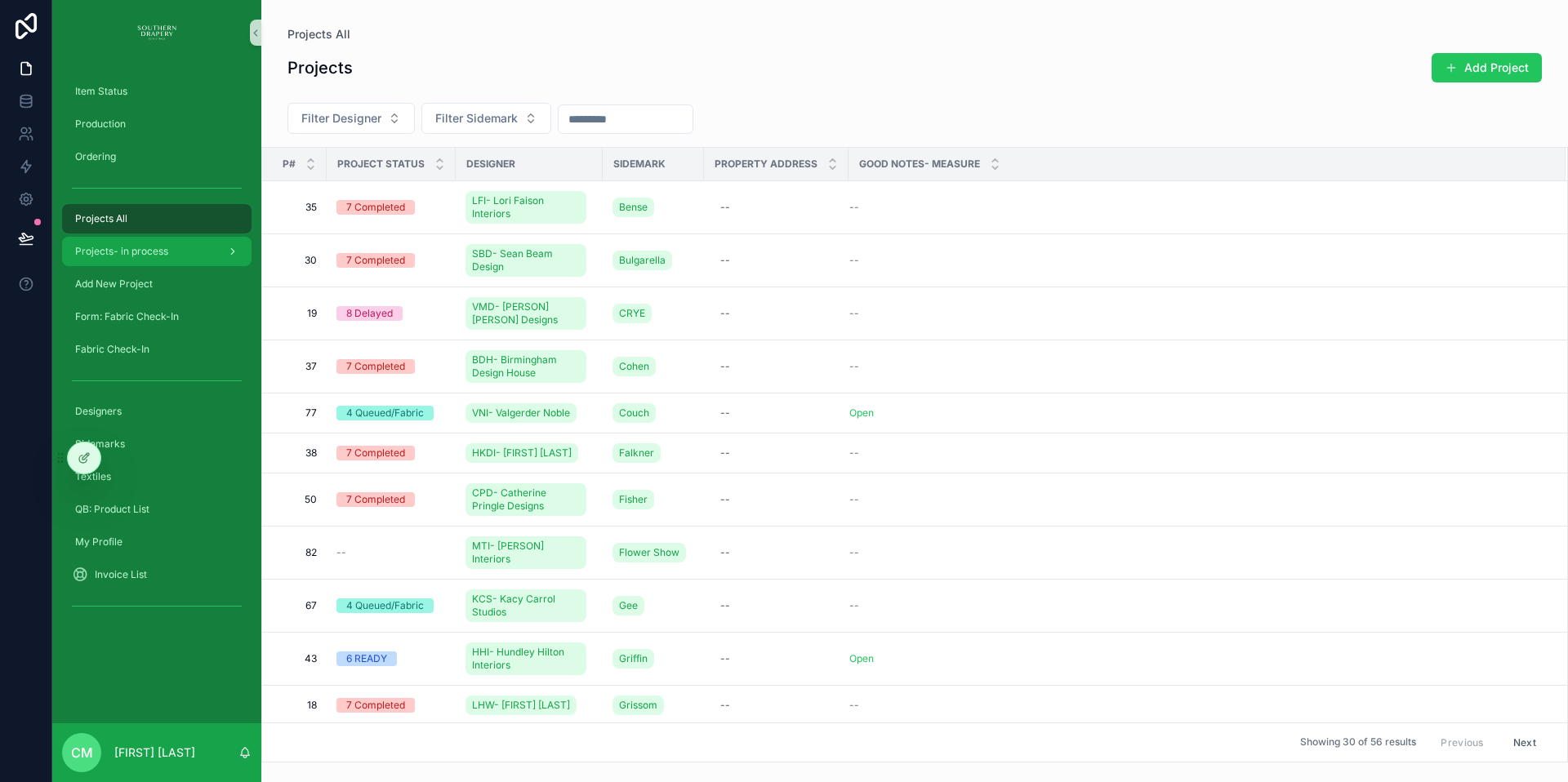 click on "Projects- in process" at bounding box center (122, 251) 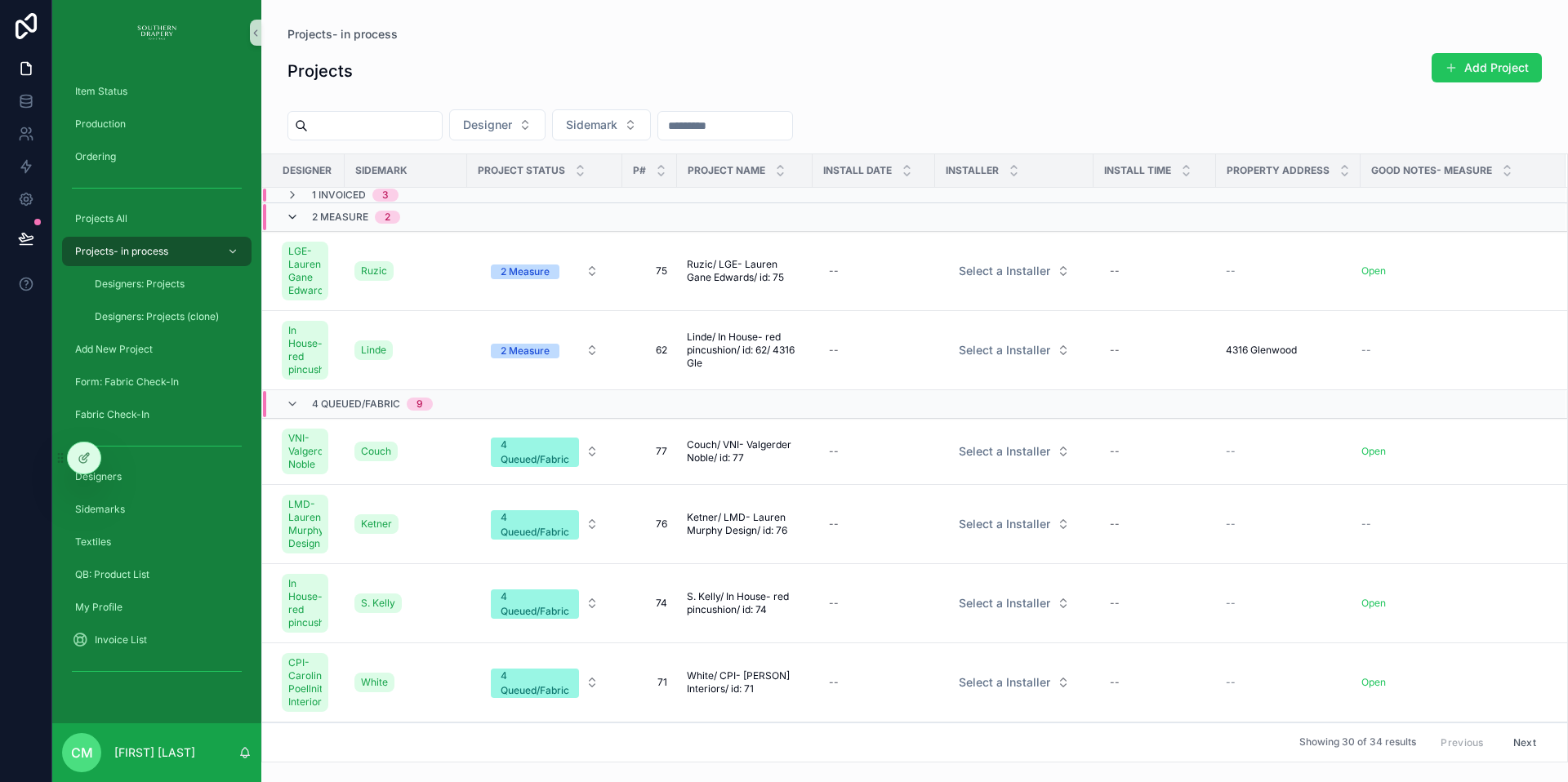 click at bounding box center (292, 217) 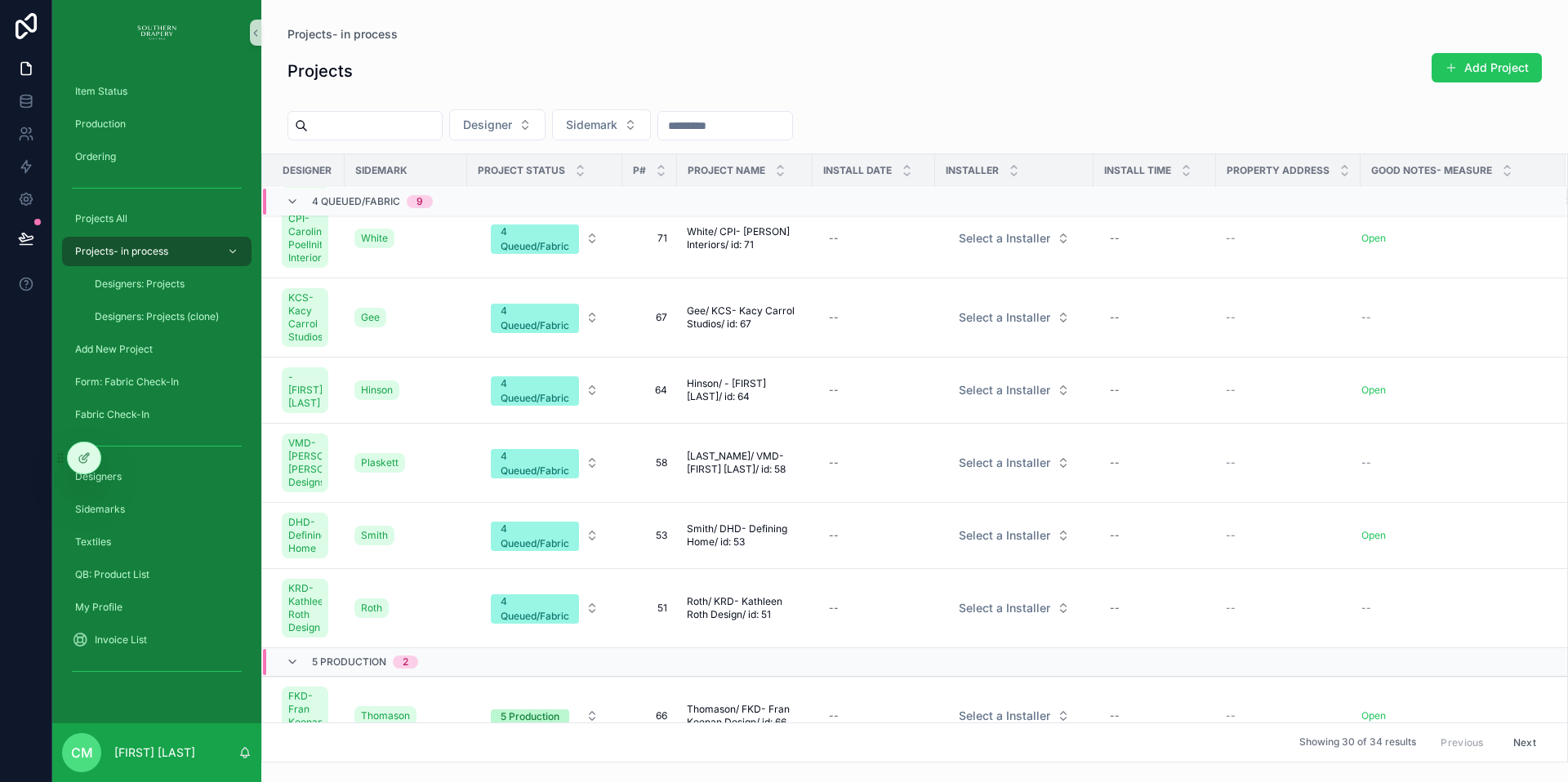 scroll, scrollTop: 0, scrollLeft: 0, axis: both 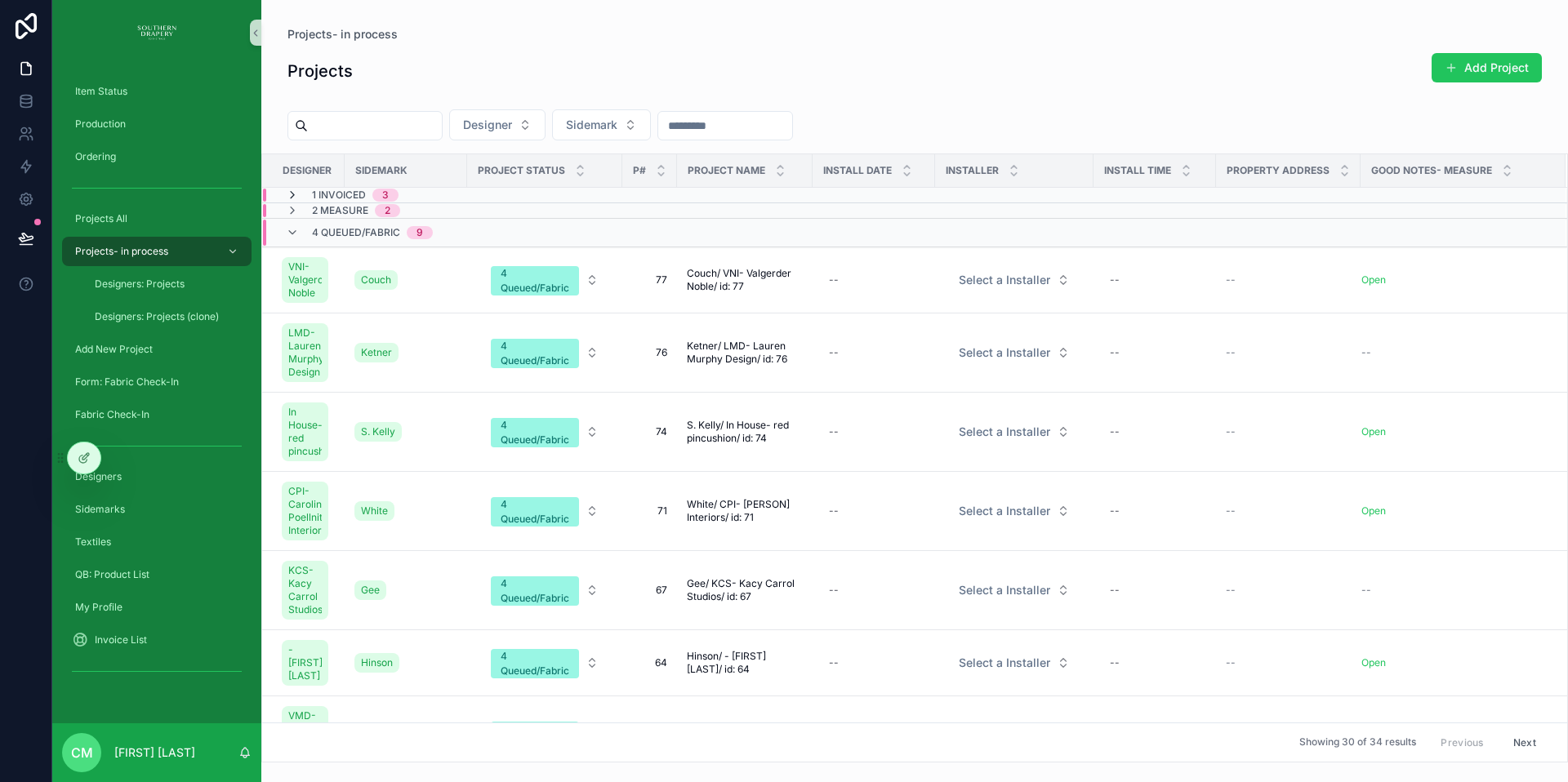 click at bounding box center [292, 195] 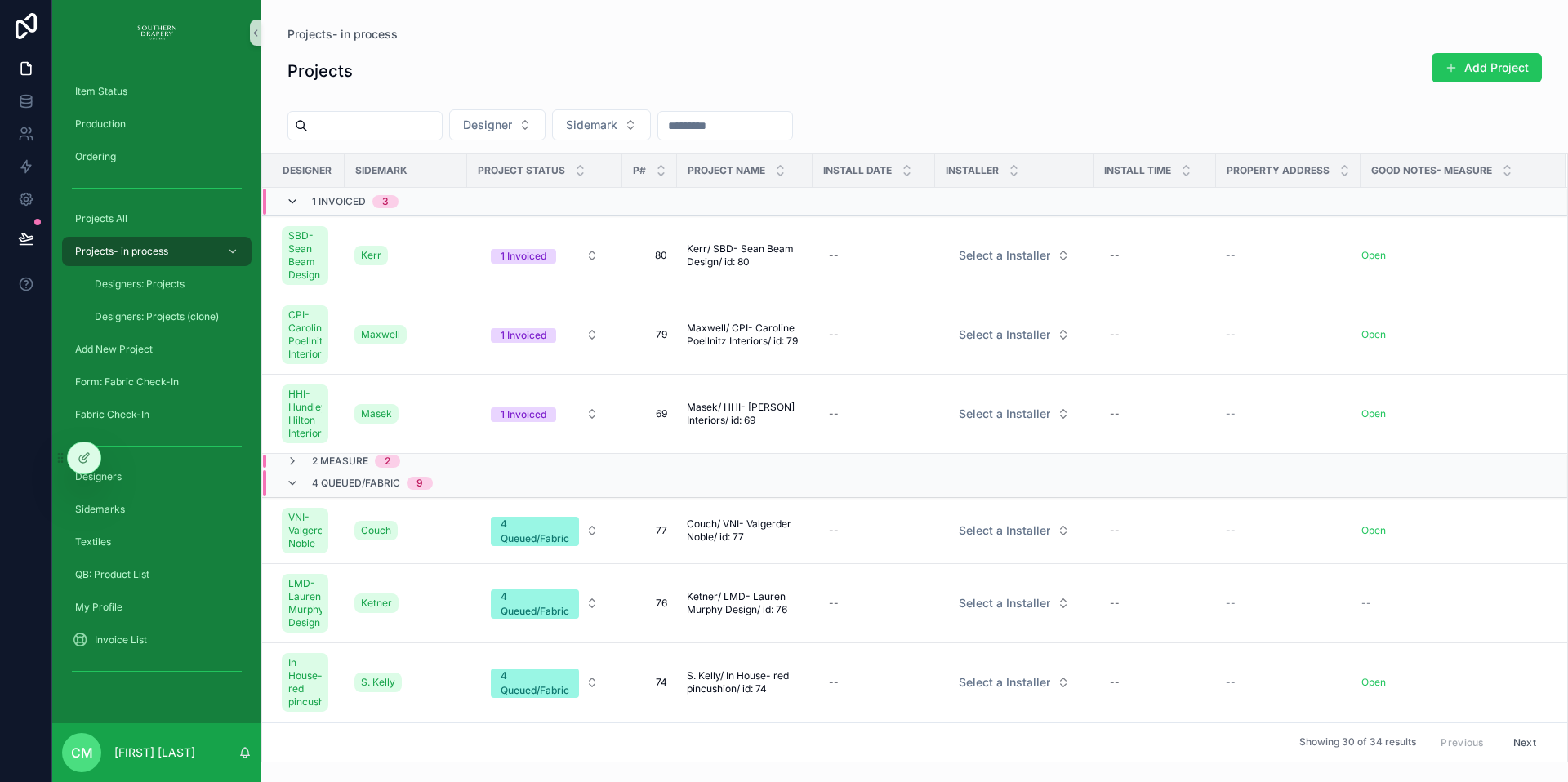 click at bounding box center [292, 202] 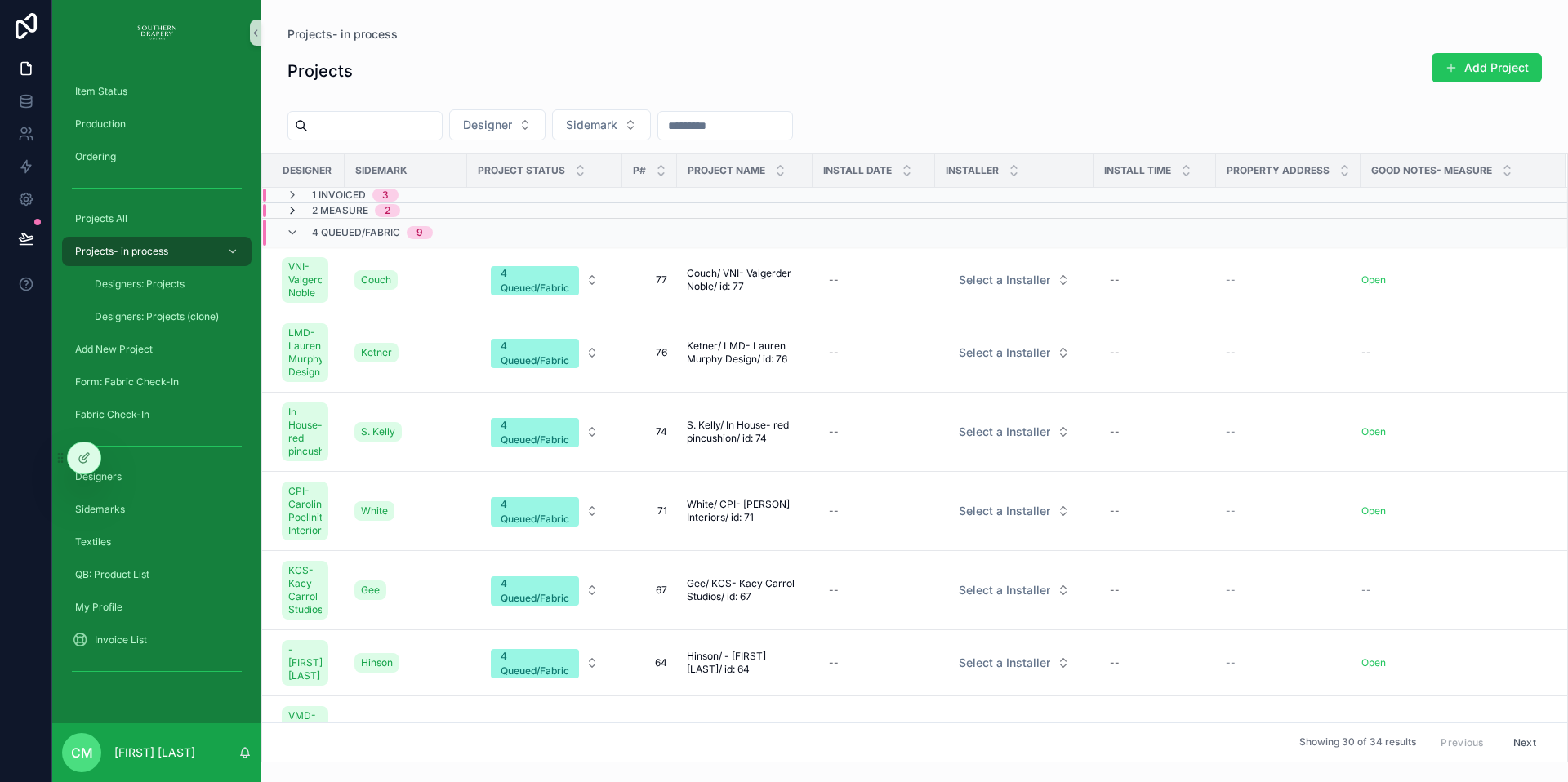 click at bounding box center (292, 211) 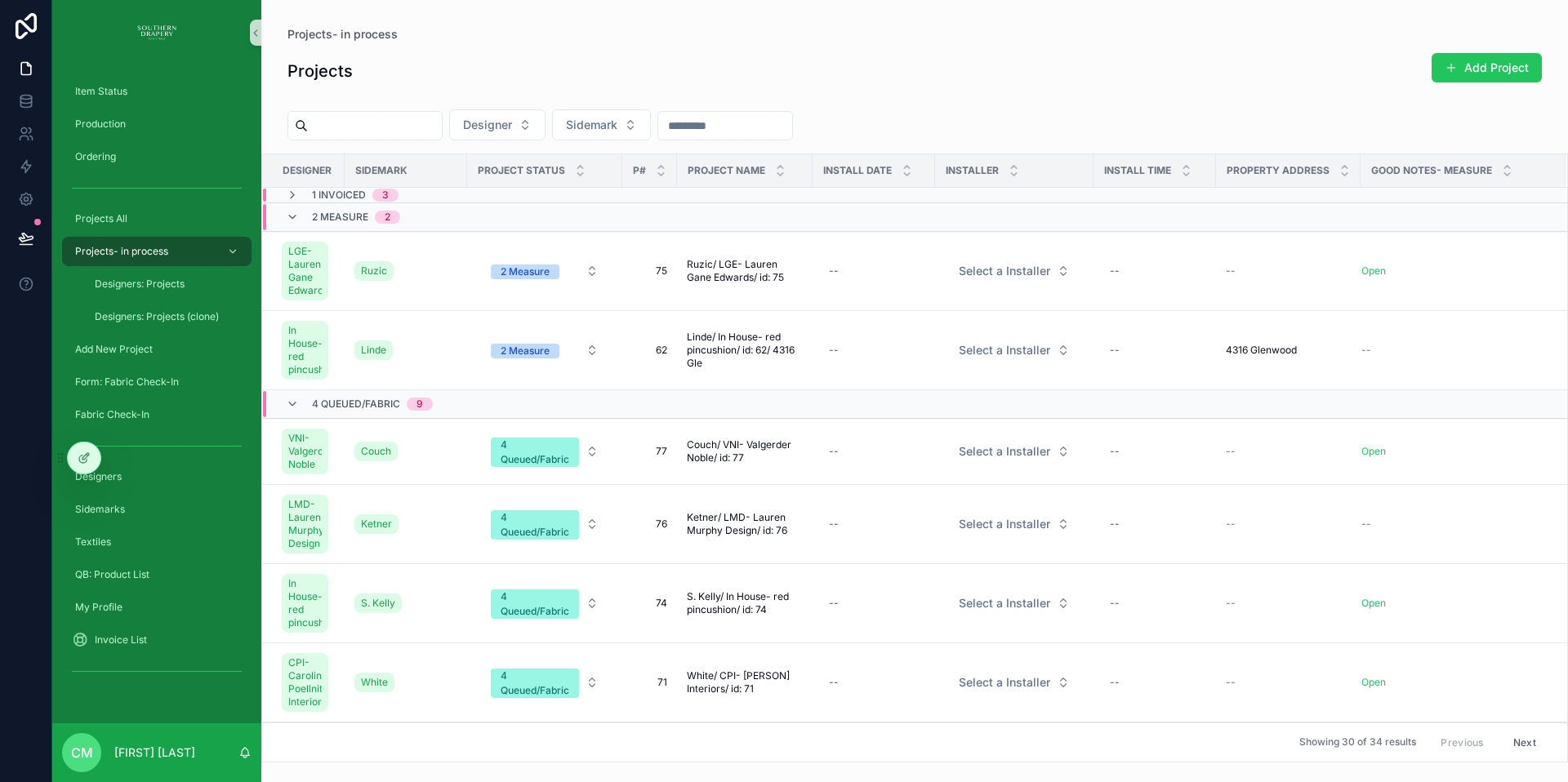 click at bounding box center [292, 217] 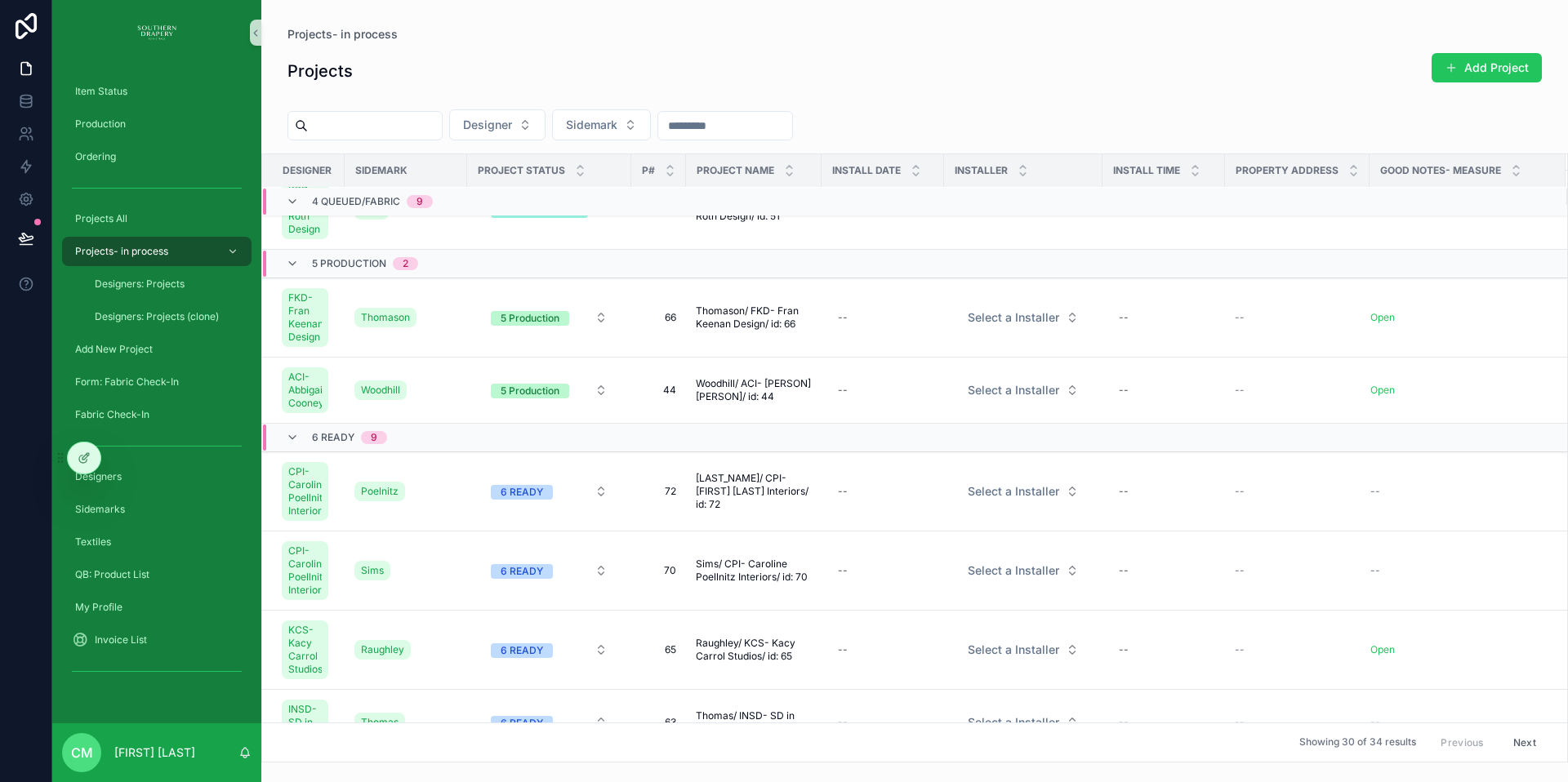 scroll, scrollTop: 750, scrollLeft: 0, axis: vertical 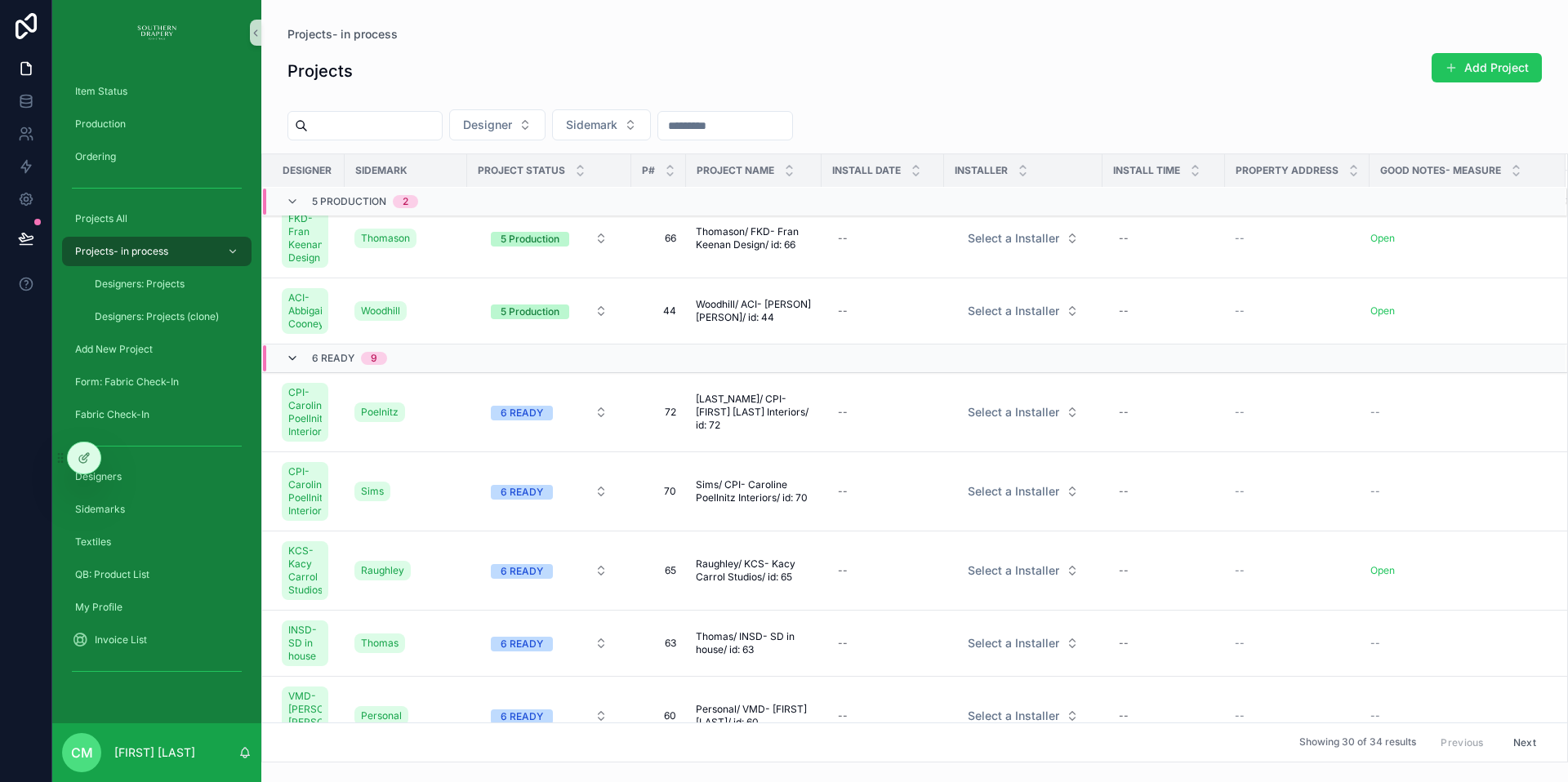 click at bounding box center [292, 358] 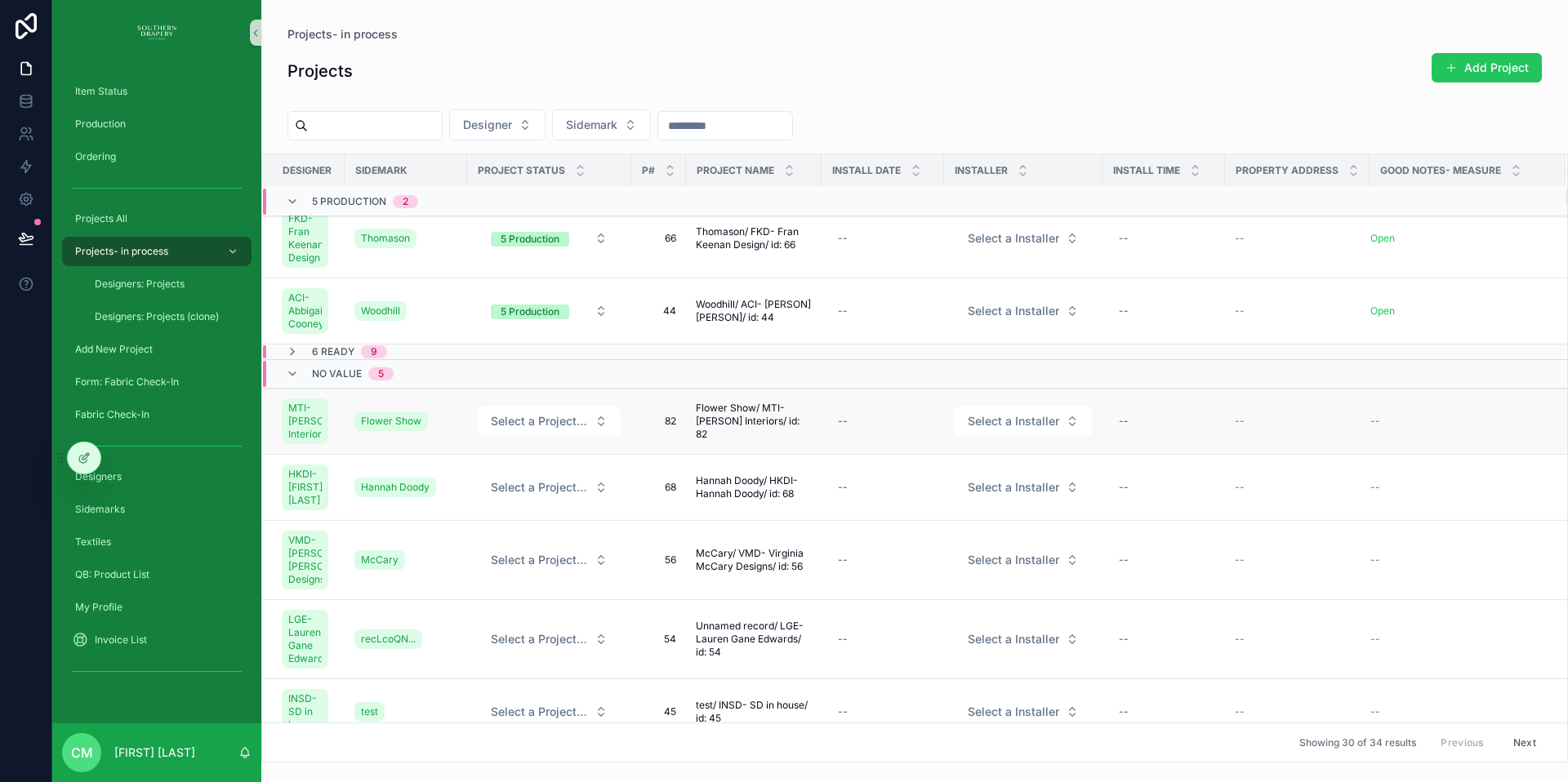 click on "82" at bounding box center [658, 421] 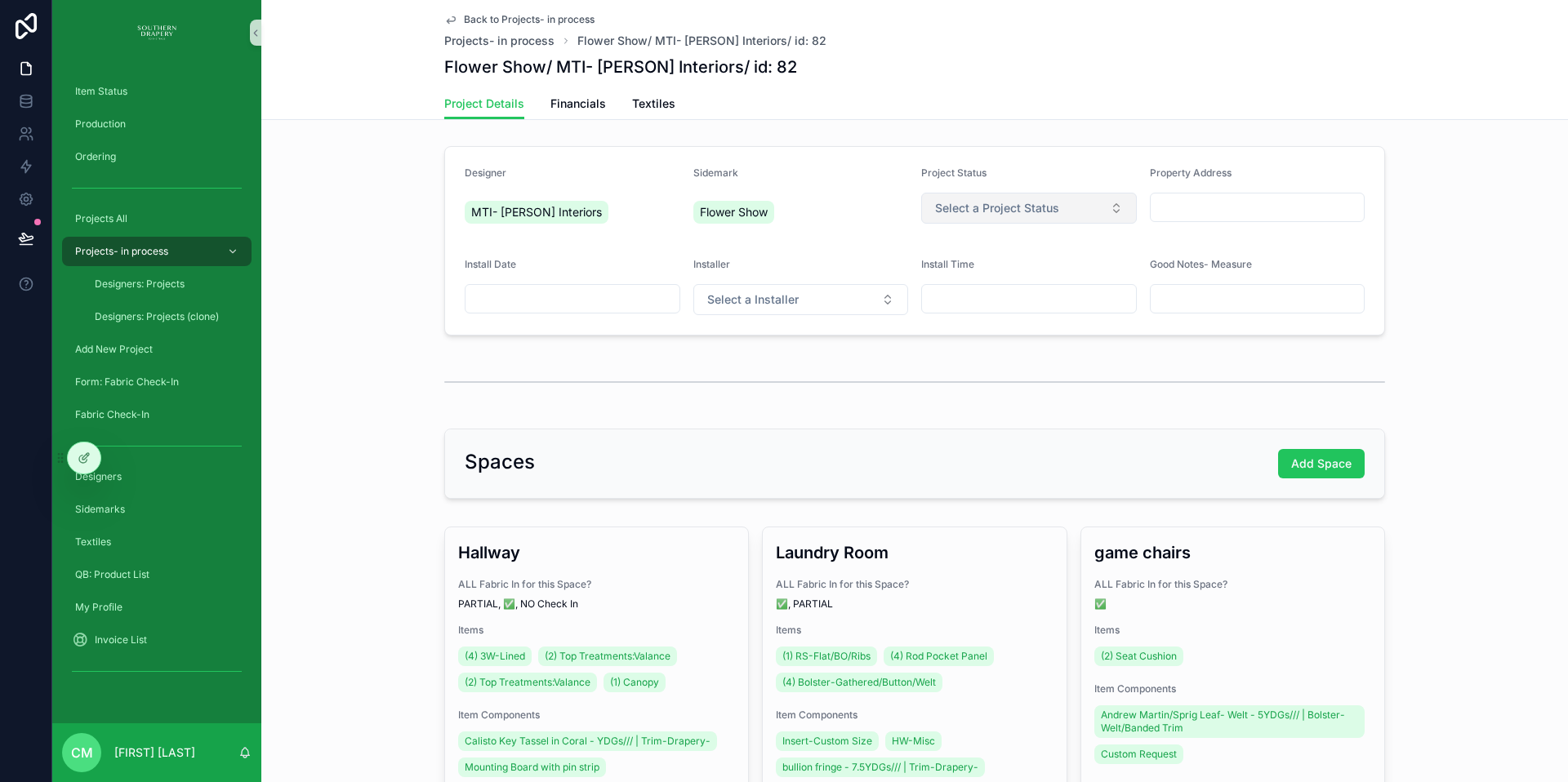 click on "Select a Project Status" at bounding box center [997, 208] 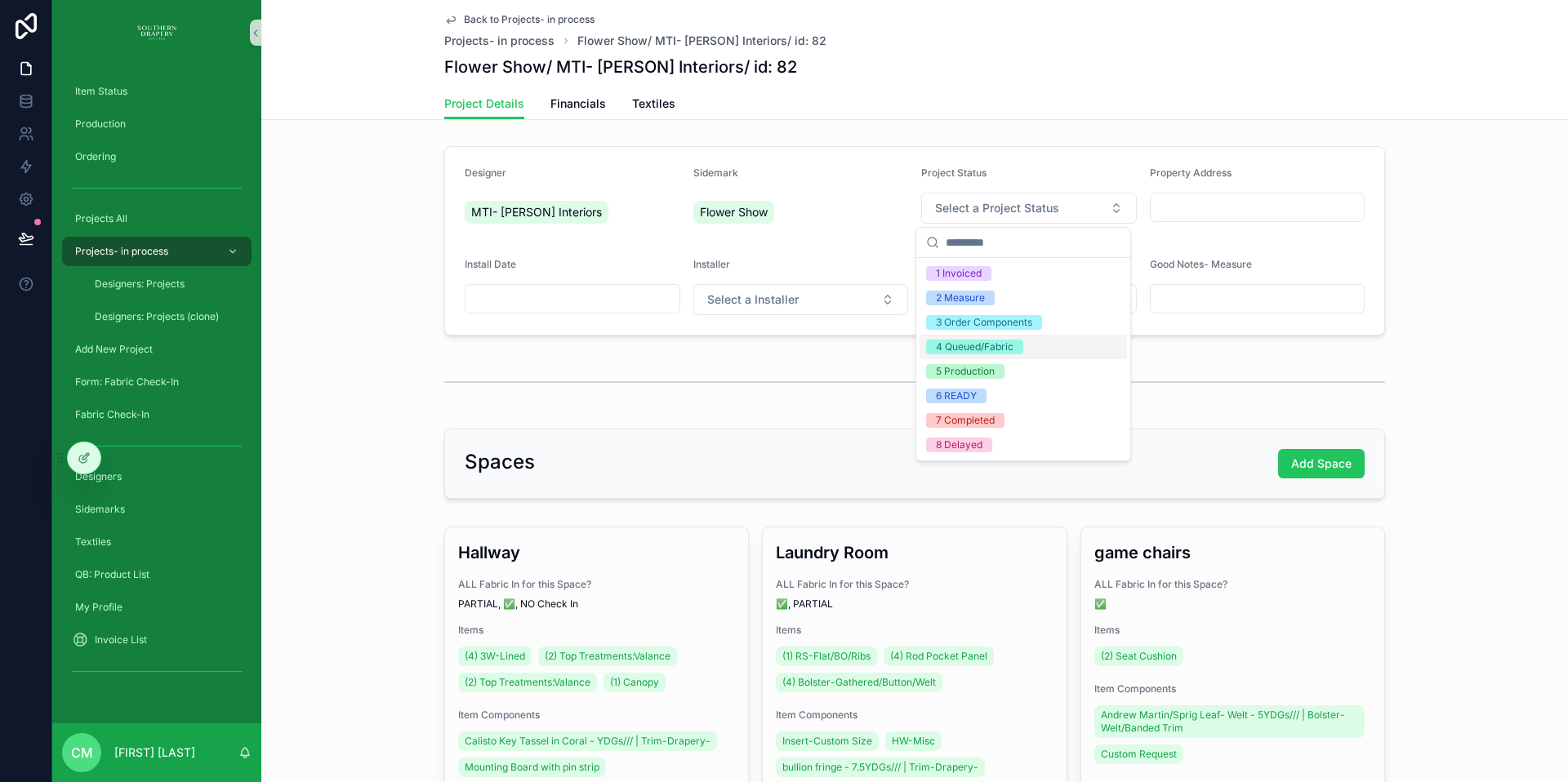 click on "4 Queued/Fabric" at bounding box center [974, 347] 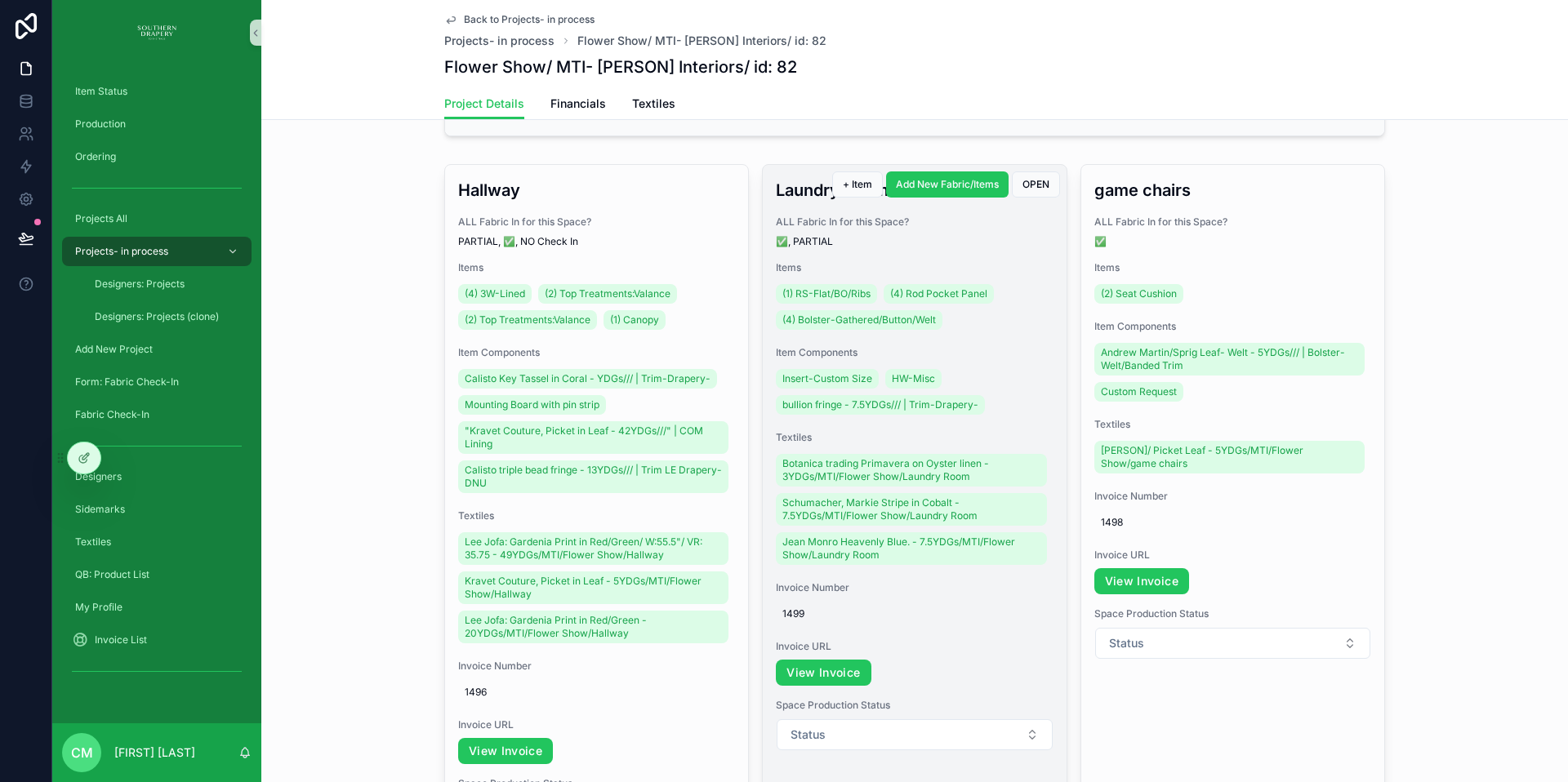 scroll, scrollTop: 364, scrollLeft: 0, axis: vertical 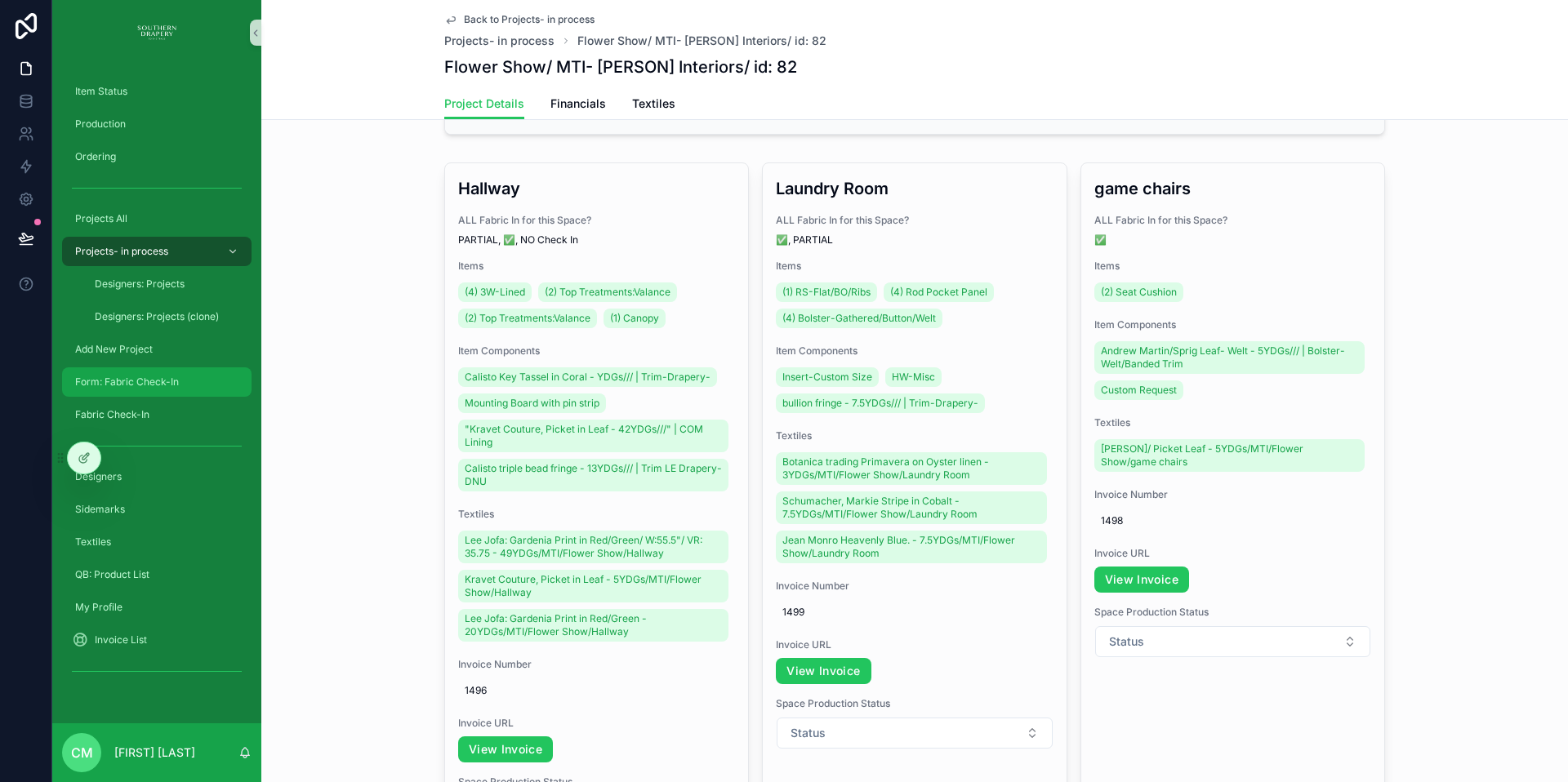 click on "Form: Fabric Check-In" at bounding box center [127, 382] 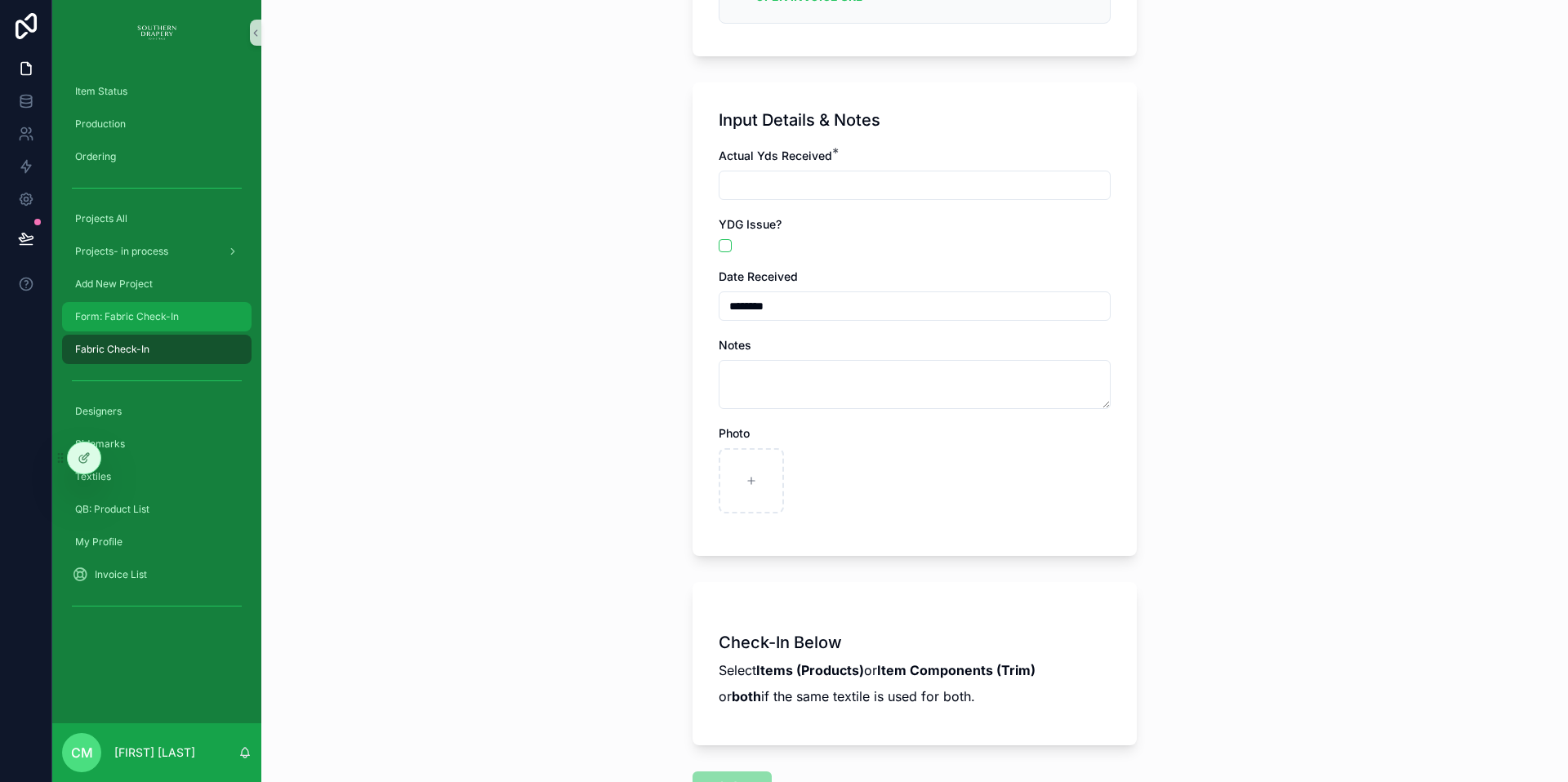 scroll, scrollTop: 0, scrollLeft: 0, axis: both 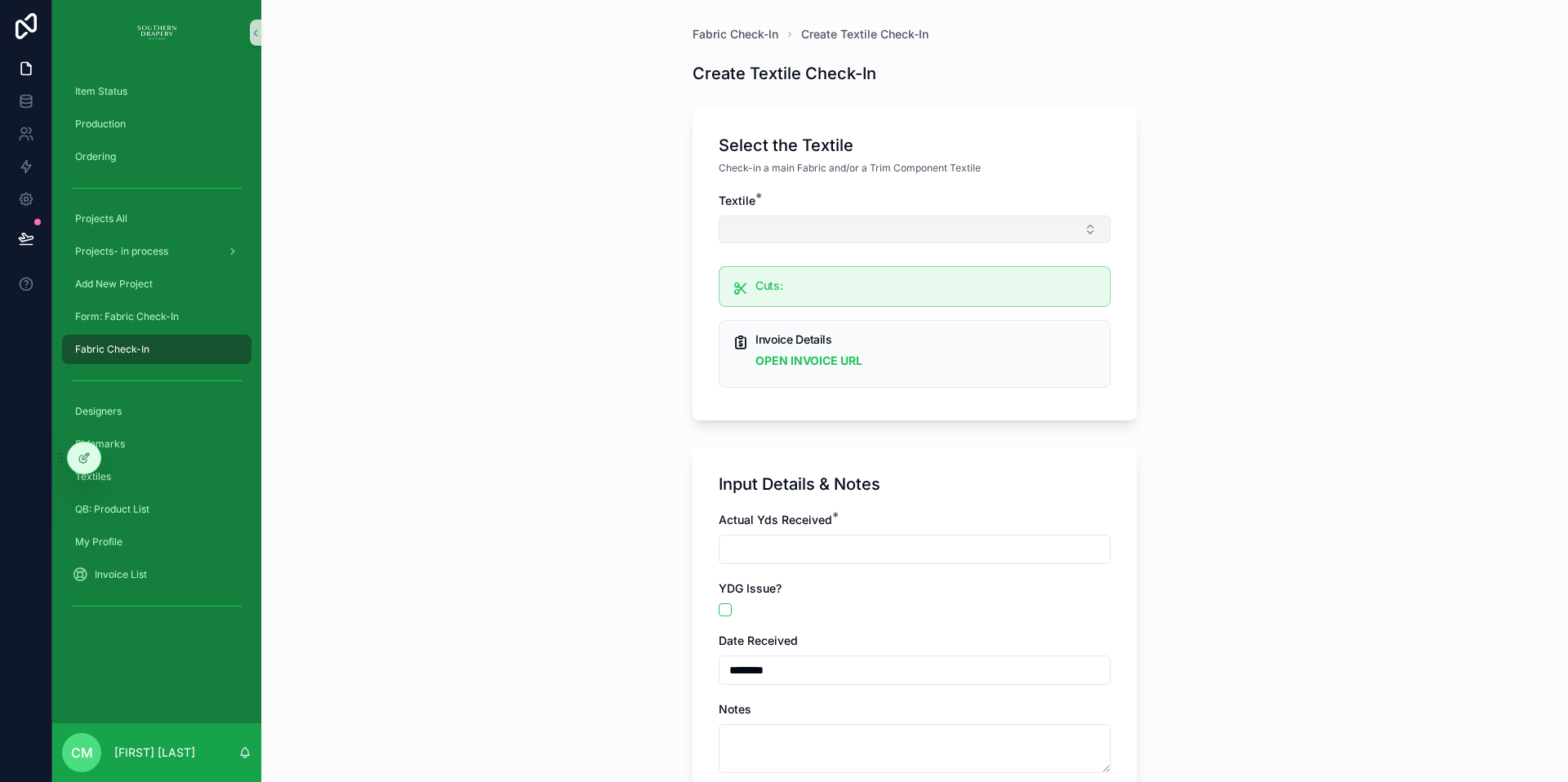 click at bounding box center [915, 229] 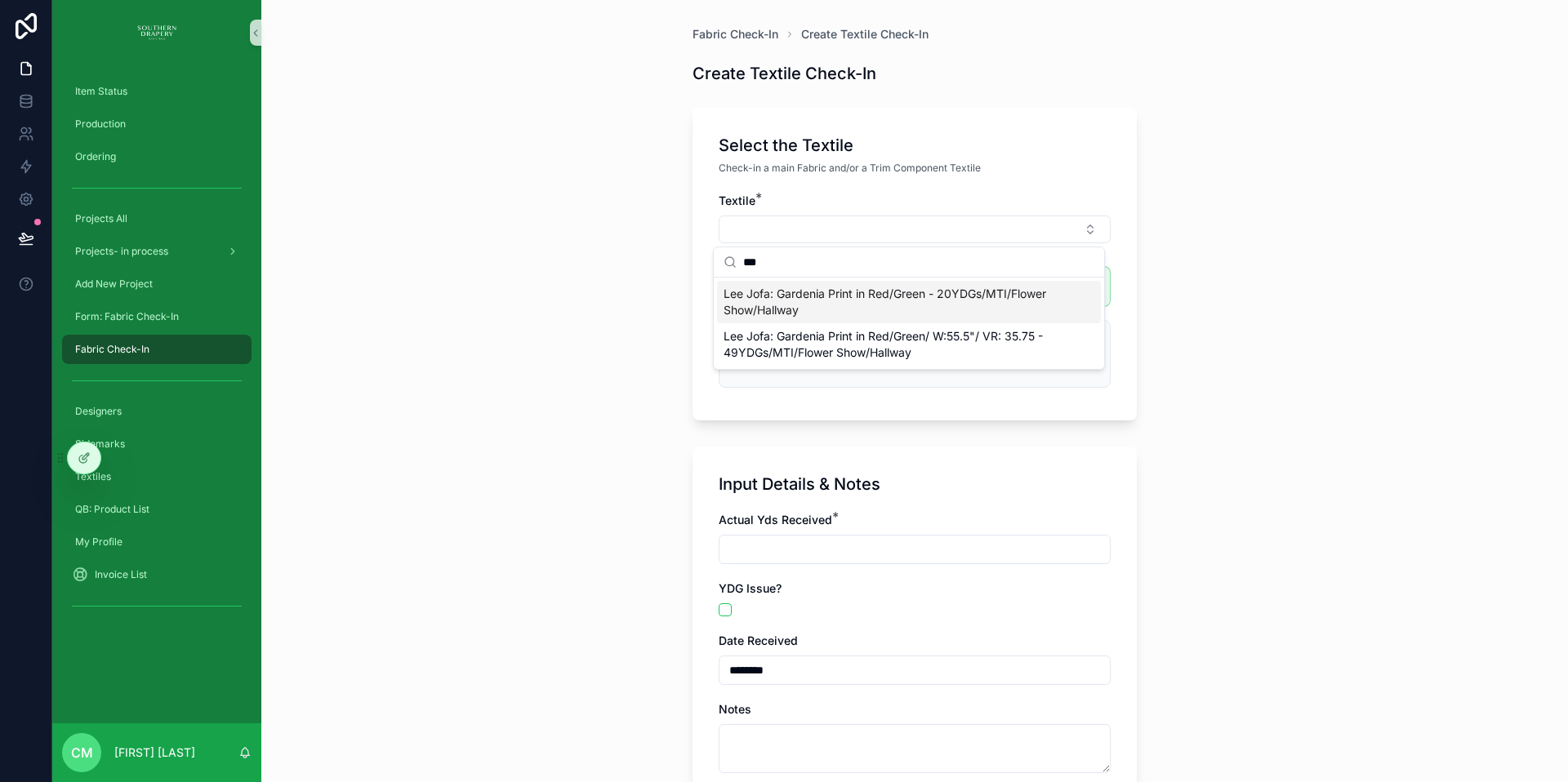 type on "***" 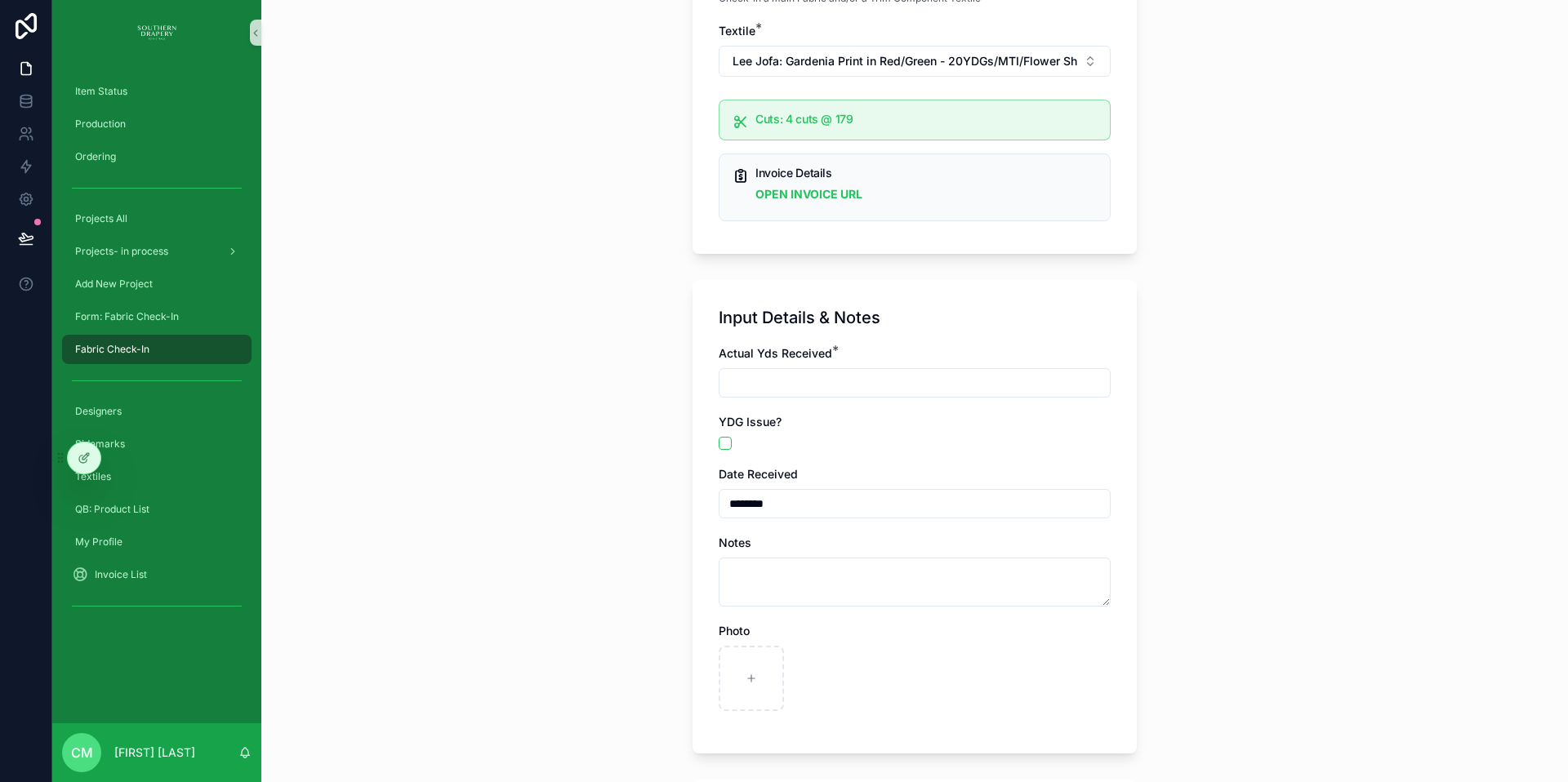 scroll, scrollTop: 174, scrollLeft: 0, axis: vertical 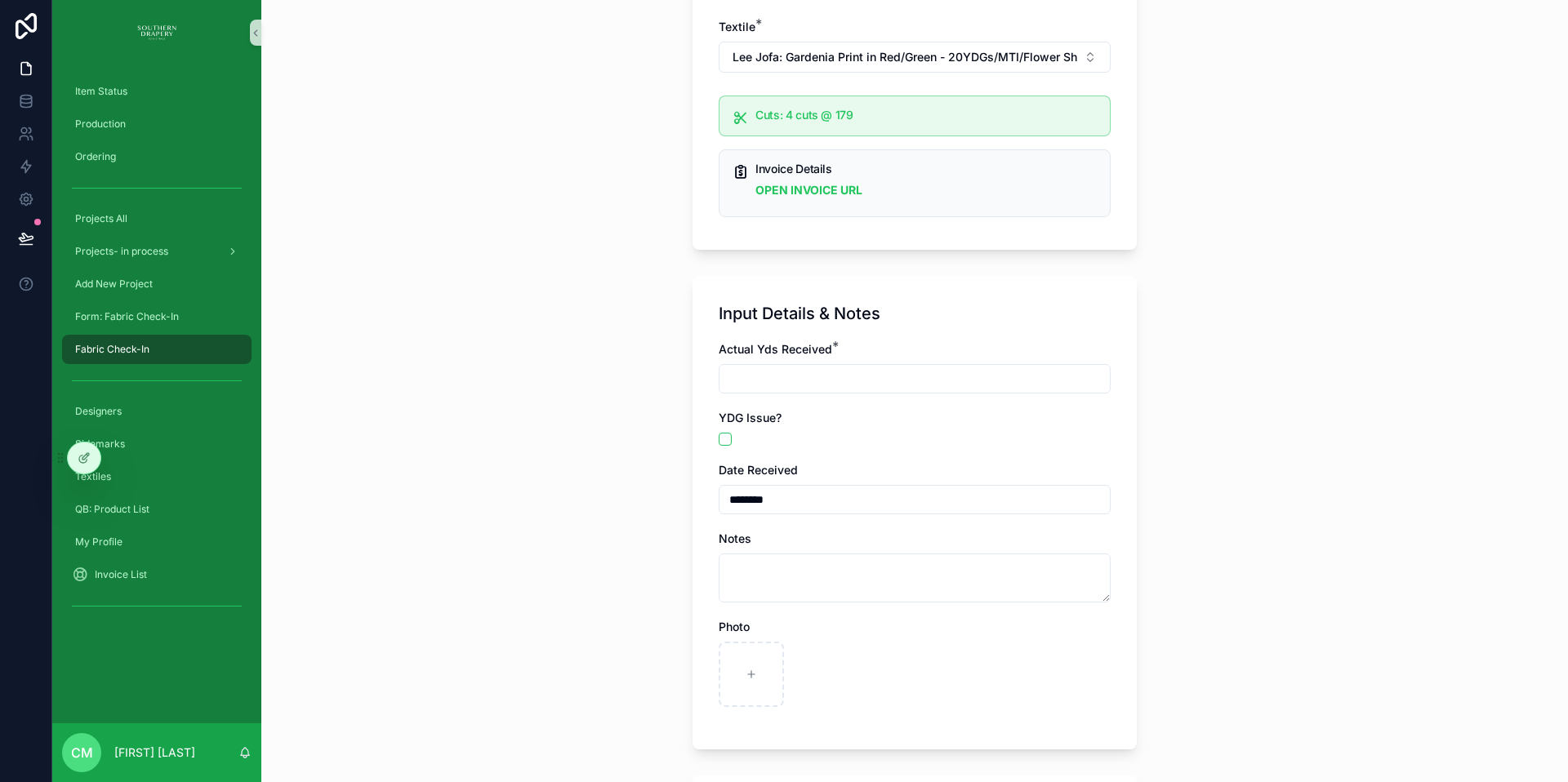 click at bounding box center (915, 379) 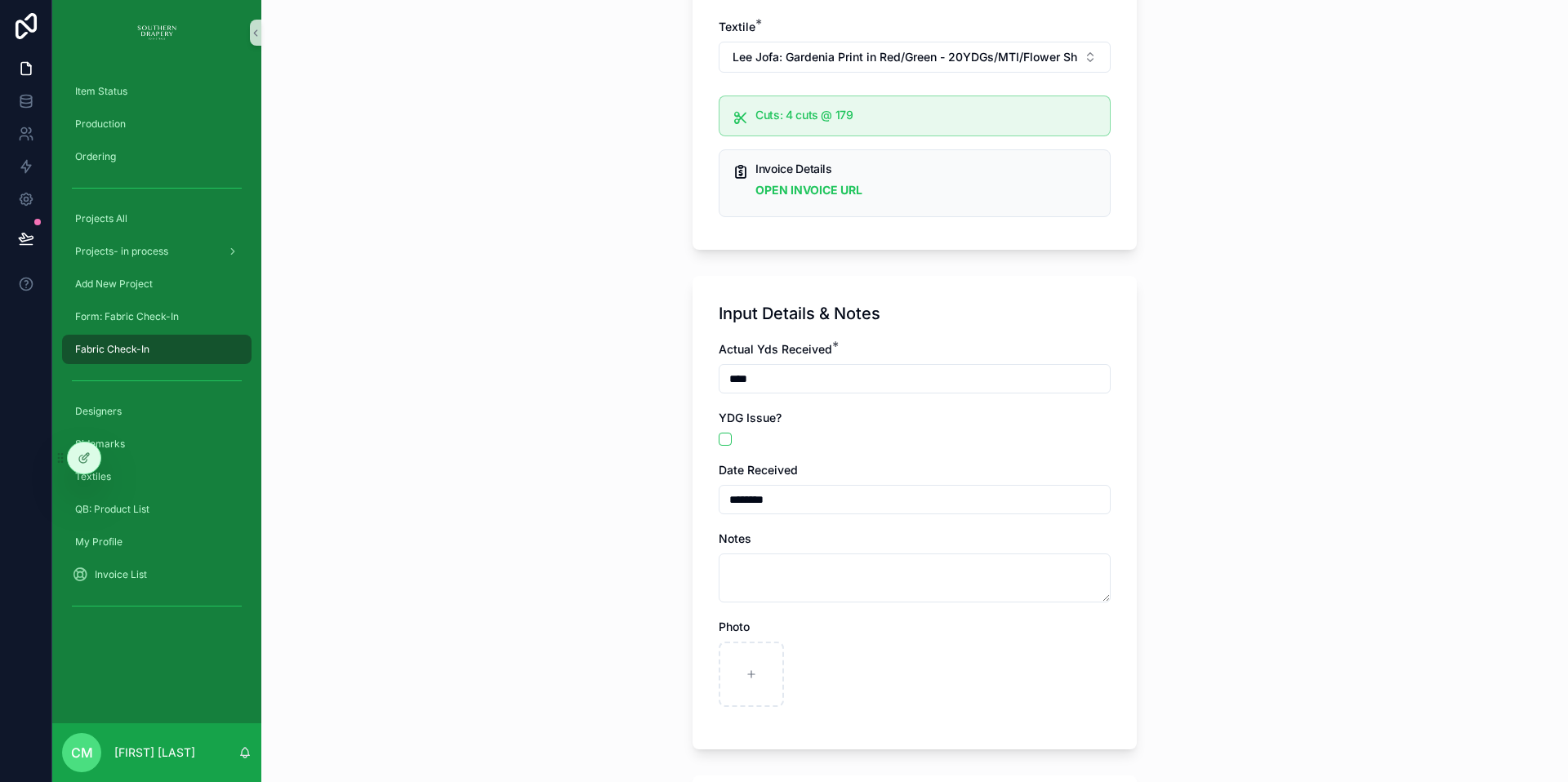 type on "****" 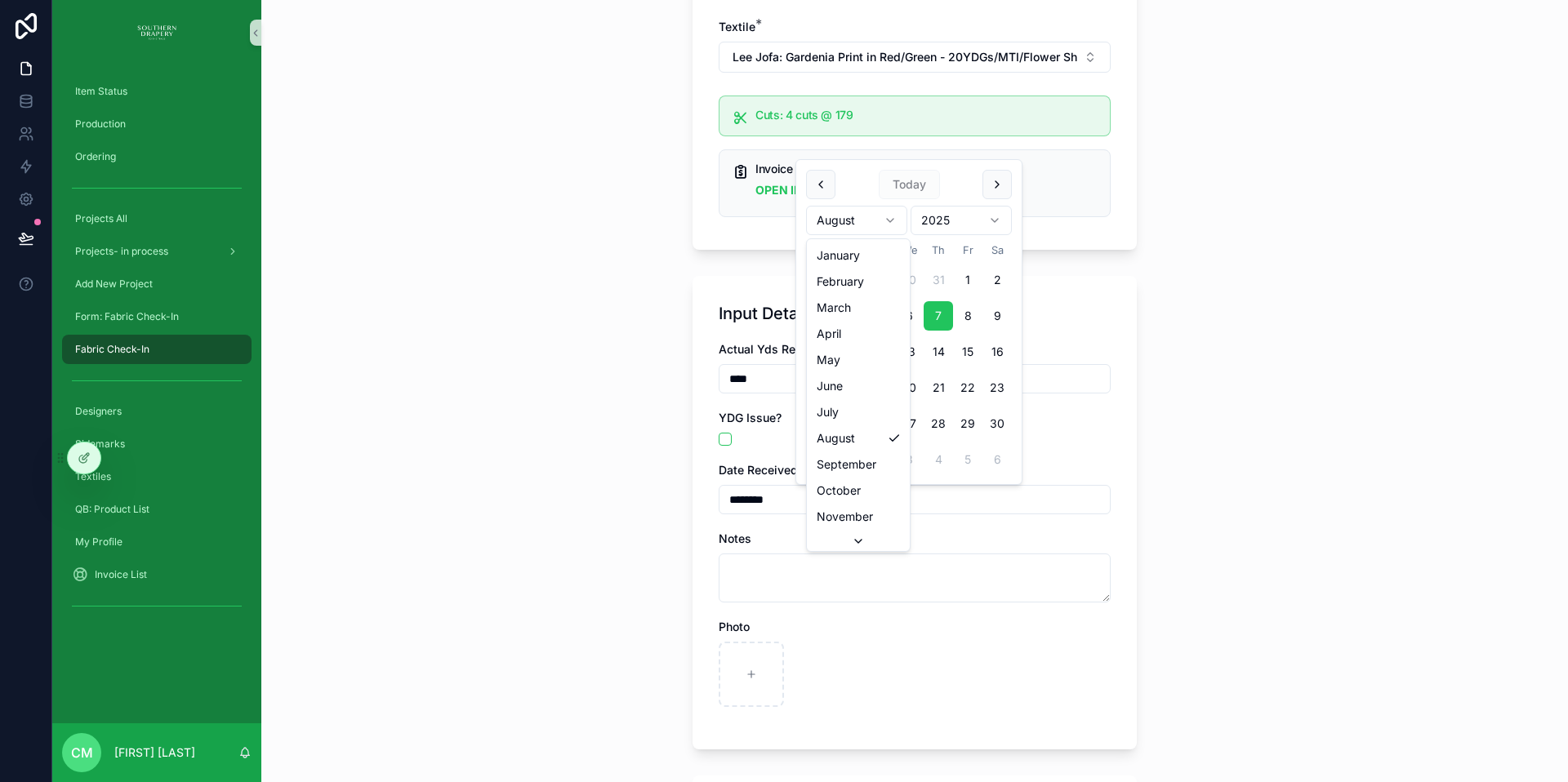 click on "Item Status Production Ordering Projects All Projects- in process Add New Project Form: Fabric Check-In Fabric Check-In Designers Sidemarks Textiles QB: Product List My Profile Invoice List cm [FIRST] [LAST] Fabric Check-In Create Textile Check-In Create Textile Check-In Select the Textile Check-in a main Fabric and/or a Trim Component Textile Textile * Lee Jofa: Gardenia Print in Red/Green - 20YDGs/MTI/Flower Show/Hallway Cuts:  4 cuts @ 179 Invoice Details OPEN INVOICE URL Input Details & Notes Actual Yds Received * **** YDG Issue? Date Received ******** Notes Photo Check-In Below Select  Items (Products)
or  Item Components (Trim) or  both  if the same textile is used for both. Items Select all Items the fabric that is currently being checked in will be used for.  Items for this Fabric Check-In * (1) Canopy Save Today August 2025 Su Mo Tu We Th Fr Sa 27 28 29 30 31 1 2 3 4 5 6 7 8 9 10 11 12 13 14 15 16 17 18 19 20 21 22 23 24 25 26 27 28 29 30 31 1 2 3 4 5 6 January February March May" at bounding box center [784, 391] 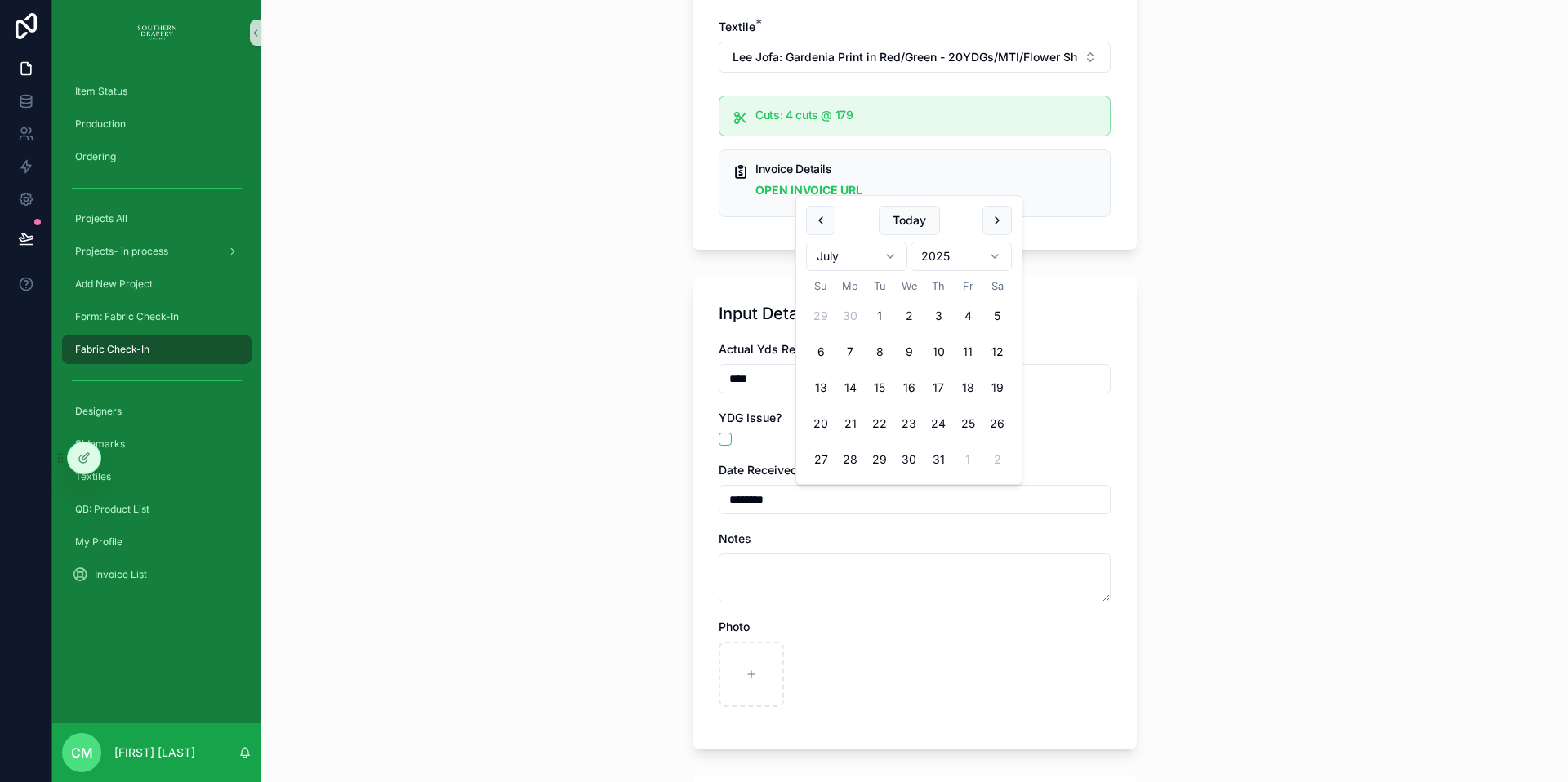 click on "2" at bounding box center (909, 316) 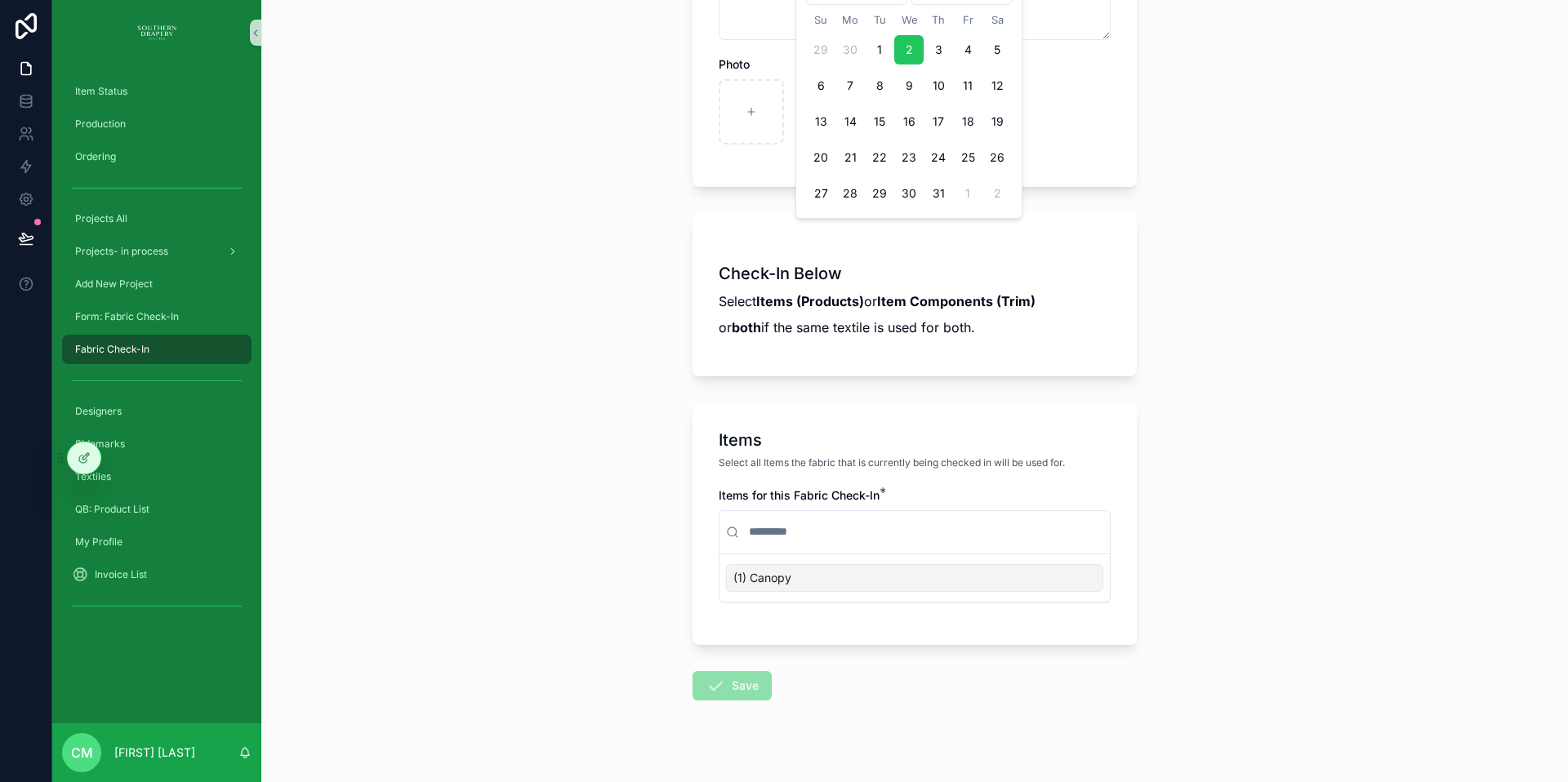 scroll, scrollTop: 759, scrollLeft: 0, axis: vertical 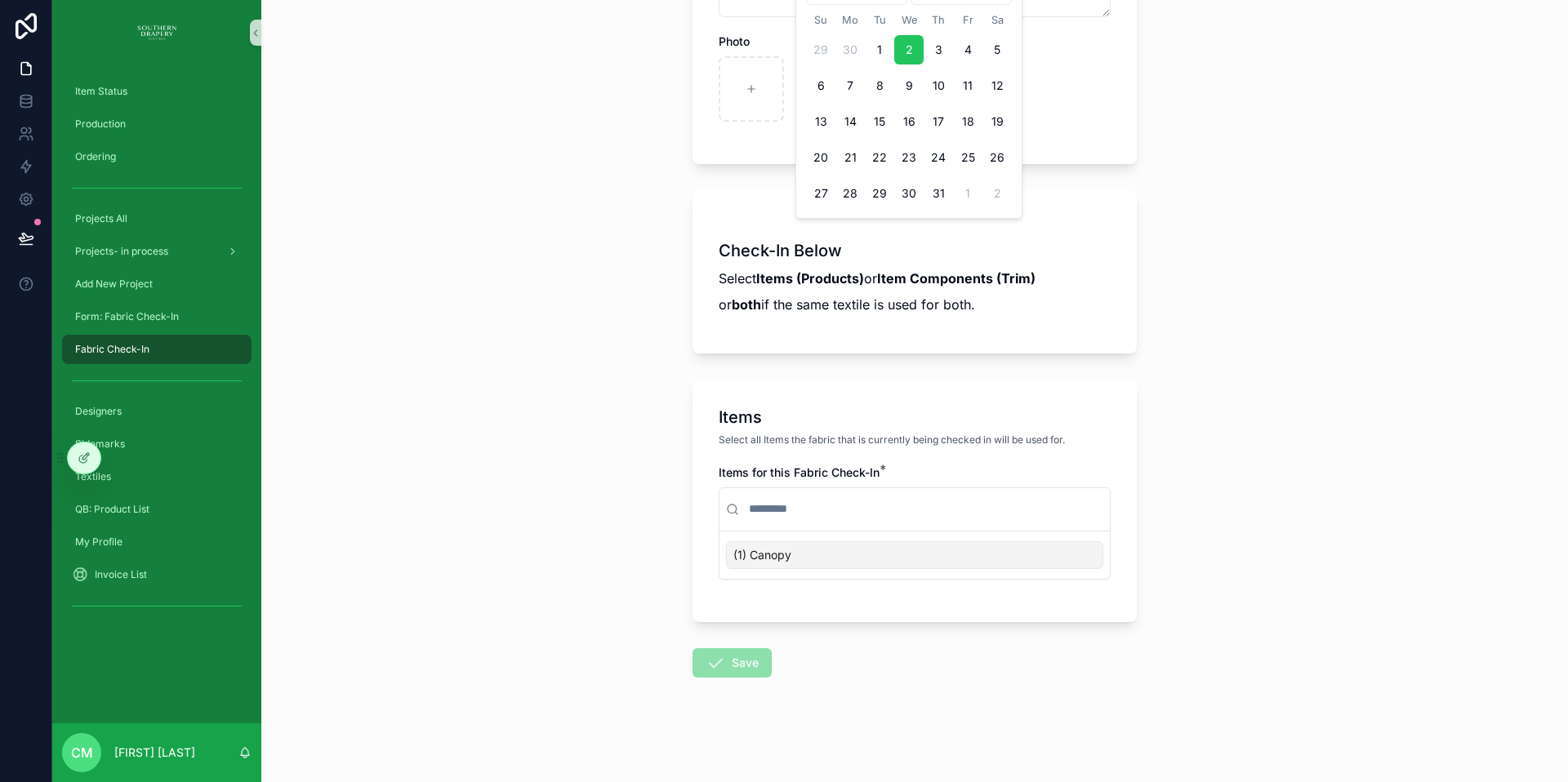 click on "(1) Canopy" at bounding box center [762, 555] 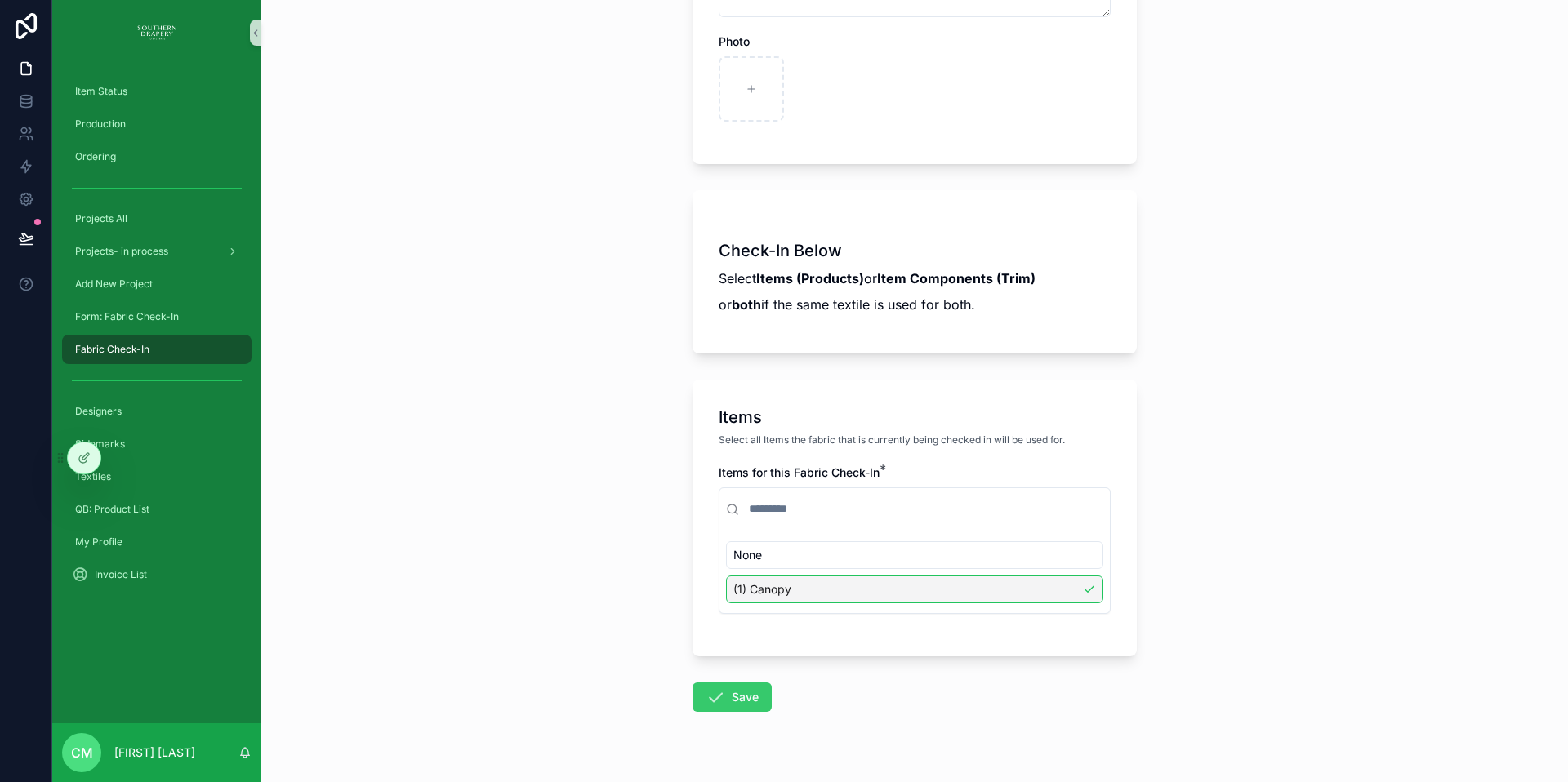 click on "Save" at bounding box center (732, 697) 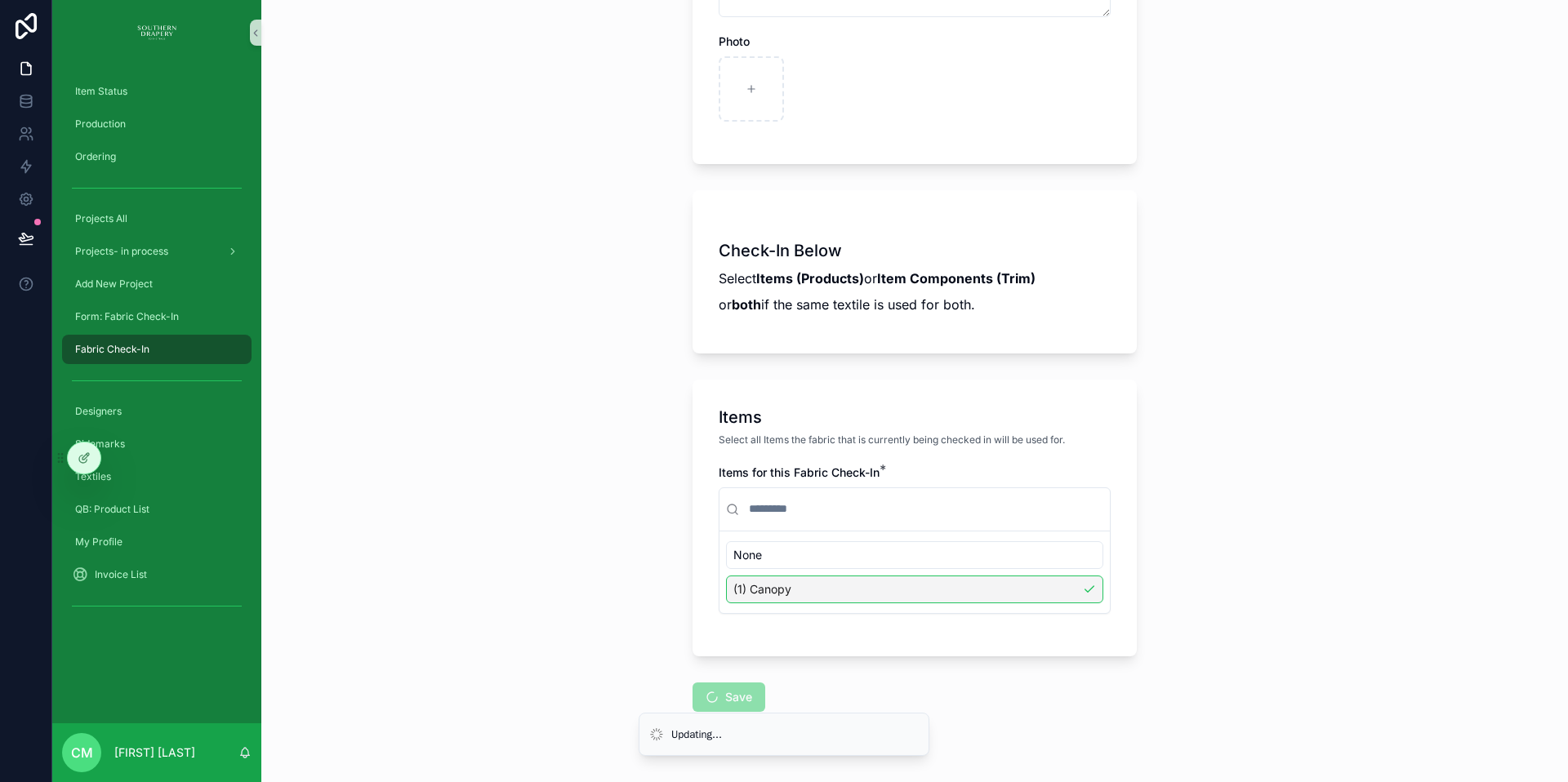 scroll, scrollTop: 0, scrollLeft: 0, axis: both 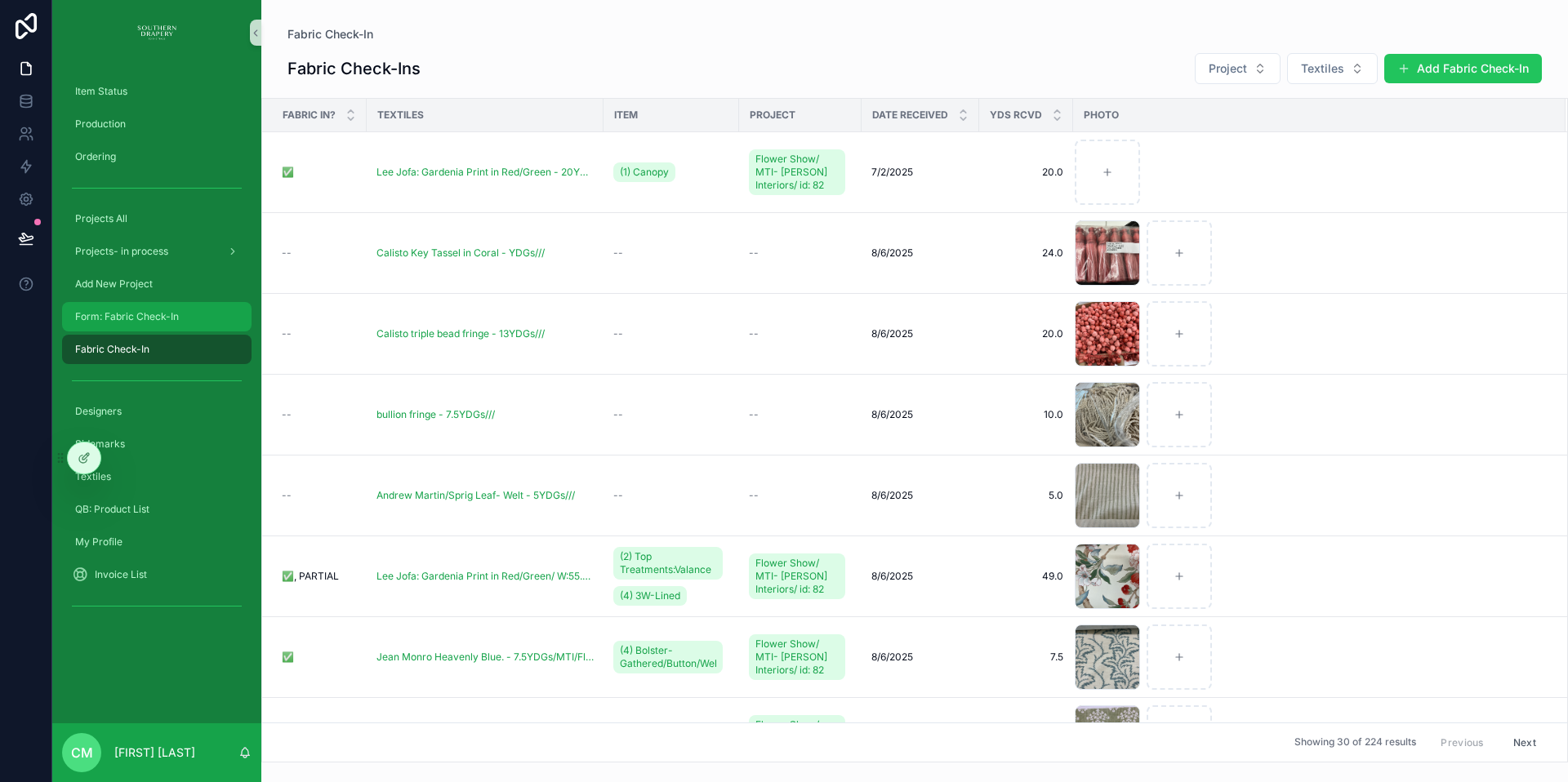 click on "Form: Fabric Check-In" at bounding box center [127, 317] 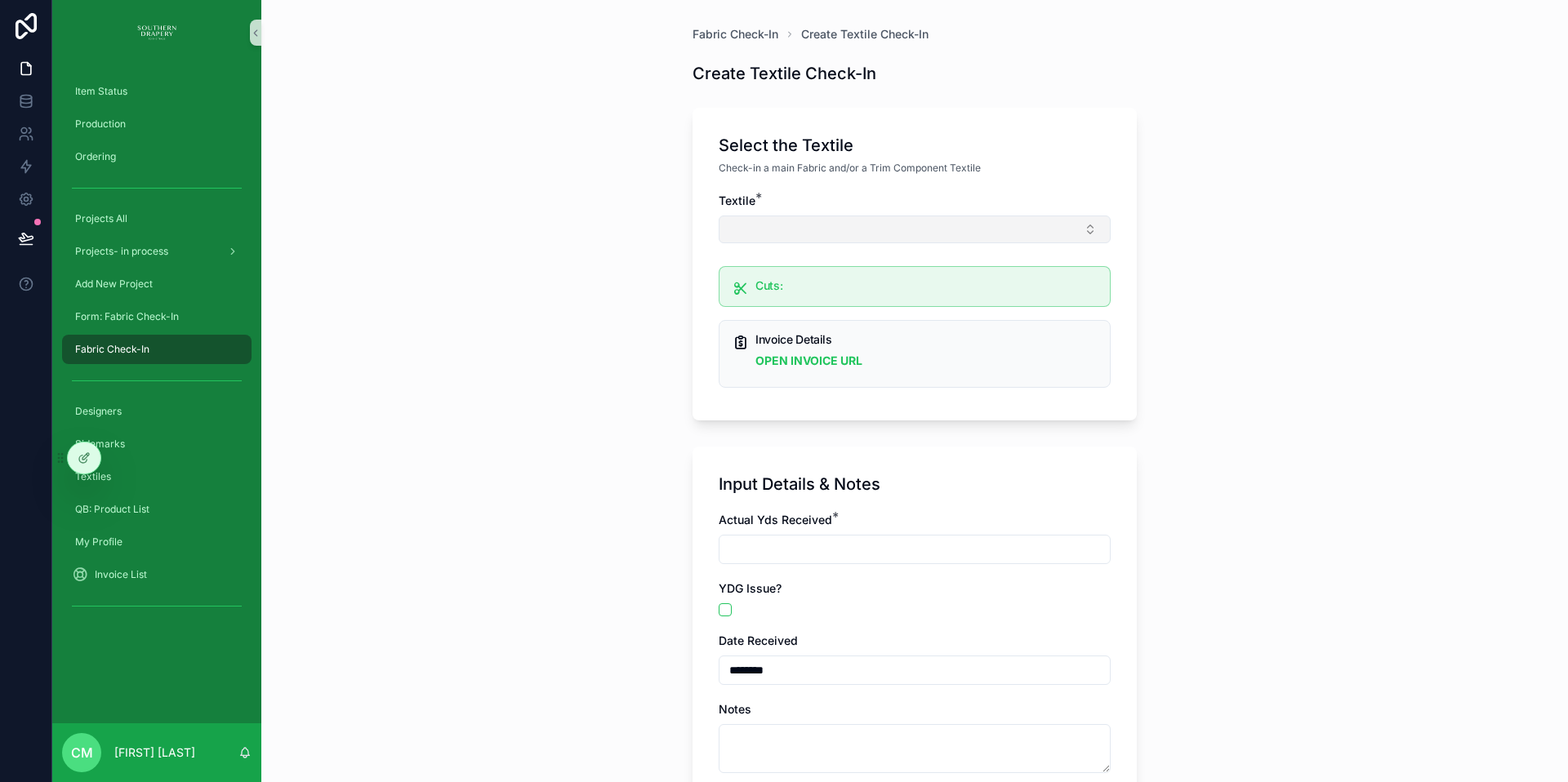 click at bounding box center (915, 229) 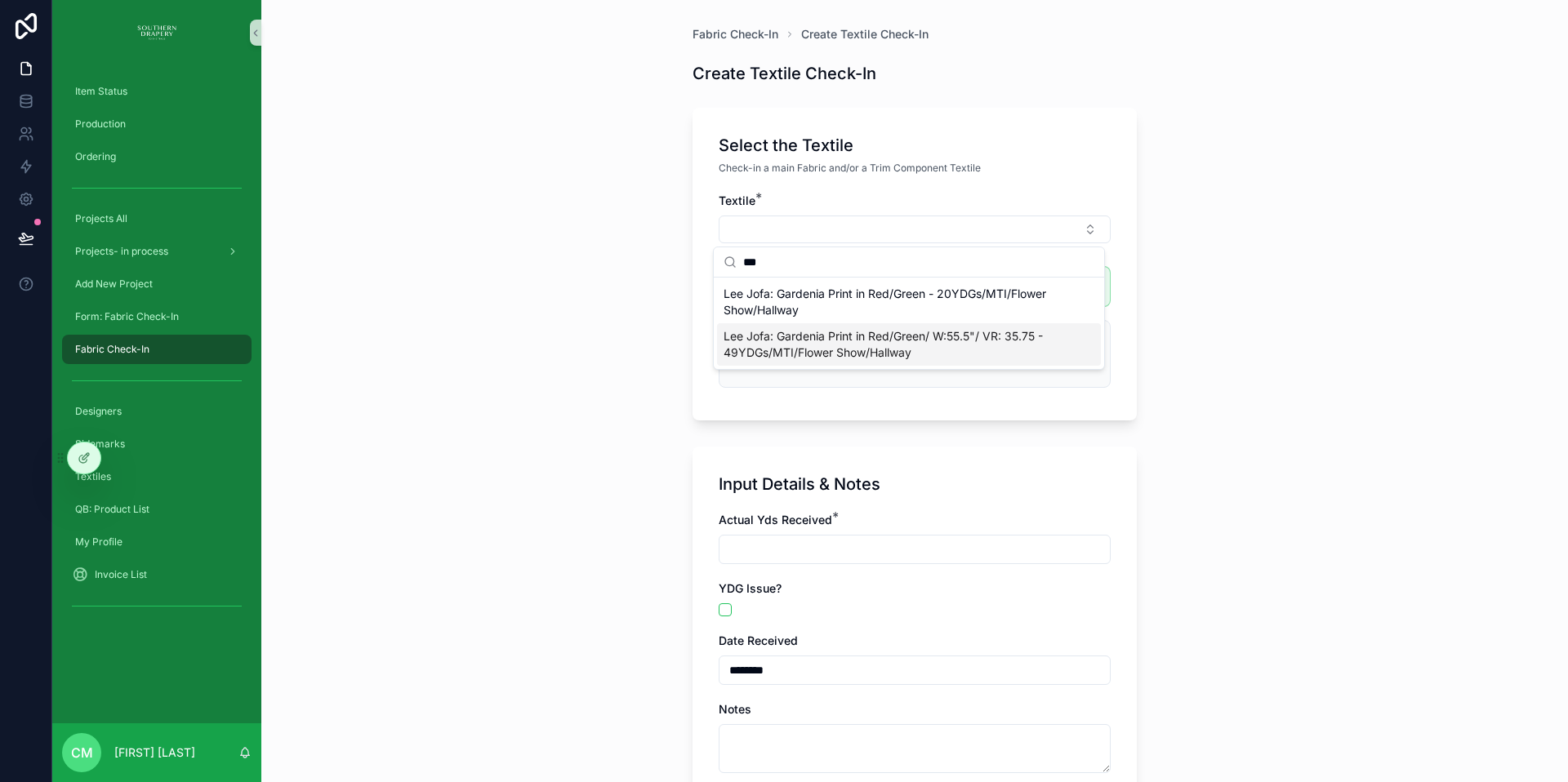 scroll, scrollTop: 5, scrollLeft: 0, axis: vertical 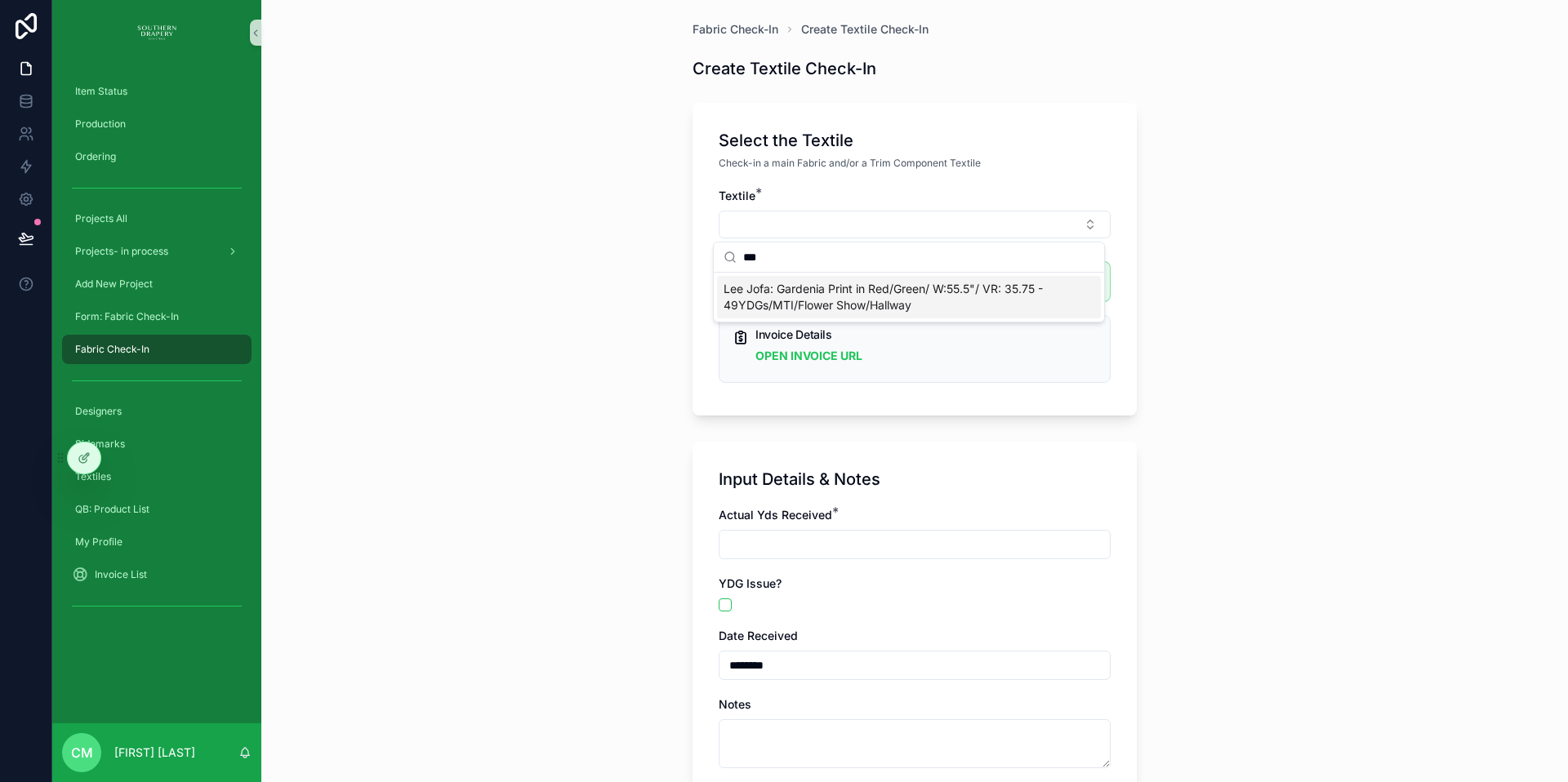 type on "***" 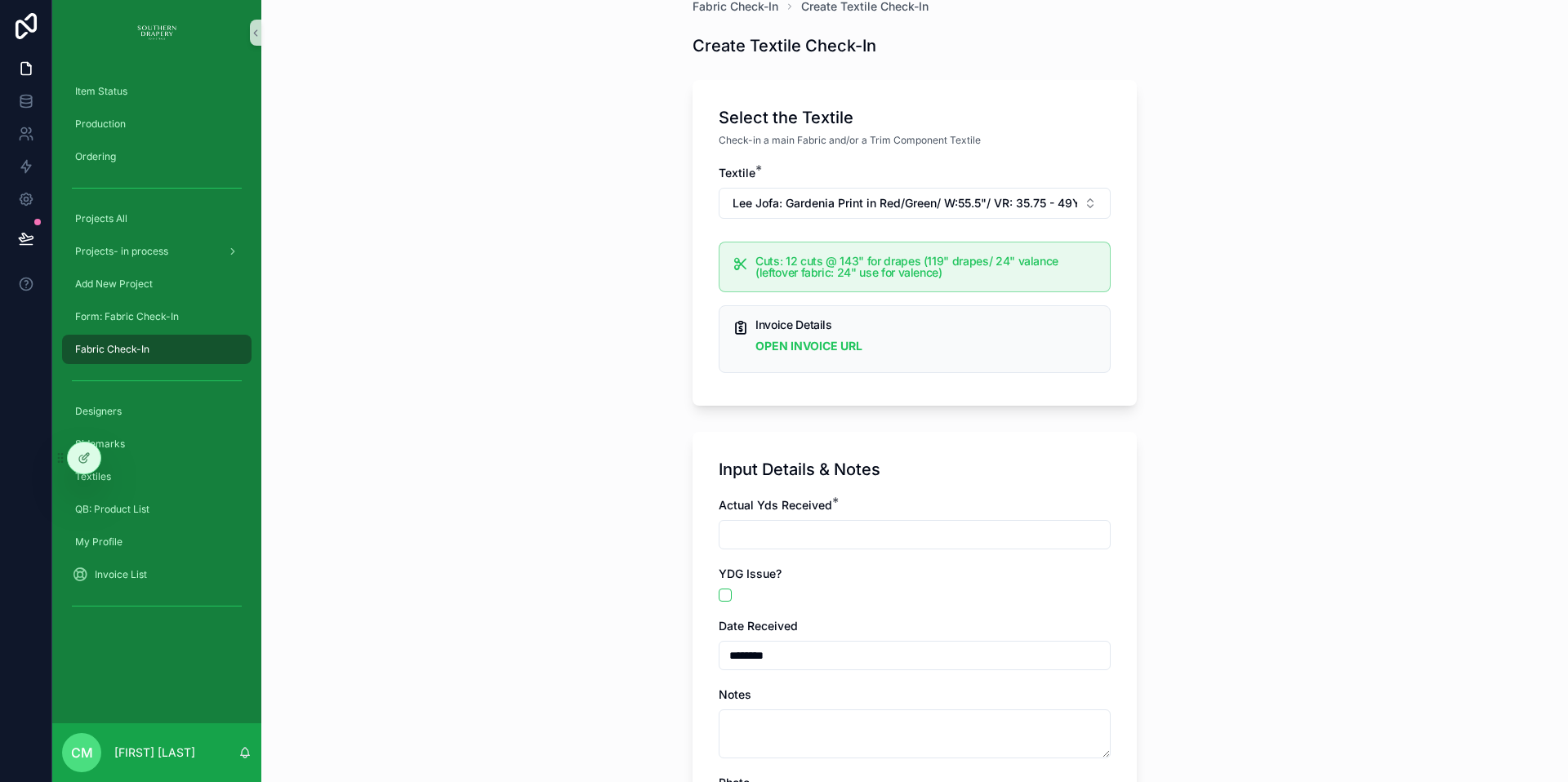 scroll, scrollTop: 5, scrollLeft: 0, axis: vertical 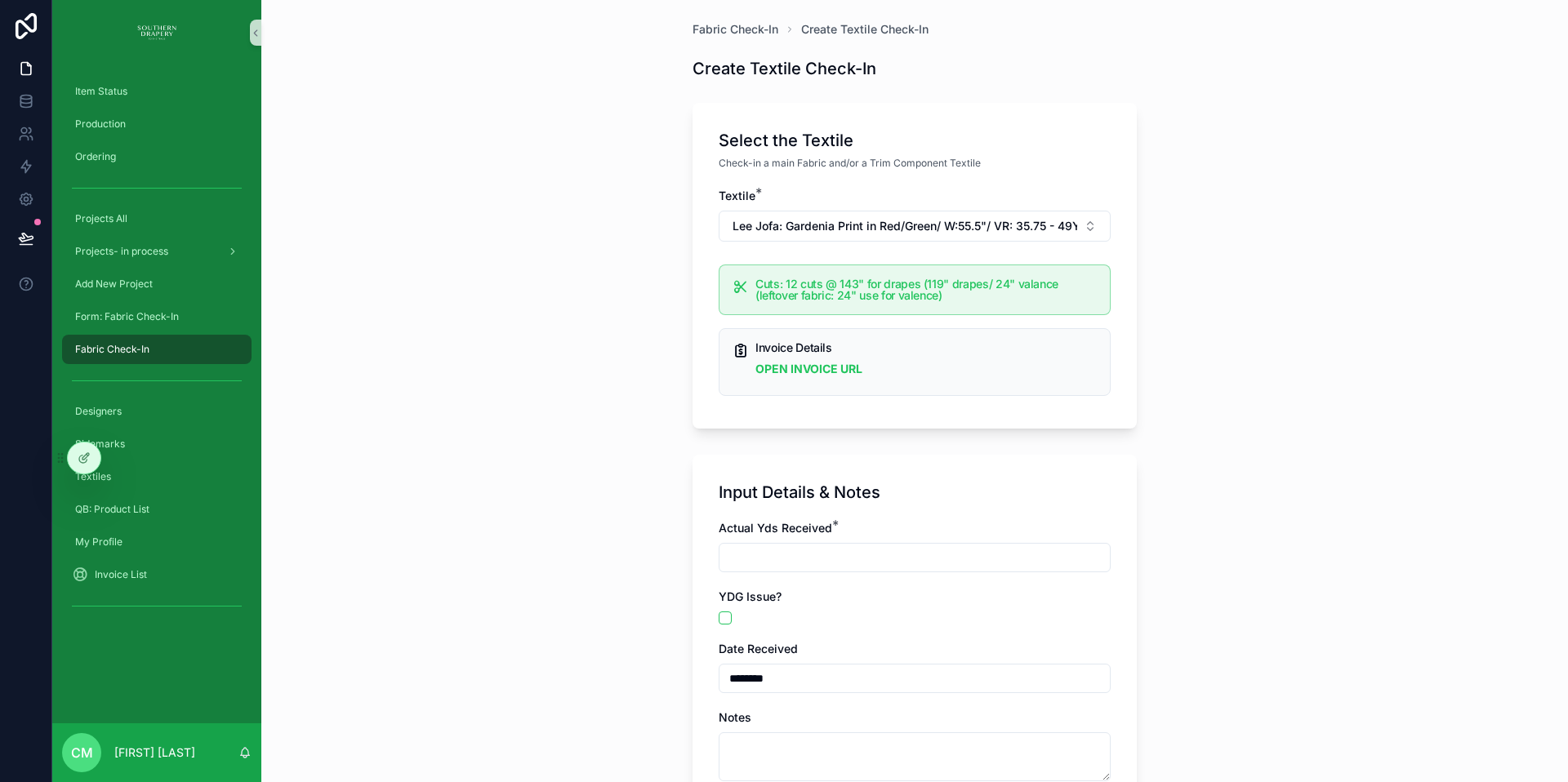 click at bounding box center (915, 558) 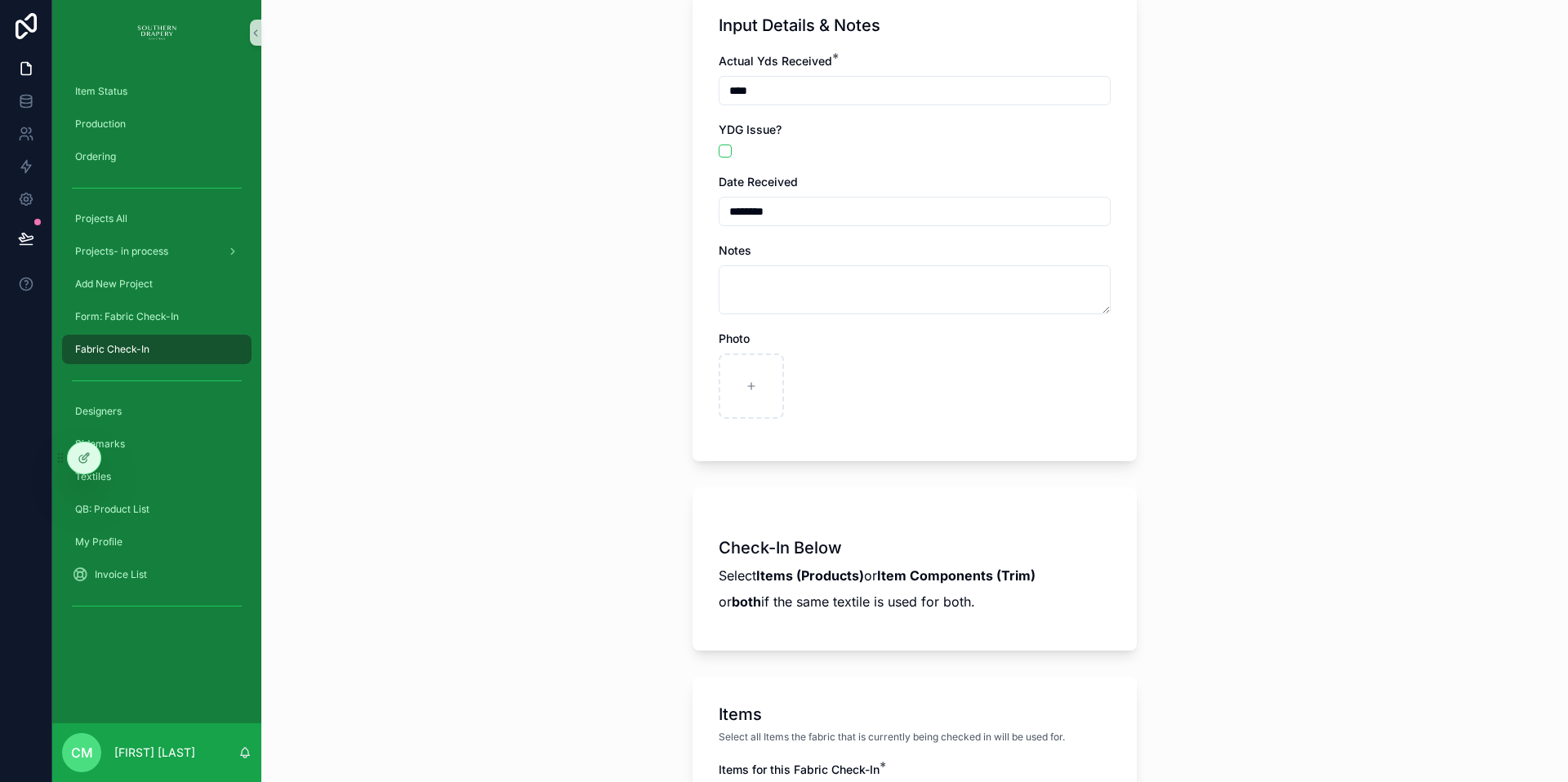 scroll, scrollTop: 492, scrollLeft: 0, axis: vertical 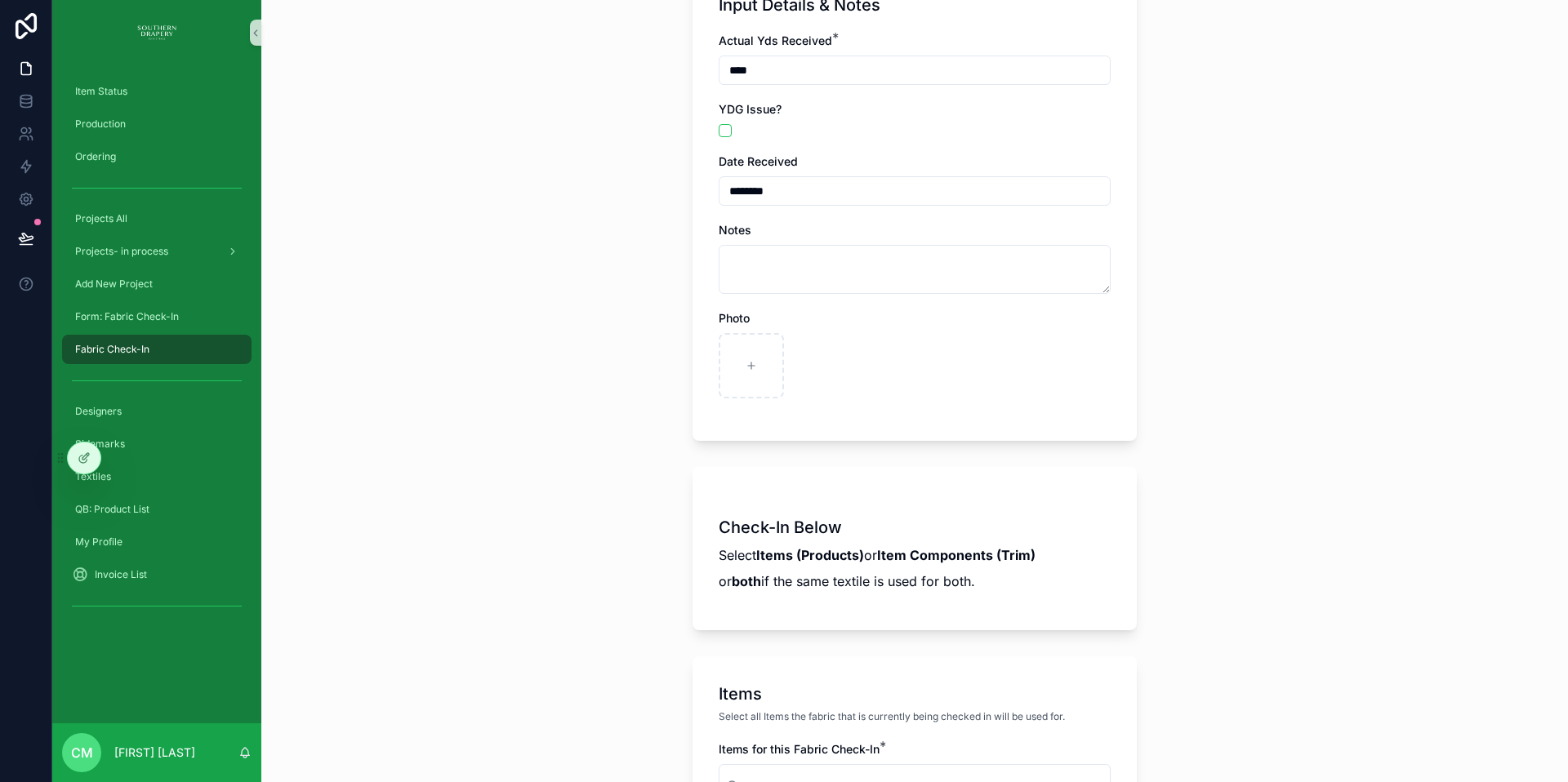 type on "****" 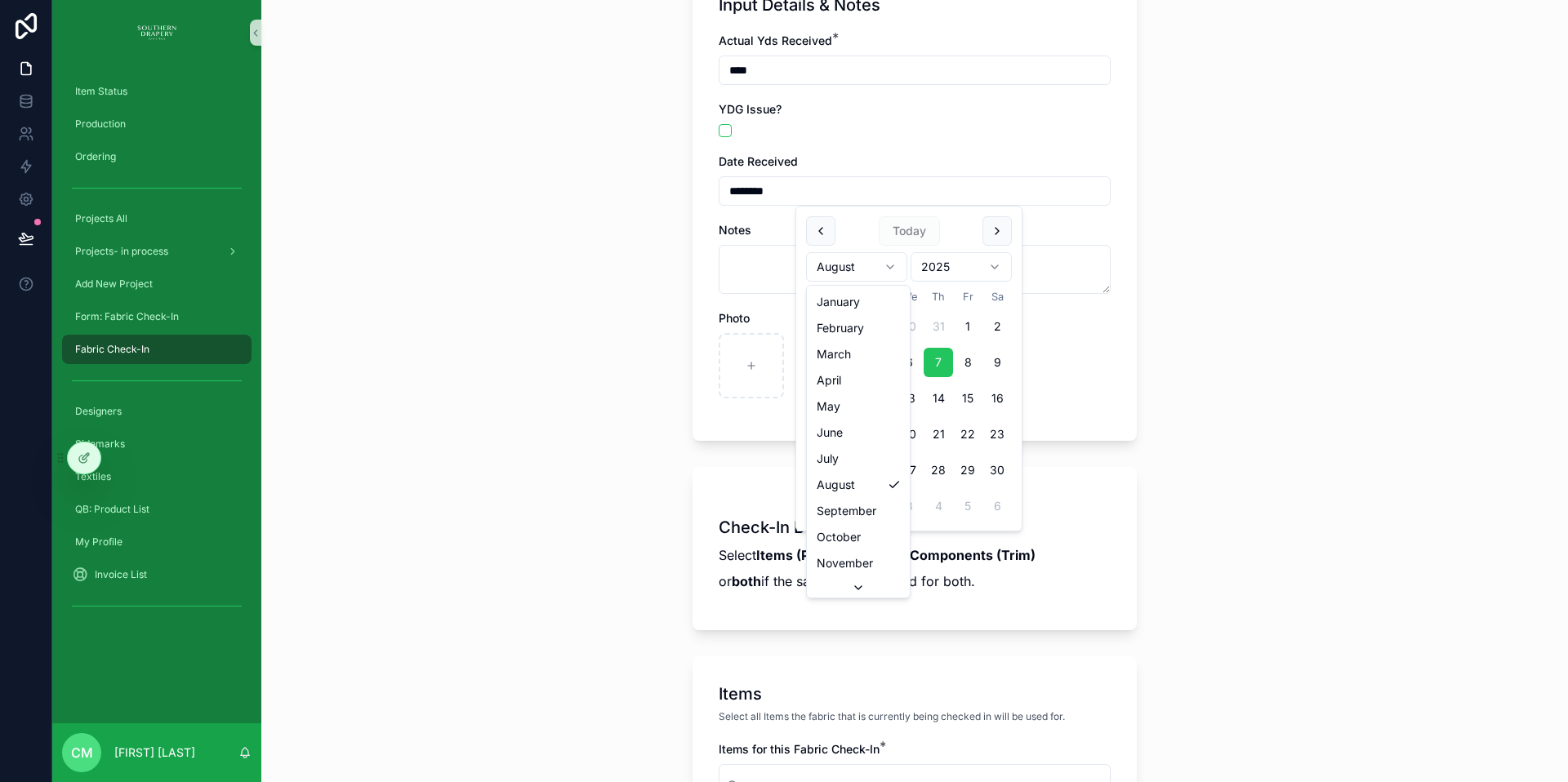 click on "Item Status Production Ordering Projects All Projects- in process Add New Project Form: Fabric Check-In Fabric Check-In Designers Sidemarks Textiles QB: Product List My Profile Invoice List cm [FIRST] [LAST] Fabric Check-In Create Textile Check-In Create Textile Check-In Select the Textile Check-in a main Fabric and/or a Trim Component Textile Textile * Lee Jofa: Gardenia Print in Red/Green/ W:55.5"/ VR: 35.75 - 49YDGs/MTI/Flower Show/Hallway Cuts:  12 cuts @ 143" for drapes (119" drapes/ 24" valance (leftover fabric: 24" use for valence) Invoice Details OPEN INVOICE URL Input Details & Notes Actual Yds Received * **** YDG Issue? Date Received ******** Notes Photo Check-In Below Select  Items (Products)
or  Item Components (Trim) or  both  if the same textile is used for both. Items Select all Items the fabric that is currently being checked in will be used for.  Items for this Fabric Check-In * (2) Top Treatments:Valance (4) 3W-Lined Save Today August 2025 Su Mo Tu We Th Fr Sa 27 28 29 1" at bounding box center [784, 391] 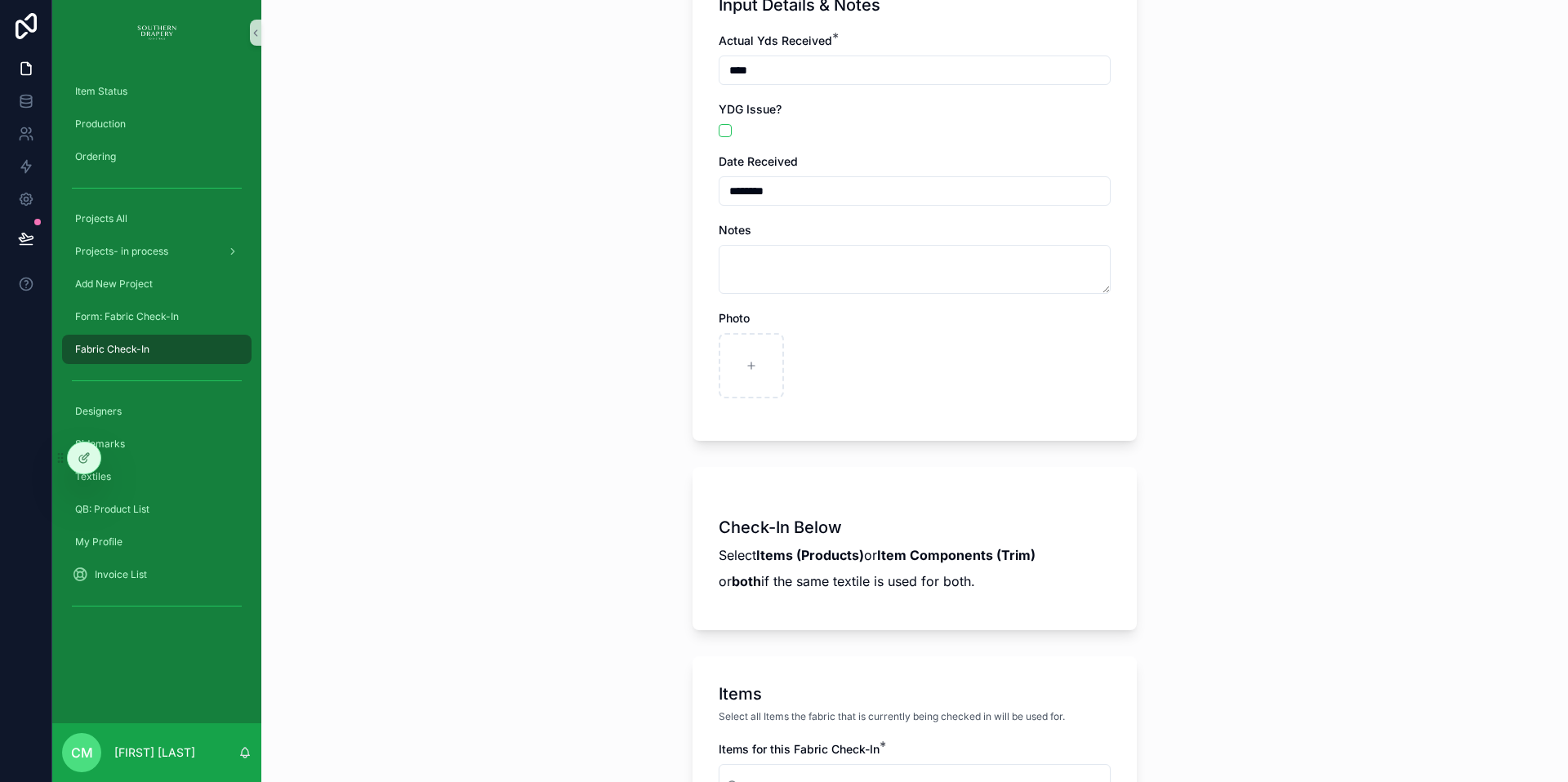 click on "********" at bounding box center [915, 191] 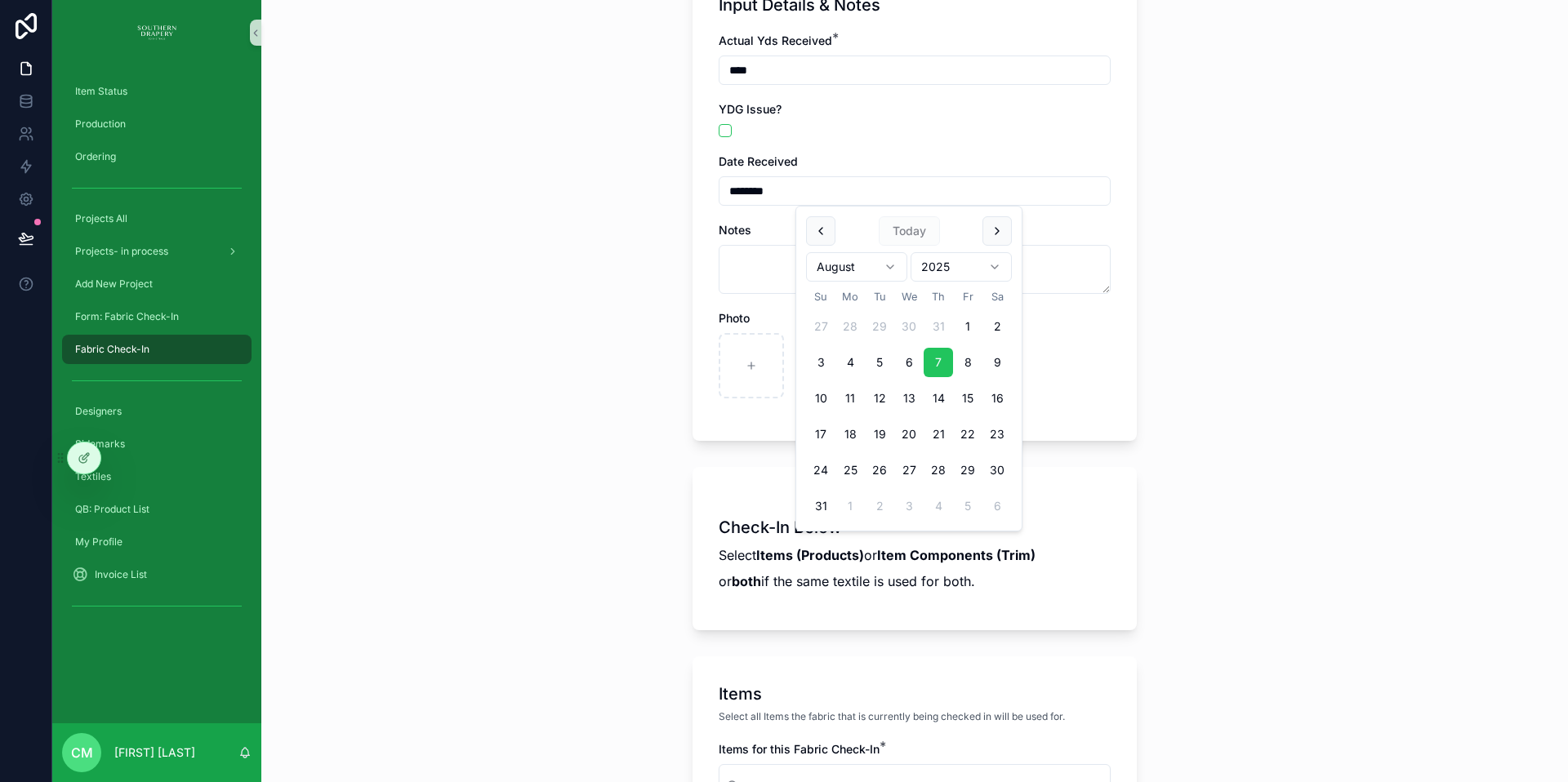 click on "Item Status Production Ordering Projects All Projects- in process Add New Project Form: Fabric Check-In Fabric Check-In Designers Sidemarks Textiles QB: Product List My Profile Invoice List cm [FIRST] [LAST] Fabric Check-In Create Textile Check-In Create Textile Check-In Select the Textile Check-in a main Fabric and/or a Trim Component Textile Textile * Lee Jofa: Gardenia Print in Red/Green/ W:55.5"/ VR: 35.75 - 49YDGs/MTI/Flower Show/Hallway Cuts:  12 cuts @ 143" for drapes (119" drapes/ 24" valance (leftover fabric: 24" use for valence) Invoice Details OPEN INVOICE URL Input Details & Notes Actual Yds Received * **** YDG Issue? Date Received ******** Notes Photo Check-In Below Select  Items (Products)
or  Item Components (Trim) or  both  if the same textile is used for both. Items Select all Items the fabric that is currently being checked in will be used for.  Items for this Fabric Check-In * (2) Top Treatments:Valance (4) 3W-Lined Save Today August 2025 Su Mo Tu We Th Fr Sa 27 28 29 1" at bounding box center (784, 391) 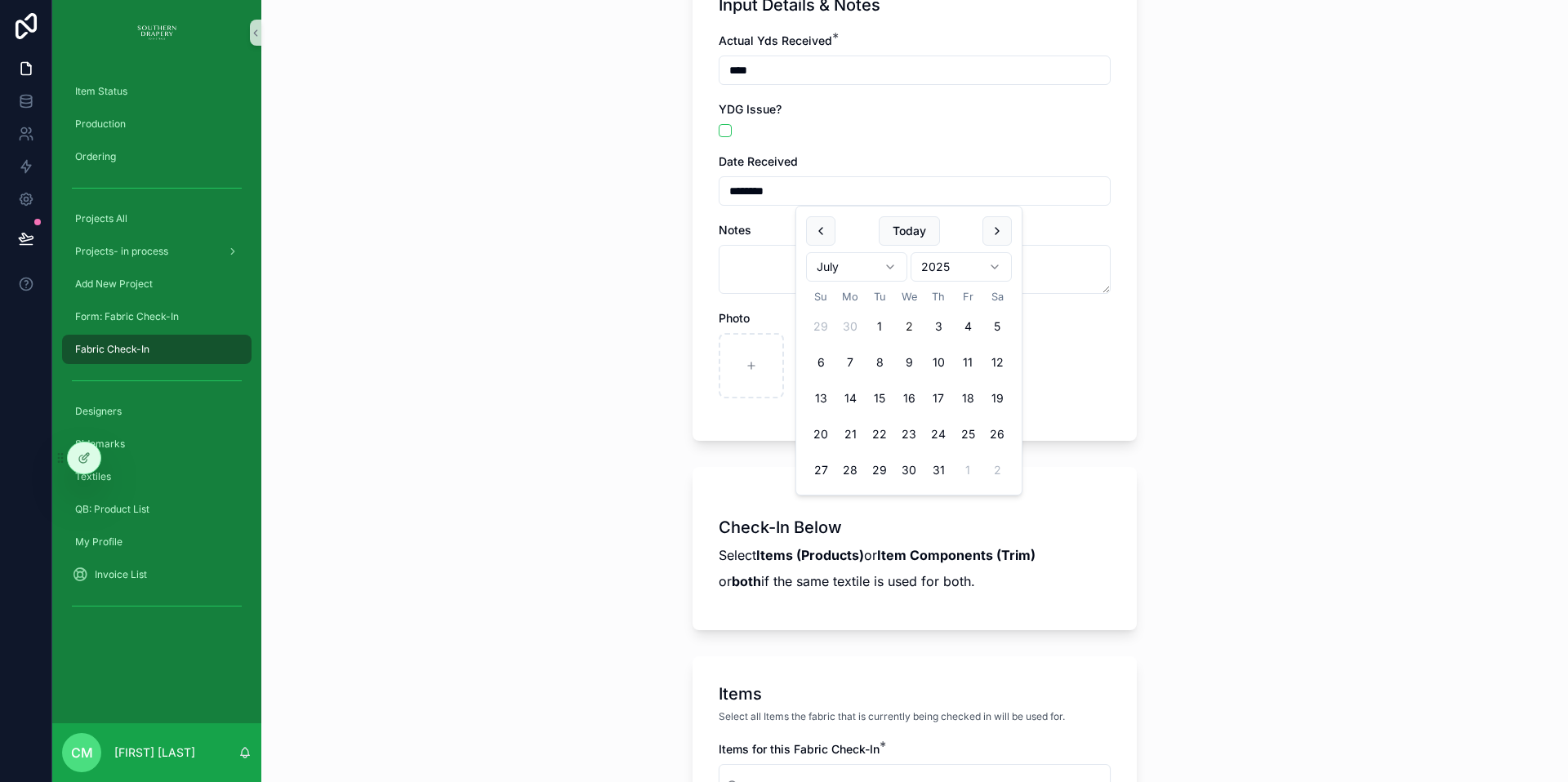 click on "2" at bounding box center [909, 327] 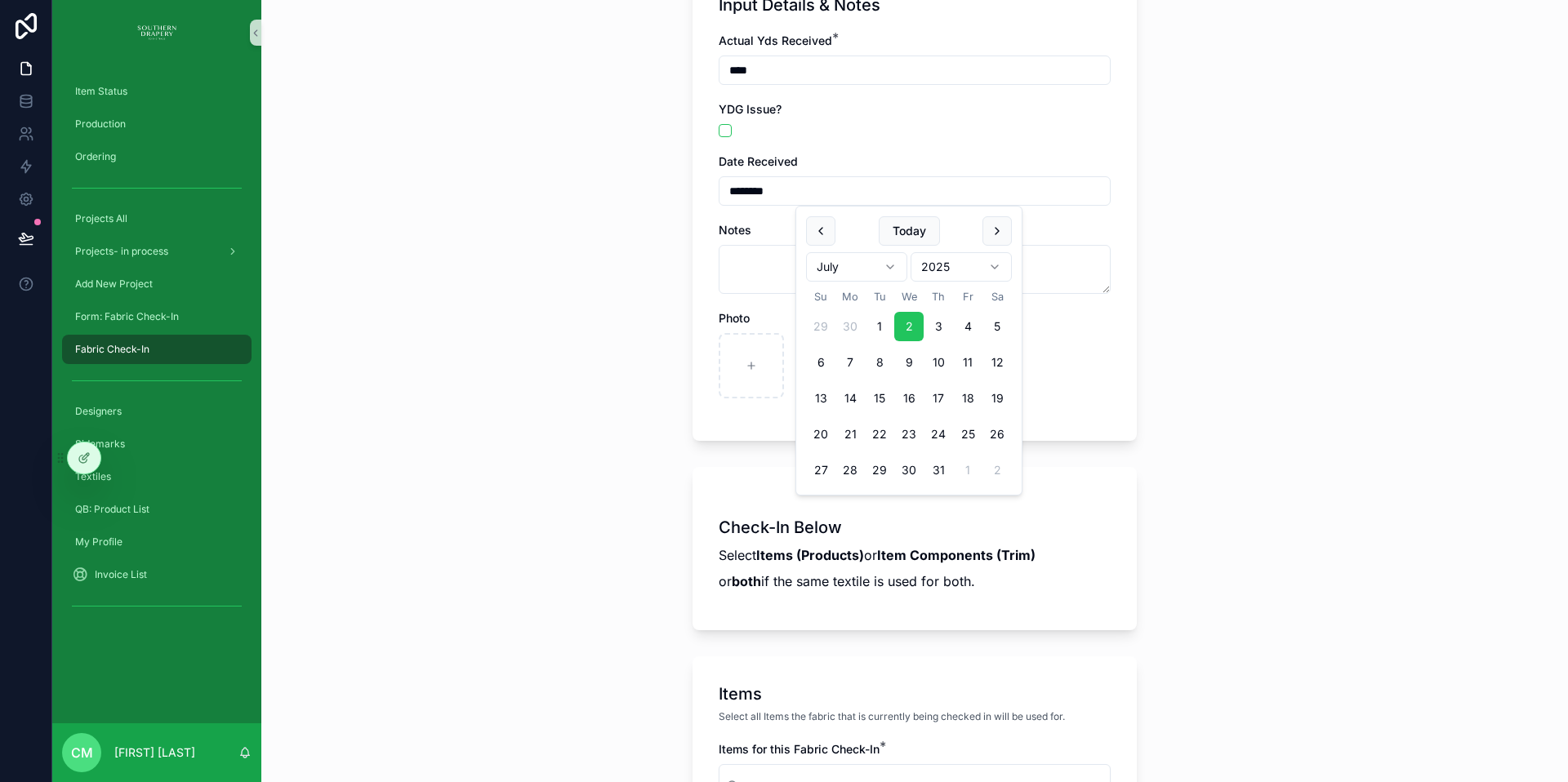 type on "********" 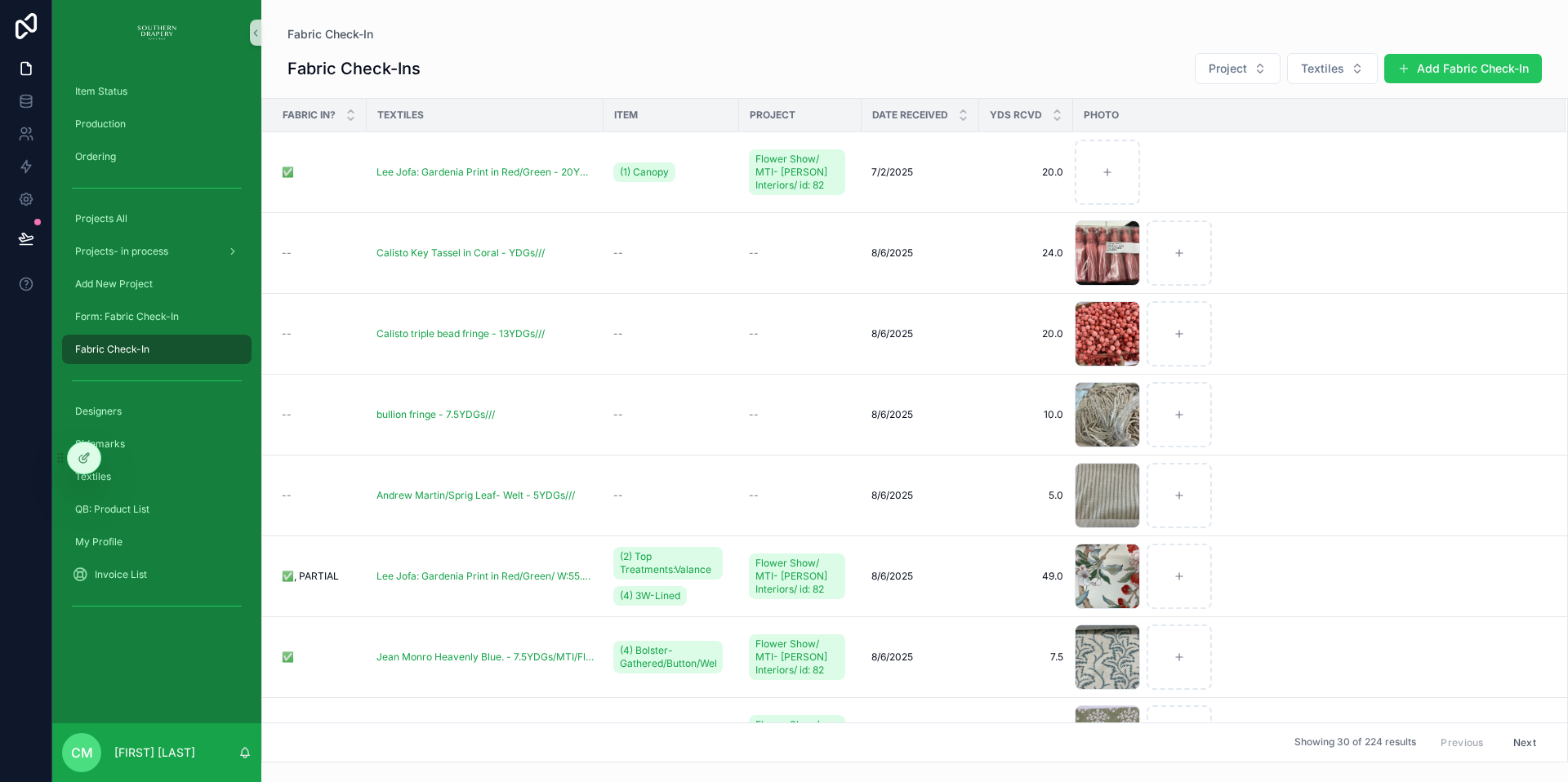 scroll, scrollTop: 0, scrollLeft: 0, axis: both 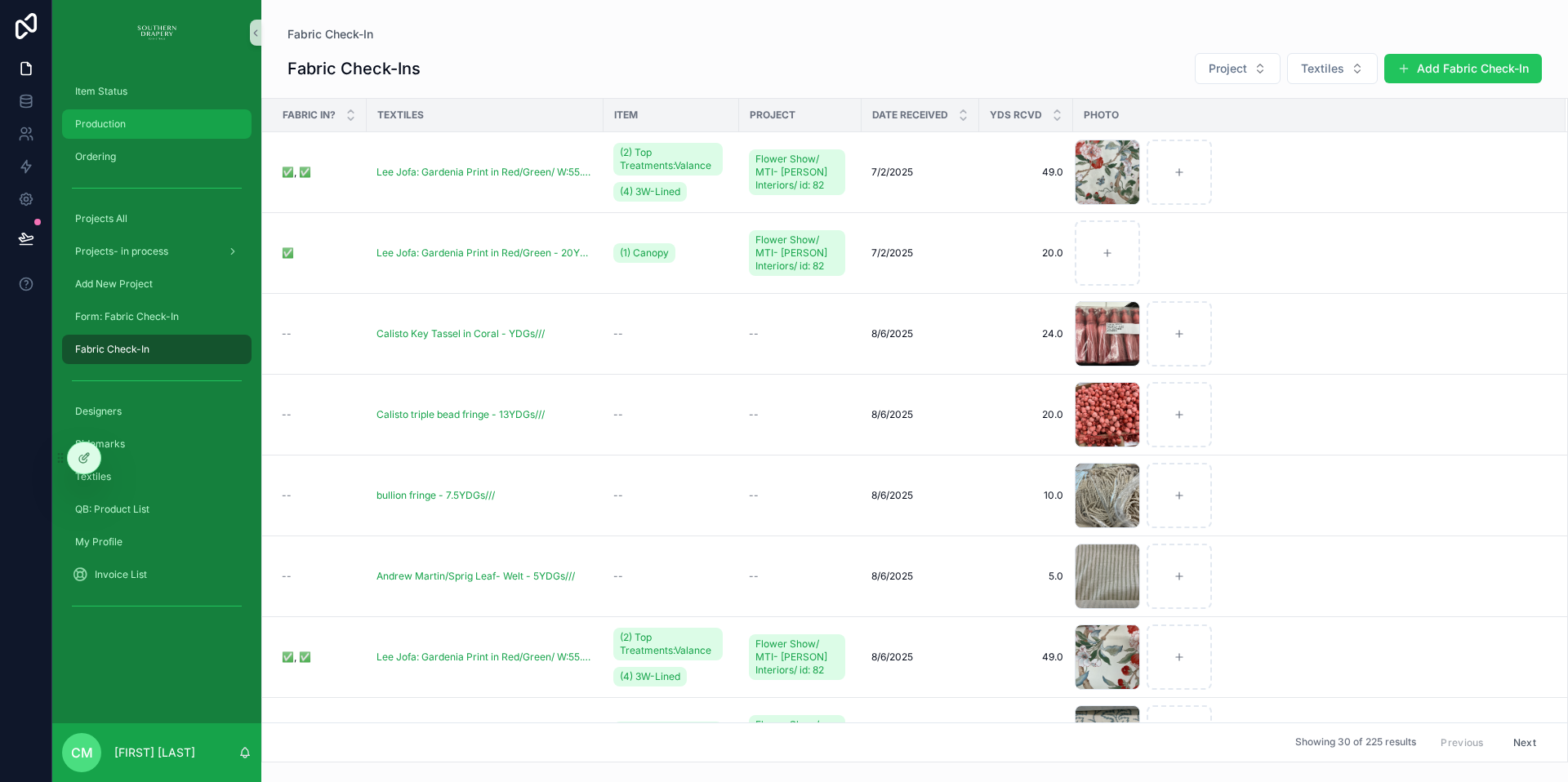 click on "Production" at bounding box center [100, 124] 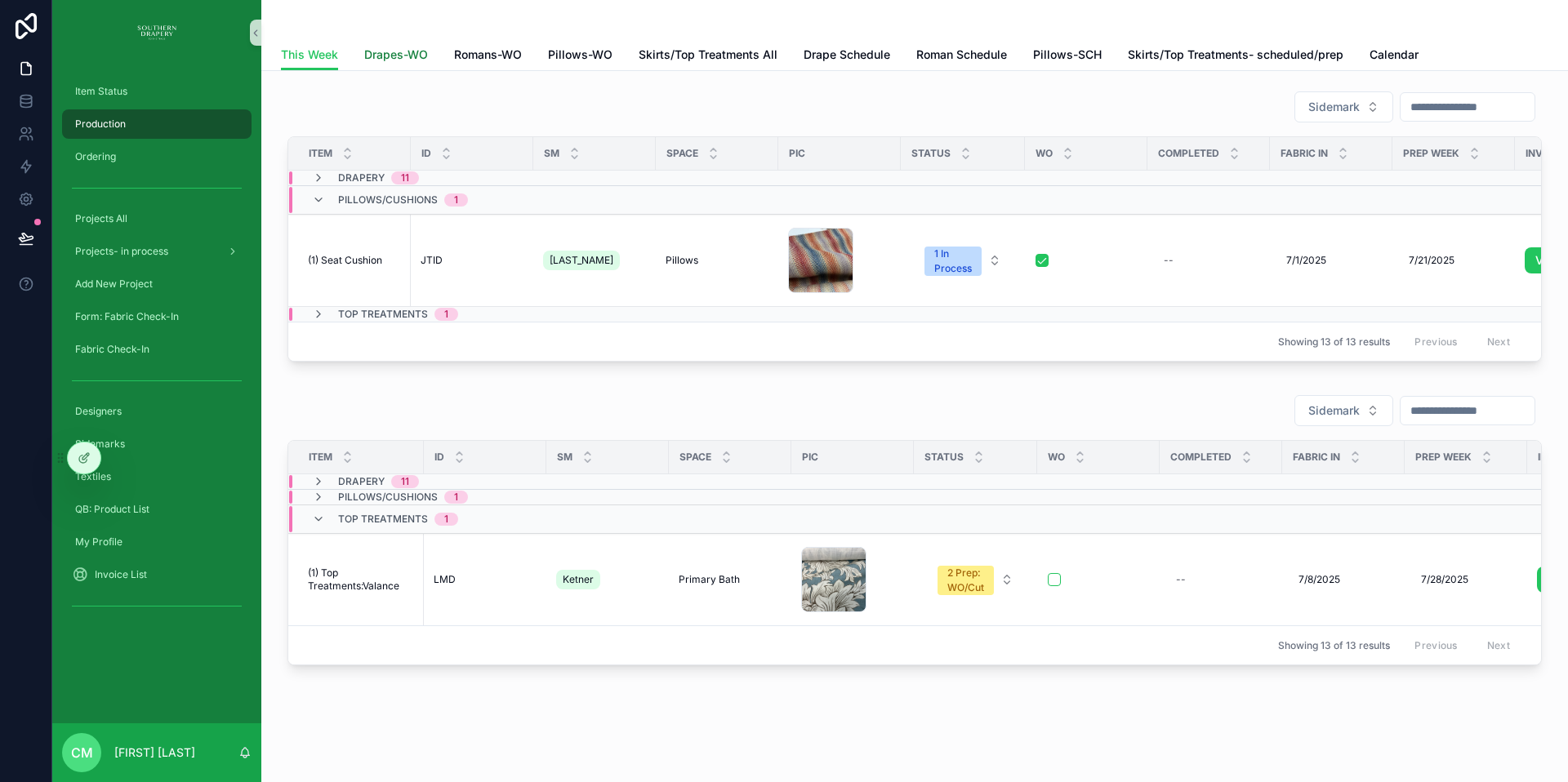 click on "Drapes-WO" at bounding box center [396, 55] 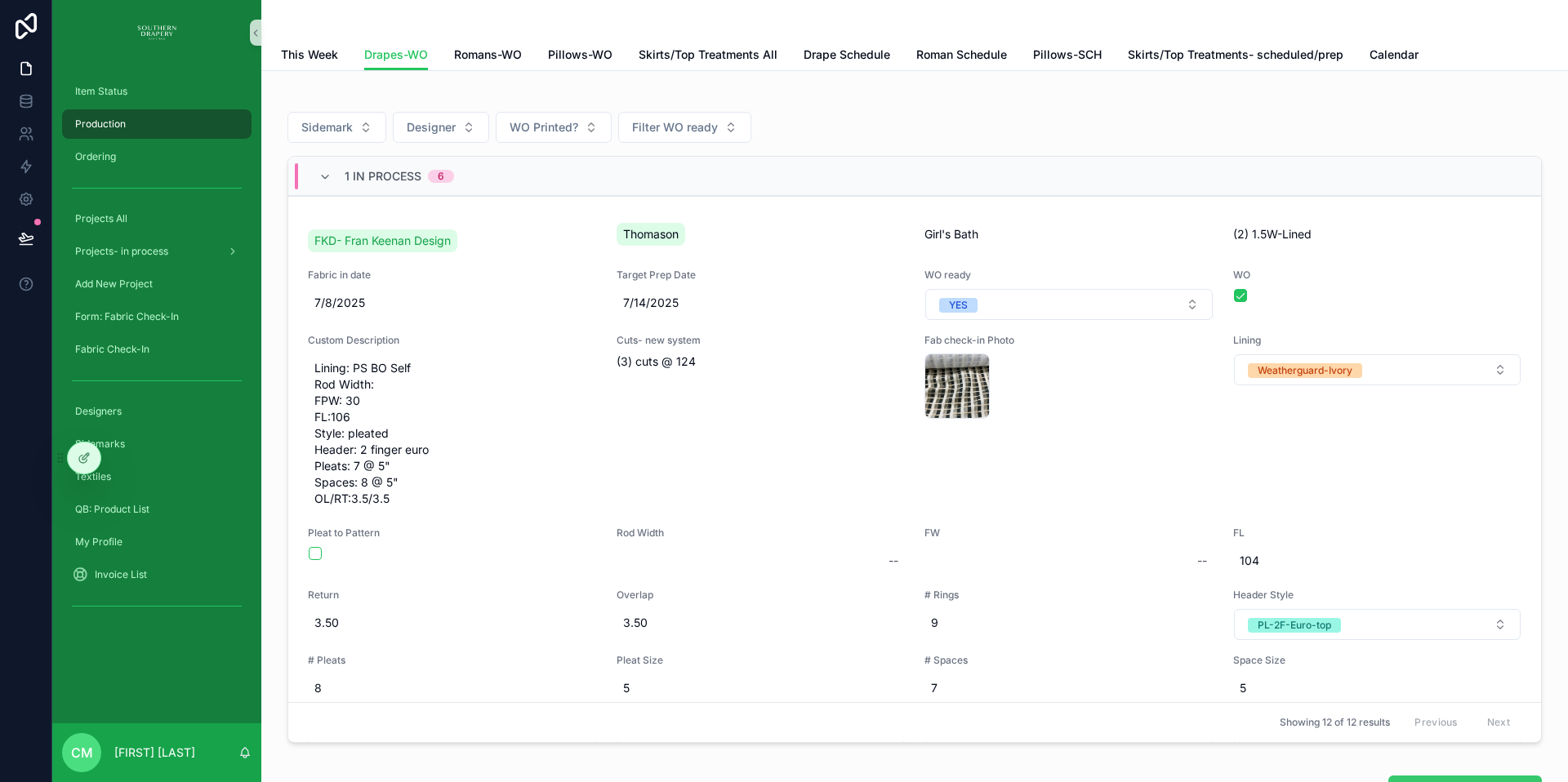 click on "Drape Work Orders" at bounding box center (1477, 790) 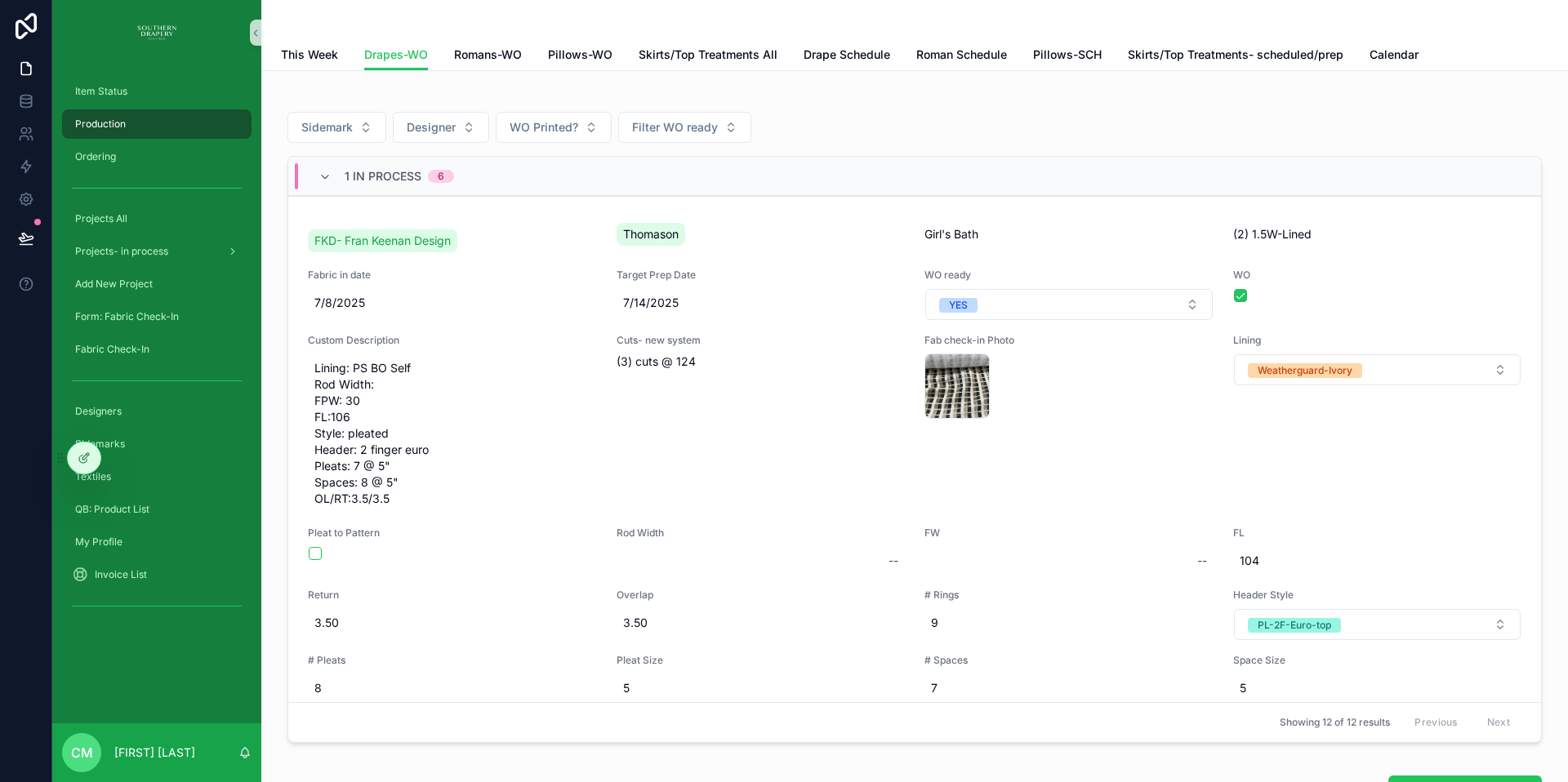 scroll, scrollTop: 25, scrollLeft: 0, axis: vertical 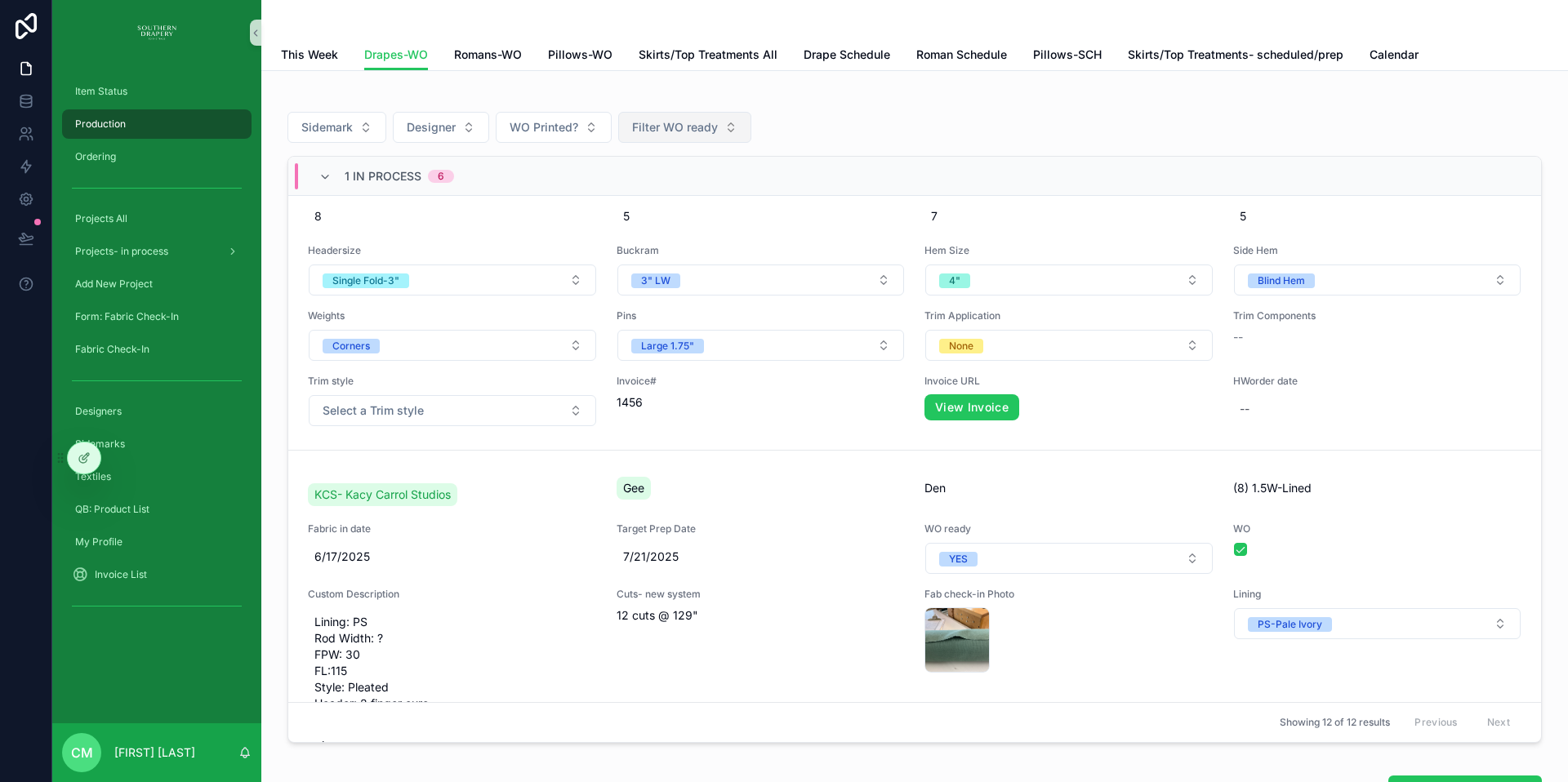 click on "Filter WO ready" at bounding box center (675, 127) 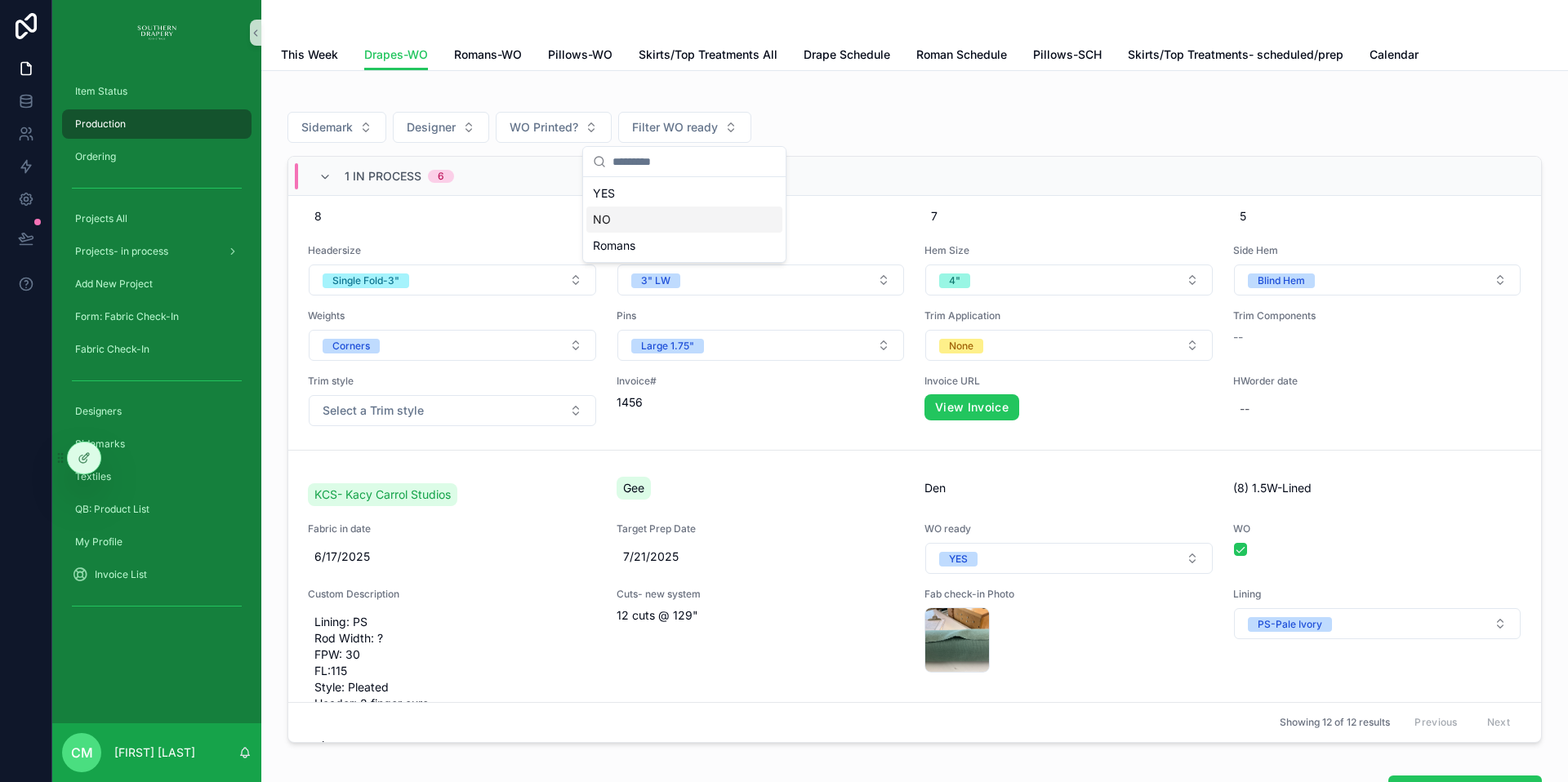 click on "NO" at bounding box center [684, 220] 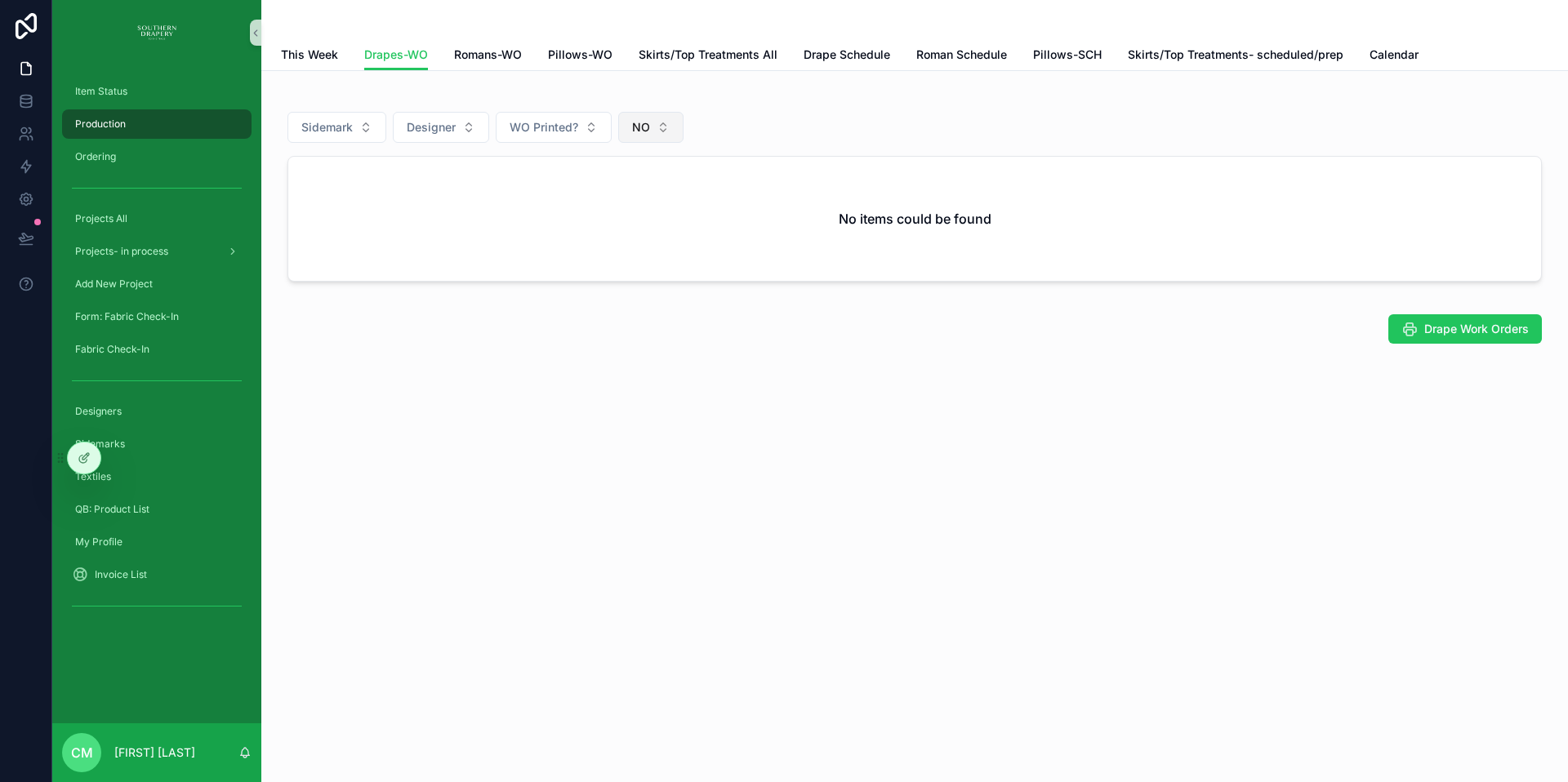 click on "NO" at bounding box center [641, 127] 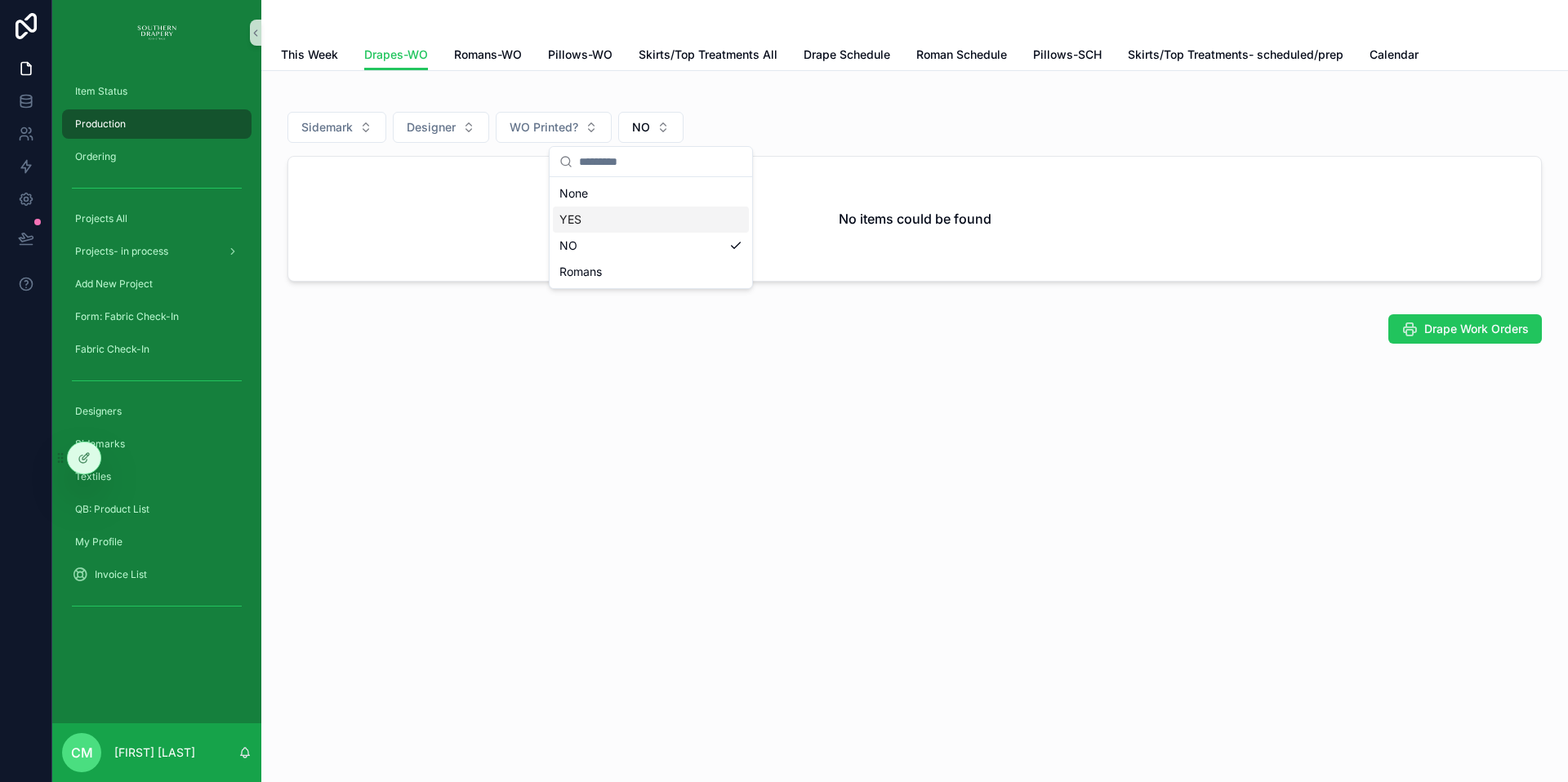 click on "YES" at bounding box center [651, 220] 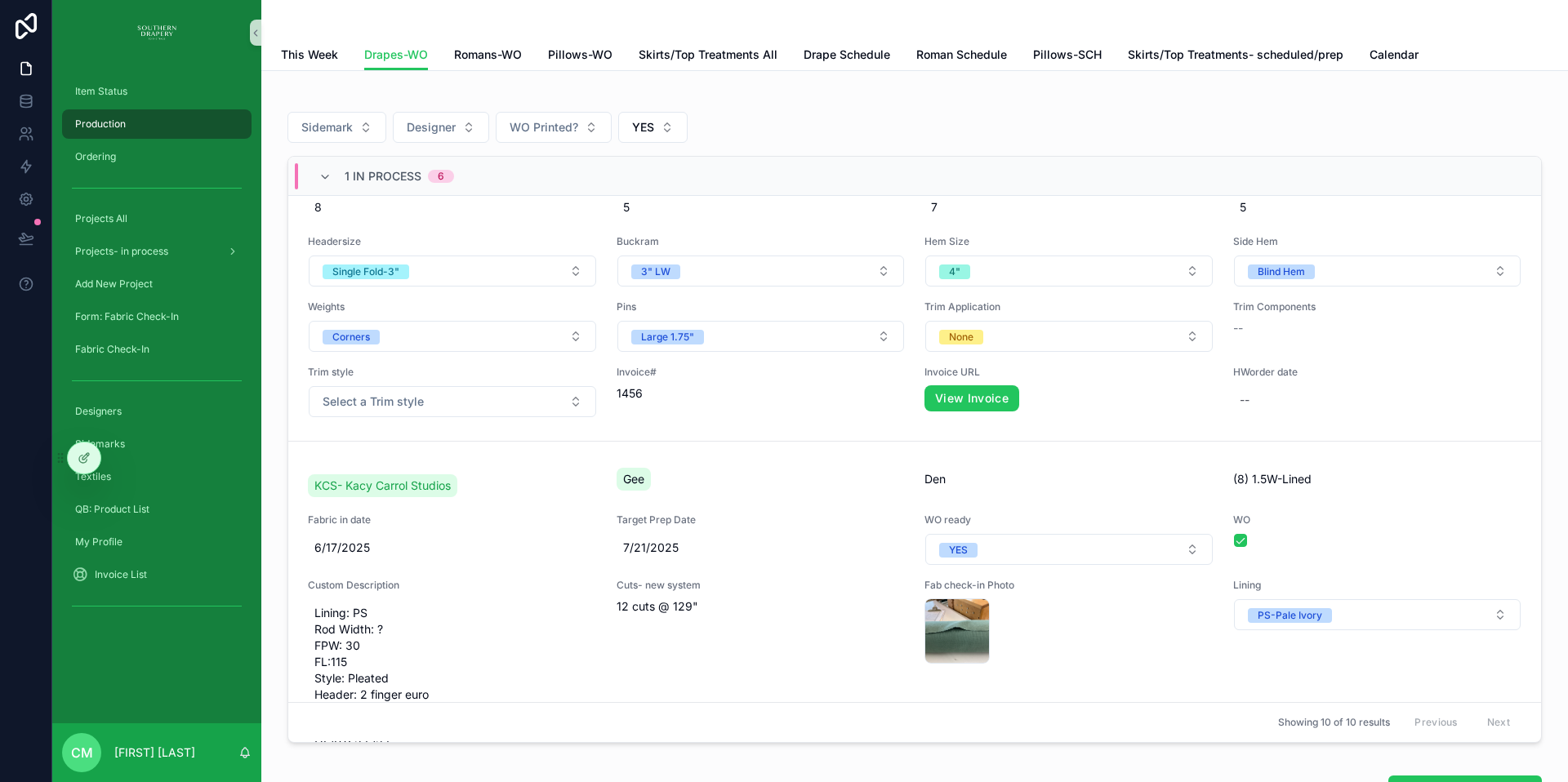 scroll, scrollTop: 482, scrollLeft: 0, axis: vertical 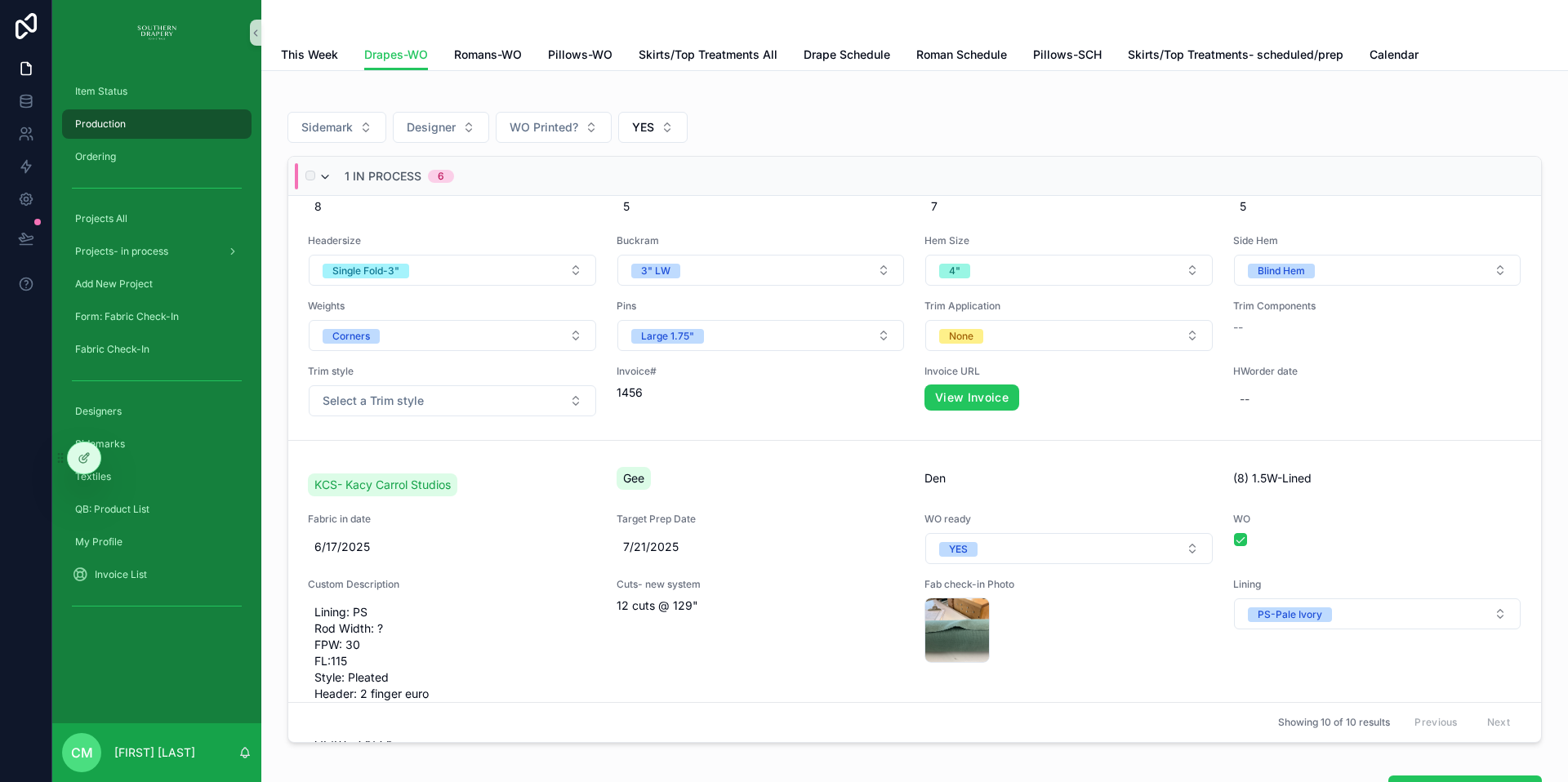 click at bounding box center [325, 177] 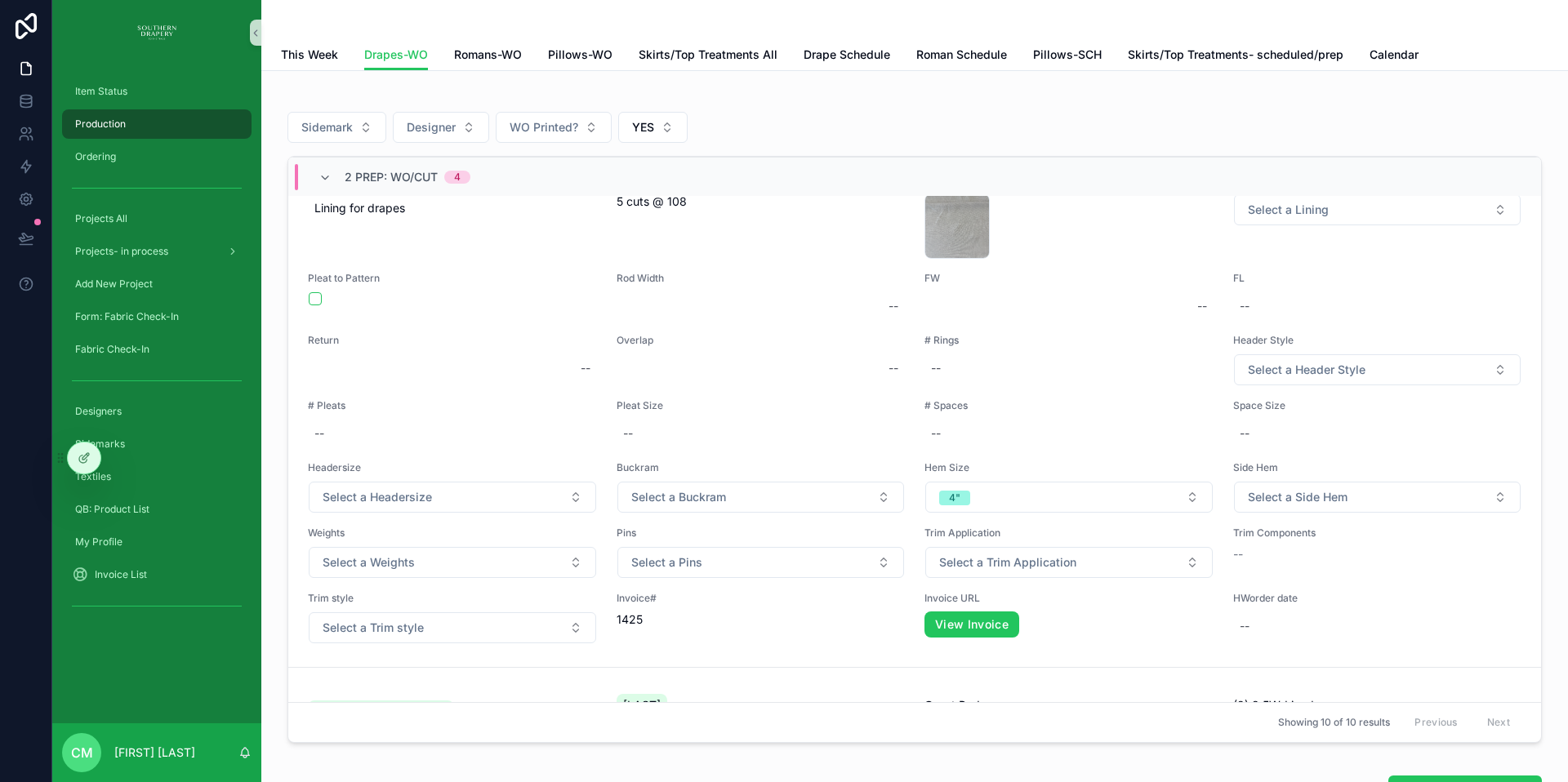 scroll, scrollTop: 1550, scrollLeft: 0, axis: vertical 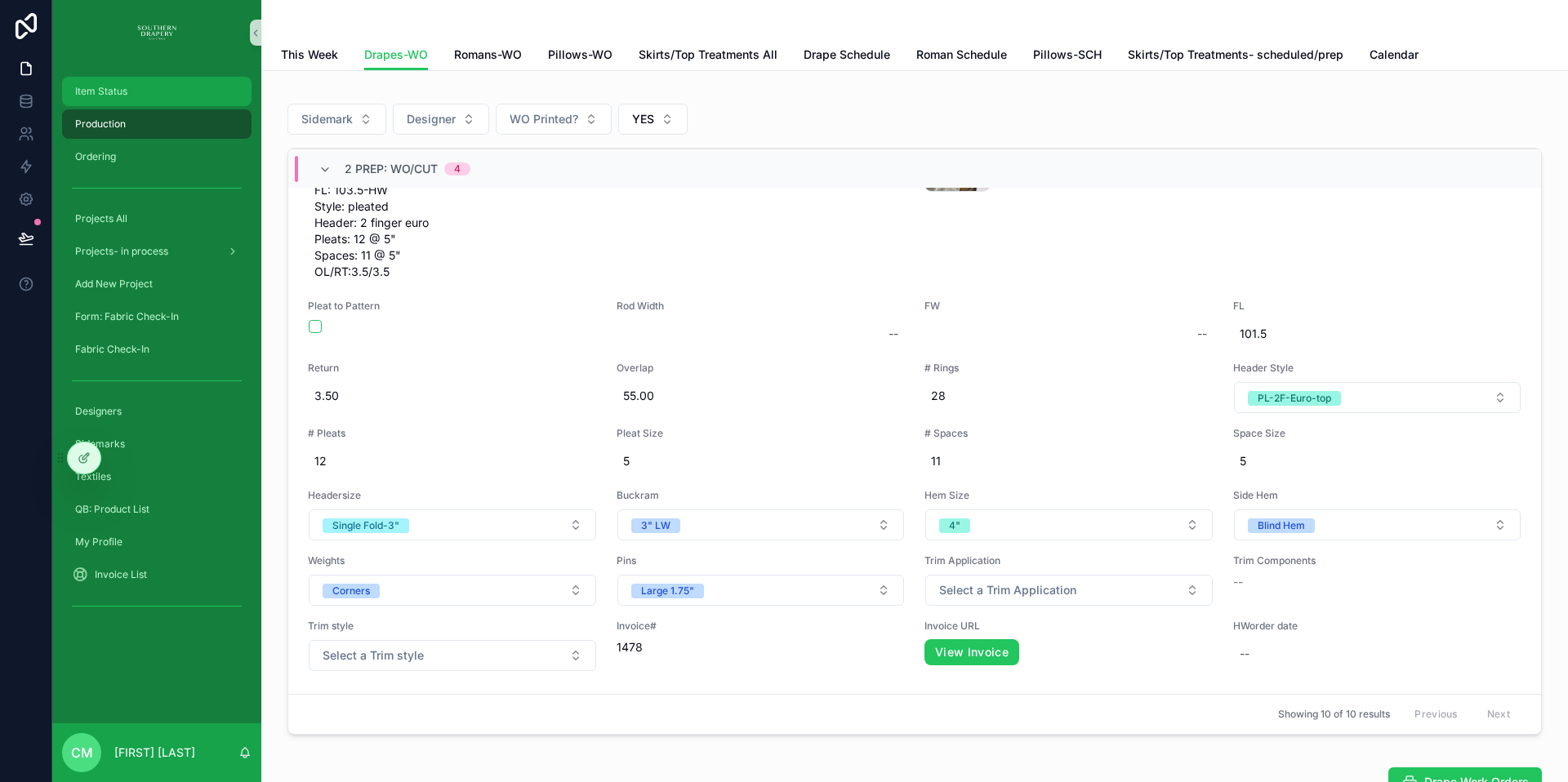 click on "Item Status" at bounding box center [157, 91] 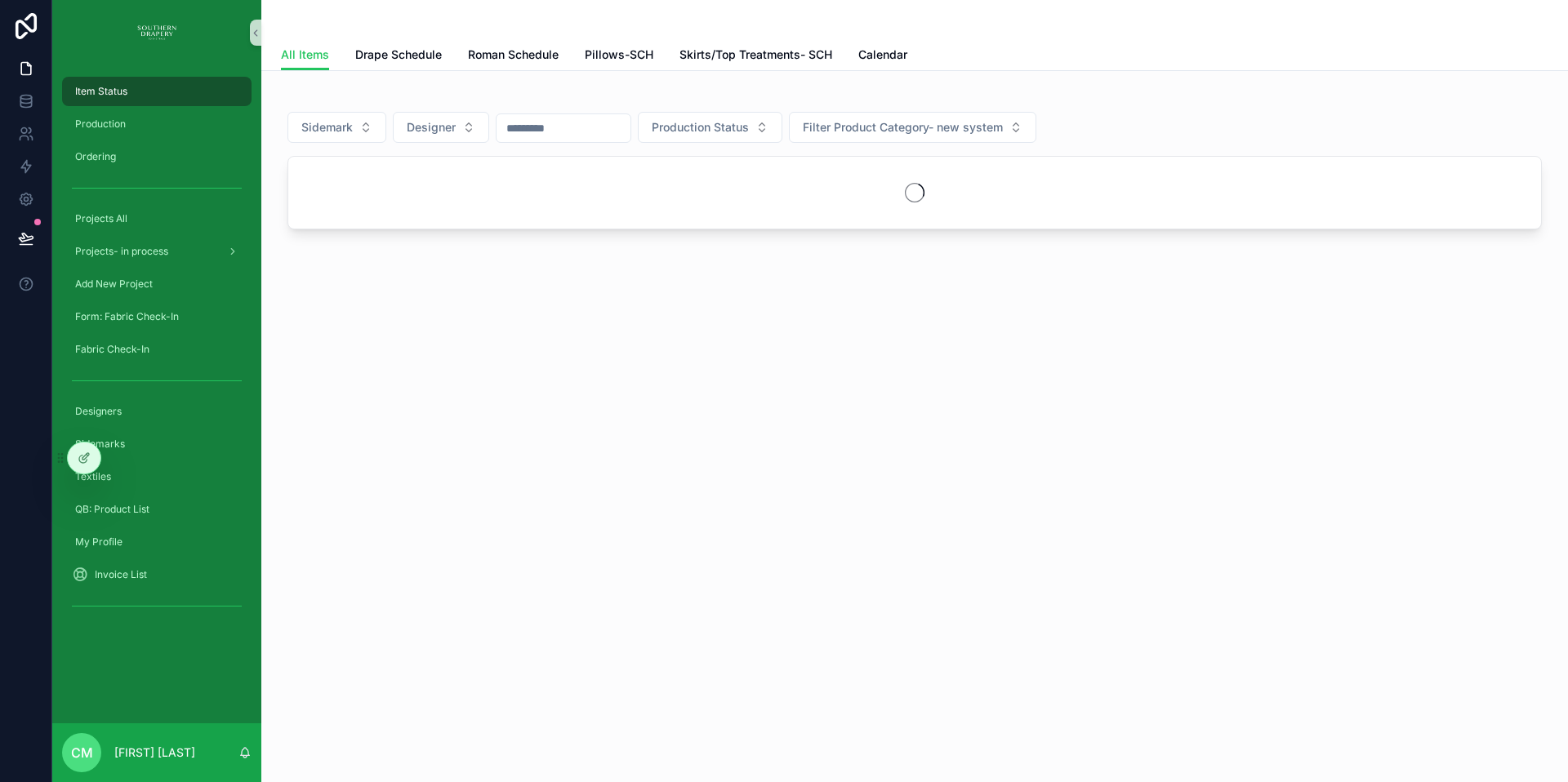 scroll, scrollTop: 0, scrollLeft: 0, axis: both 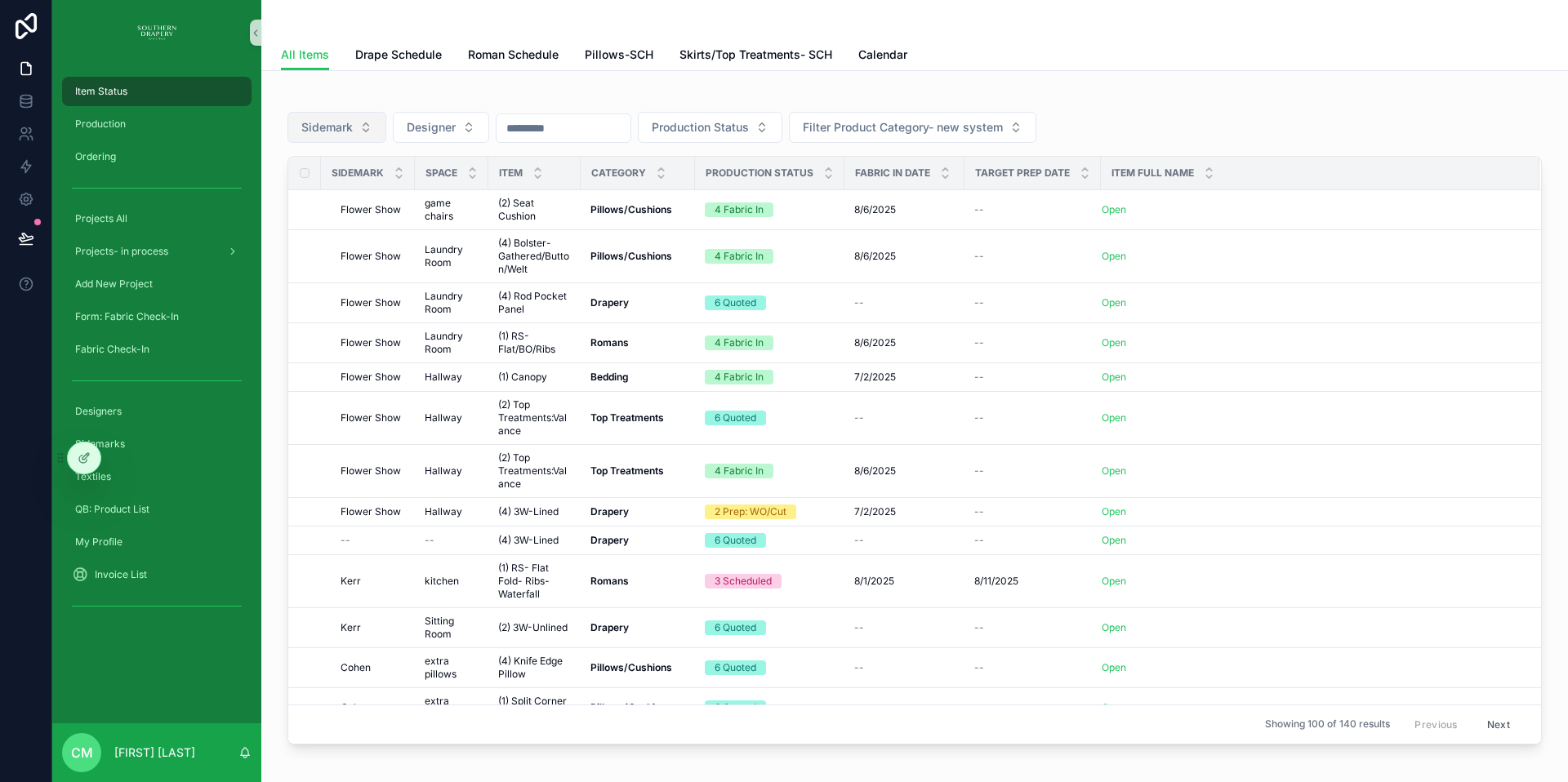 click on "Sidemark" at bounding box center [336, 127] 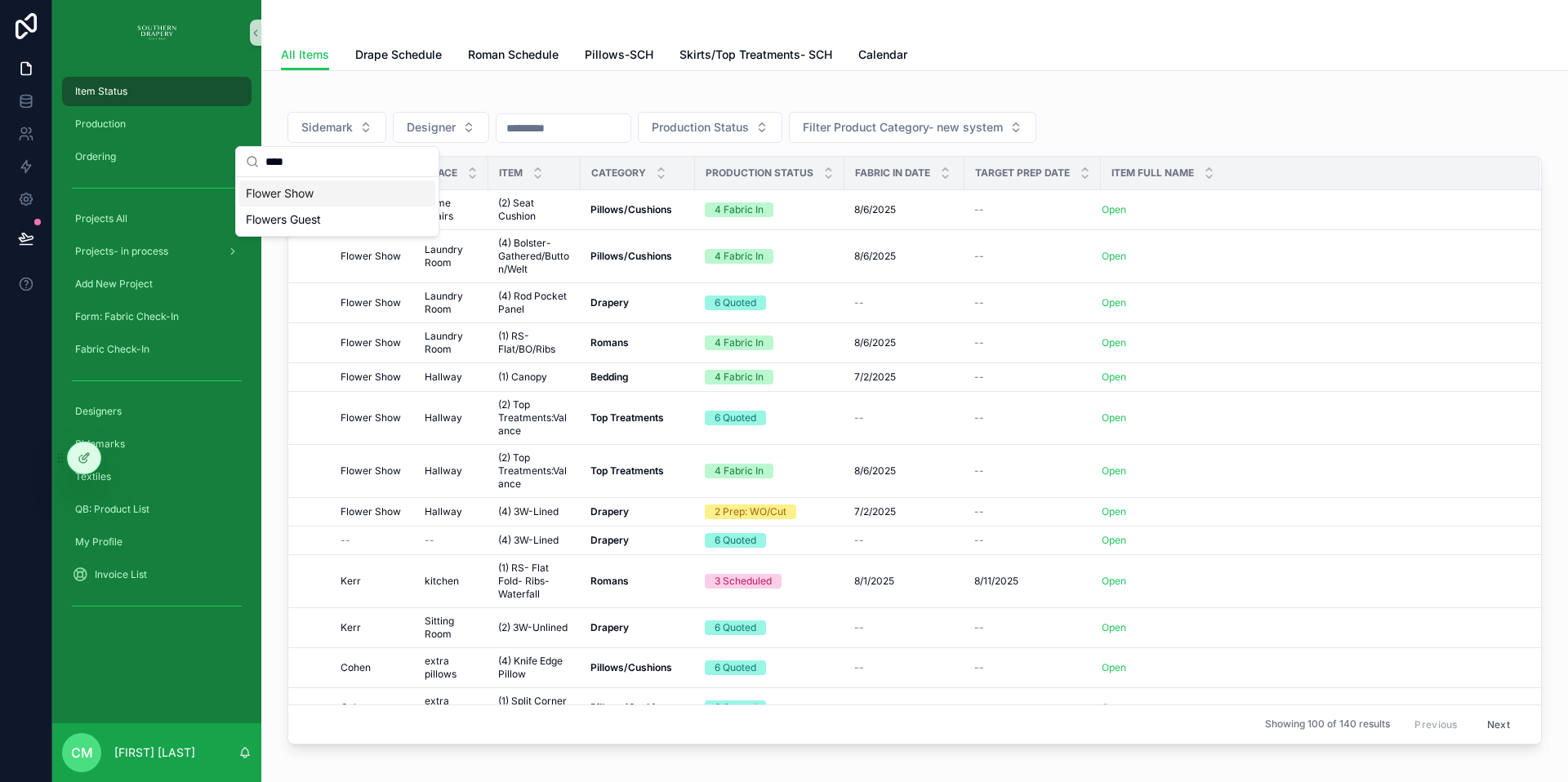 type on "****" 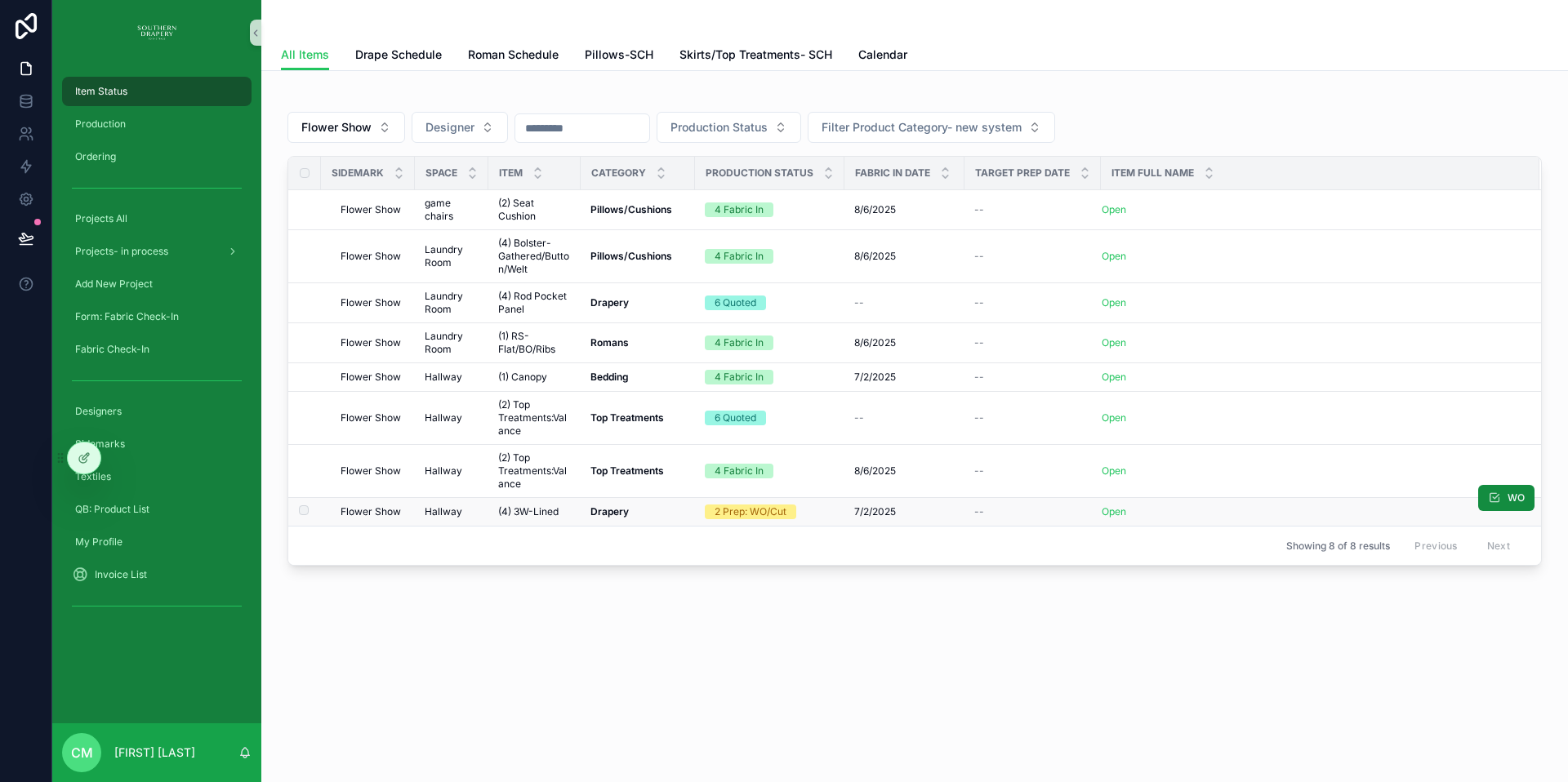 click on "(4) 3W-Lined" at bounding box center [528, 512] 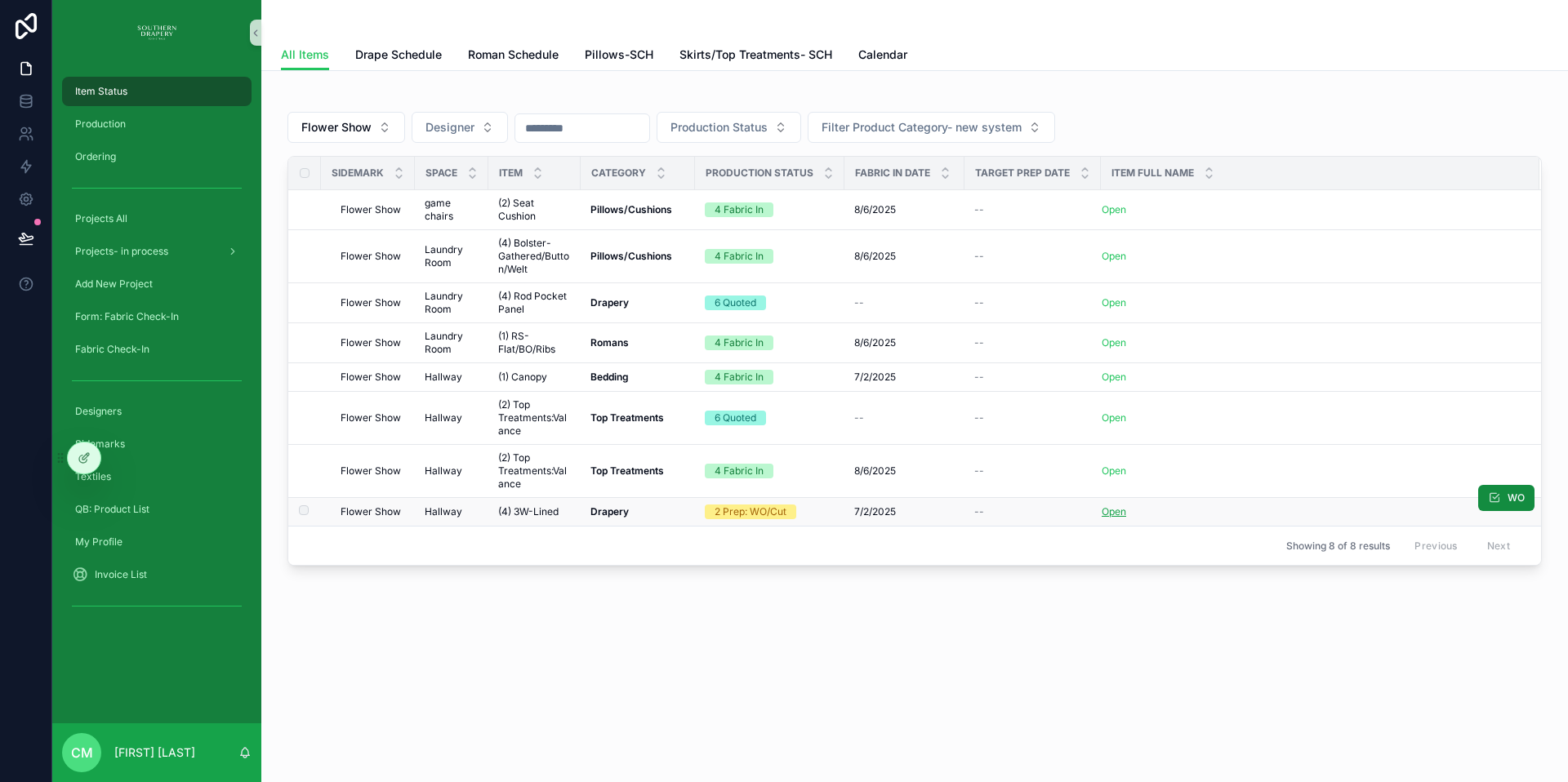 click on "Open" at bounding box center [1114, 511] 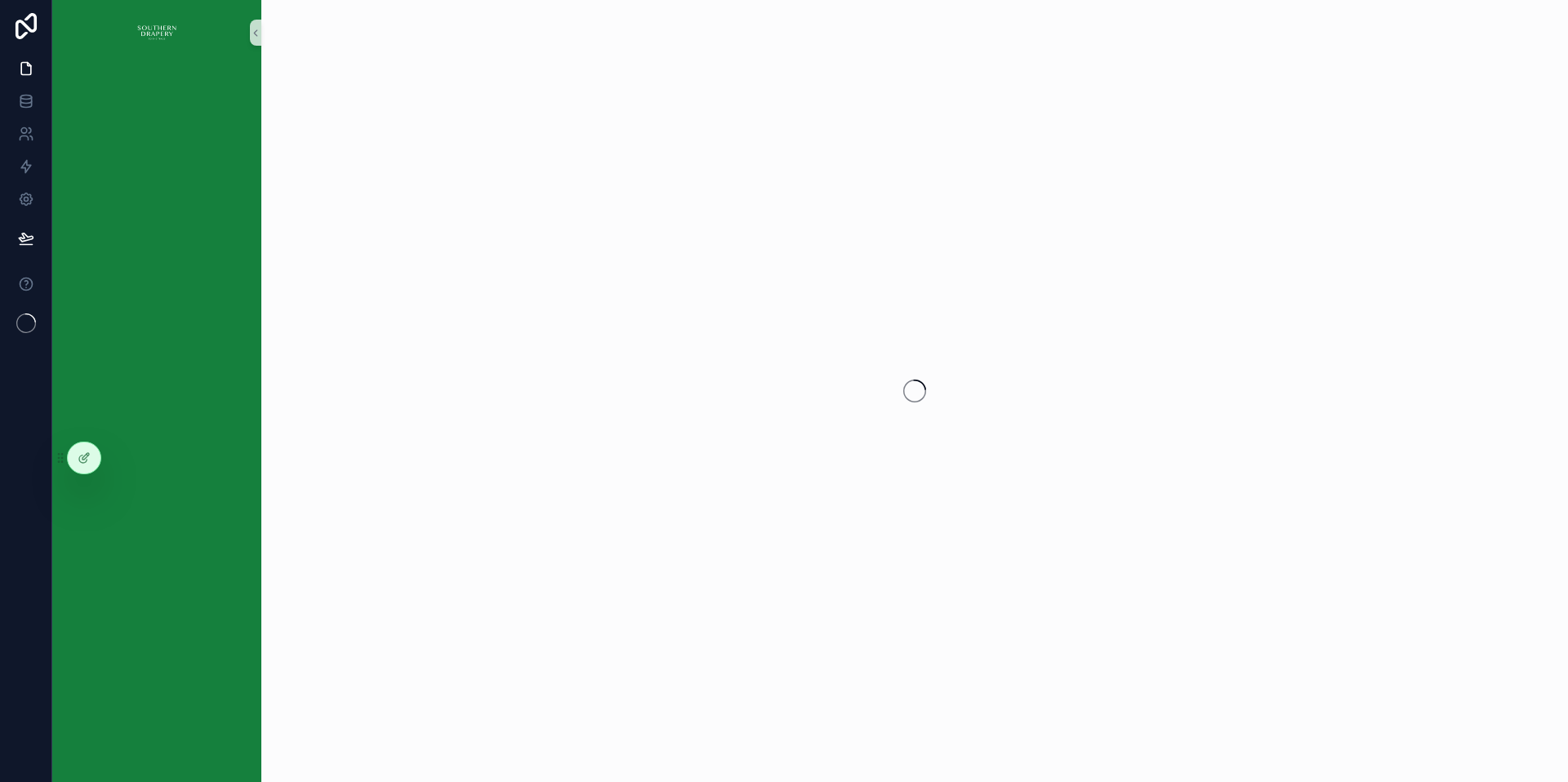 scroll, scrollTop: 0, scrollLeft: 0, axis: both 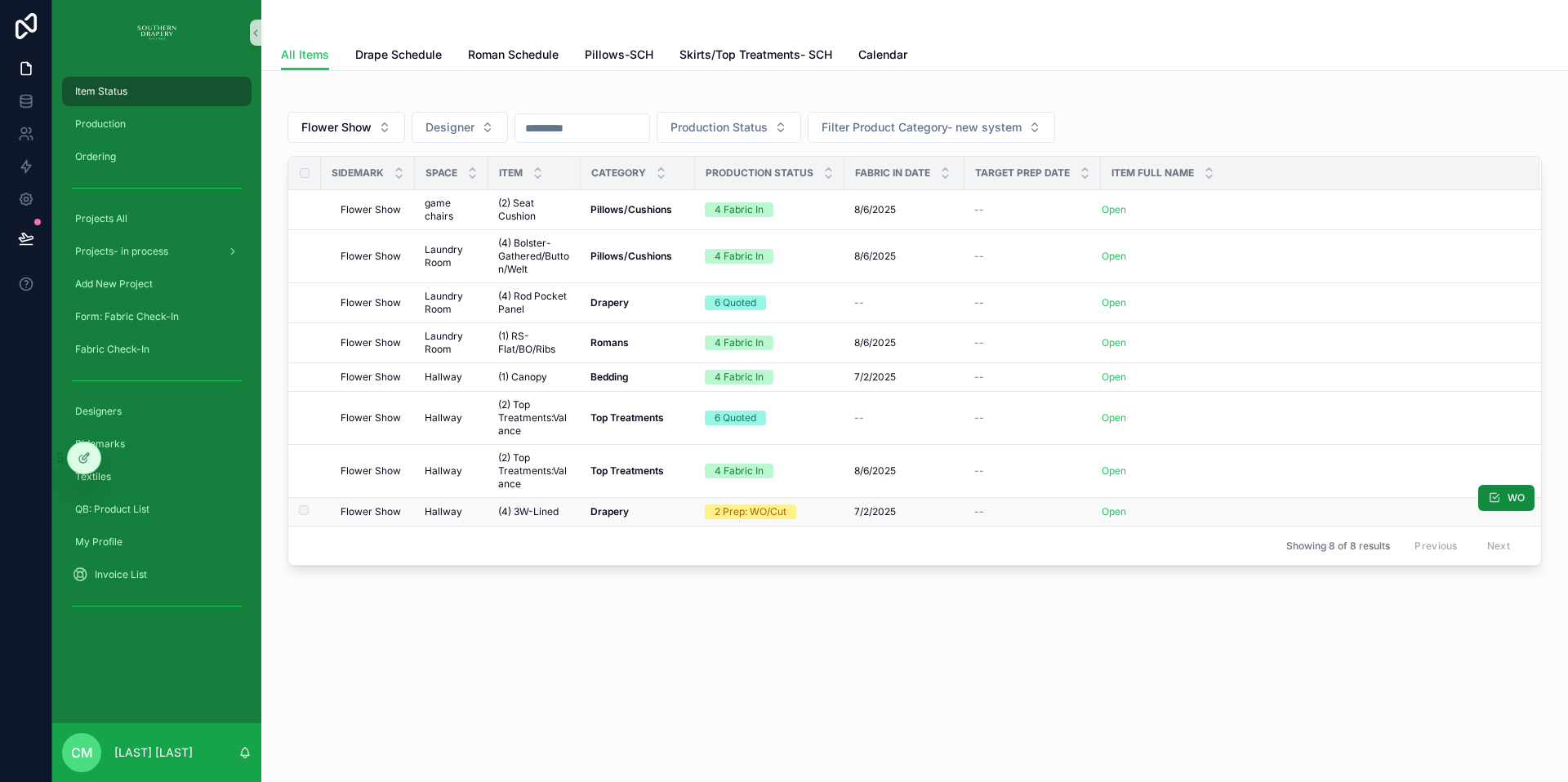 click on "(4) 3W-Lined" at bounding box center (528, 512) 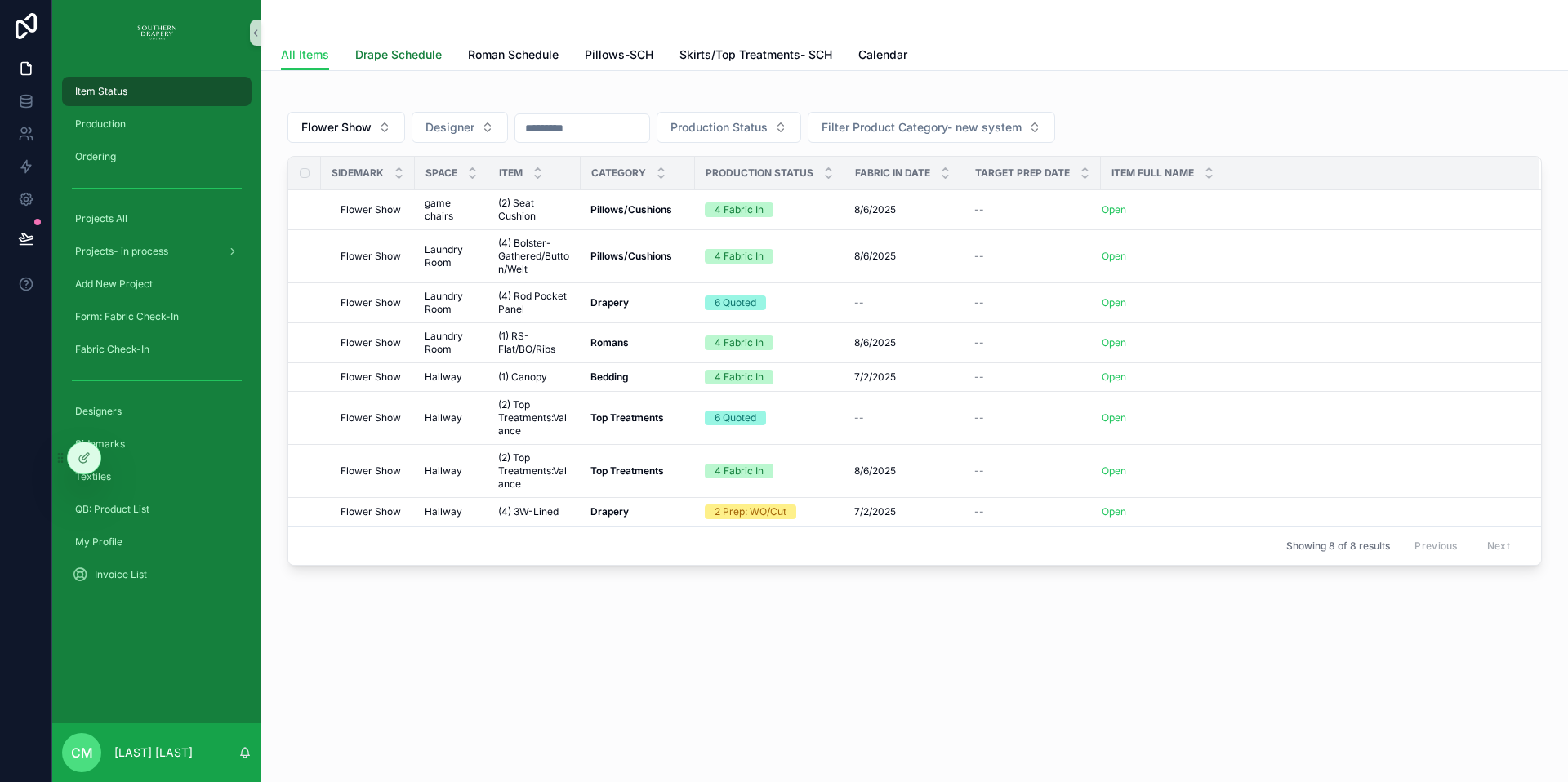 click on "Drape Schedule" at bounding box center (399, 55) 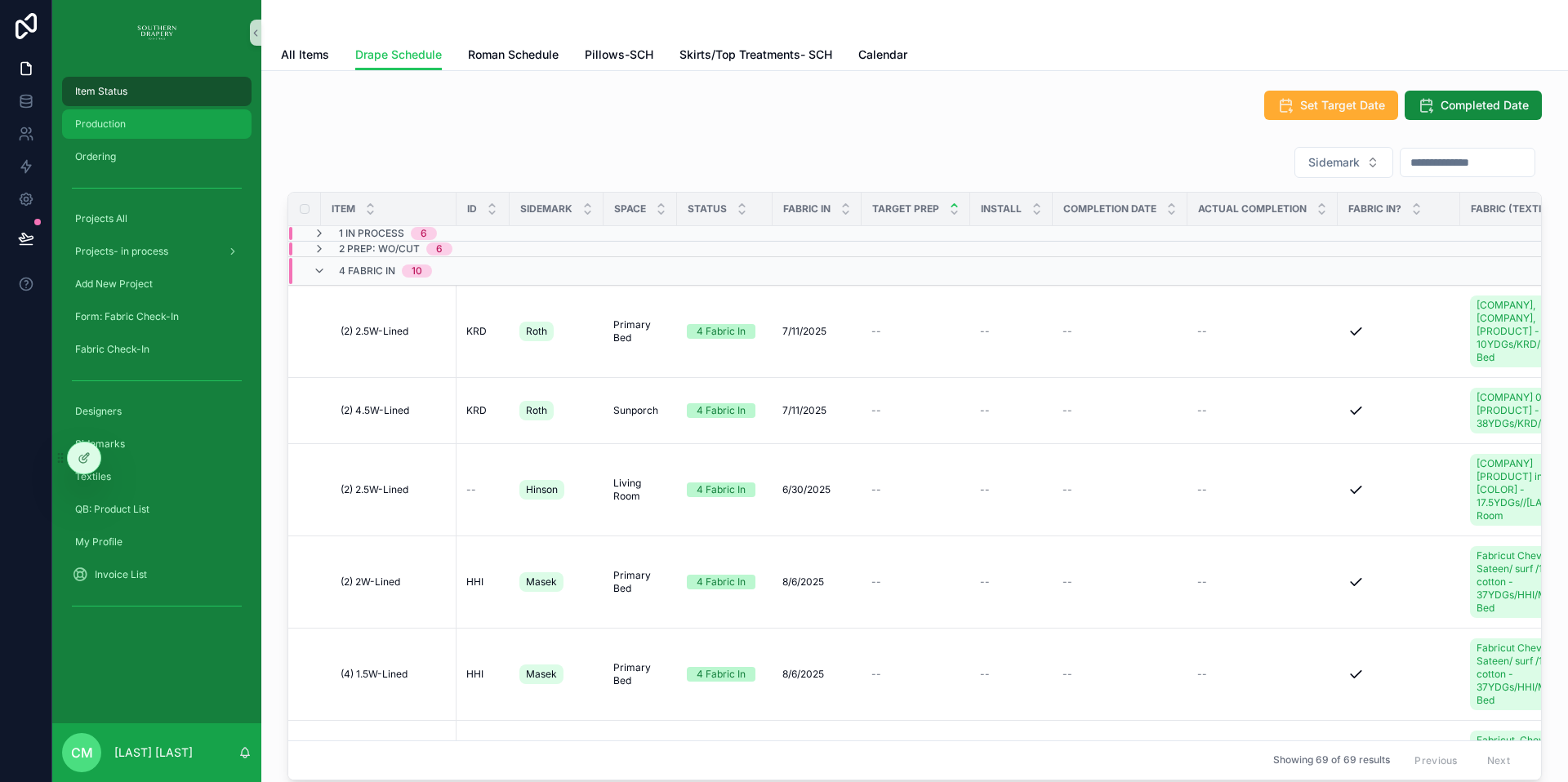 click on "Production" at bounding box center [100, 124] 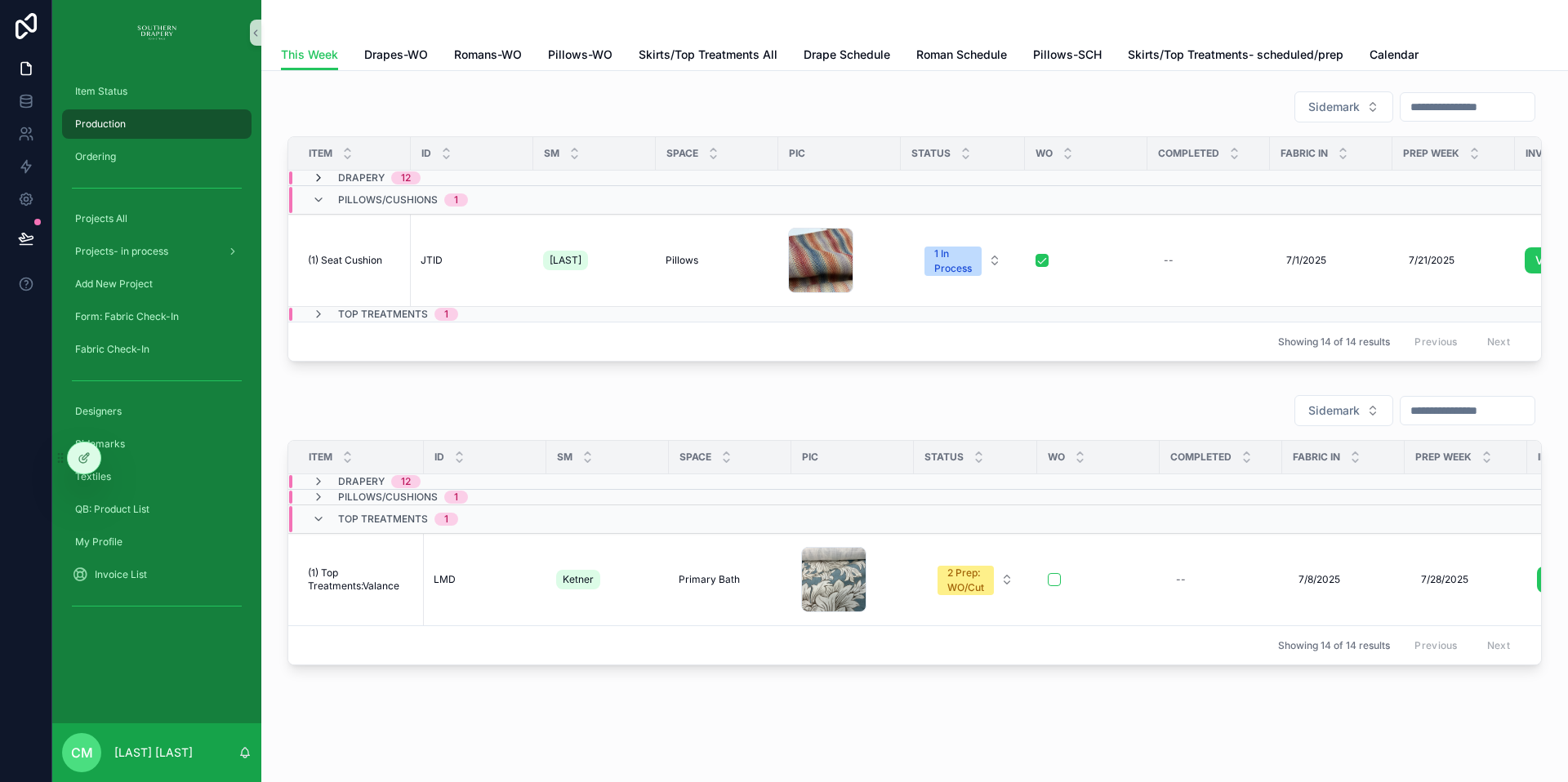 click at bounding box center [318, 178] 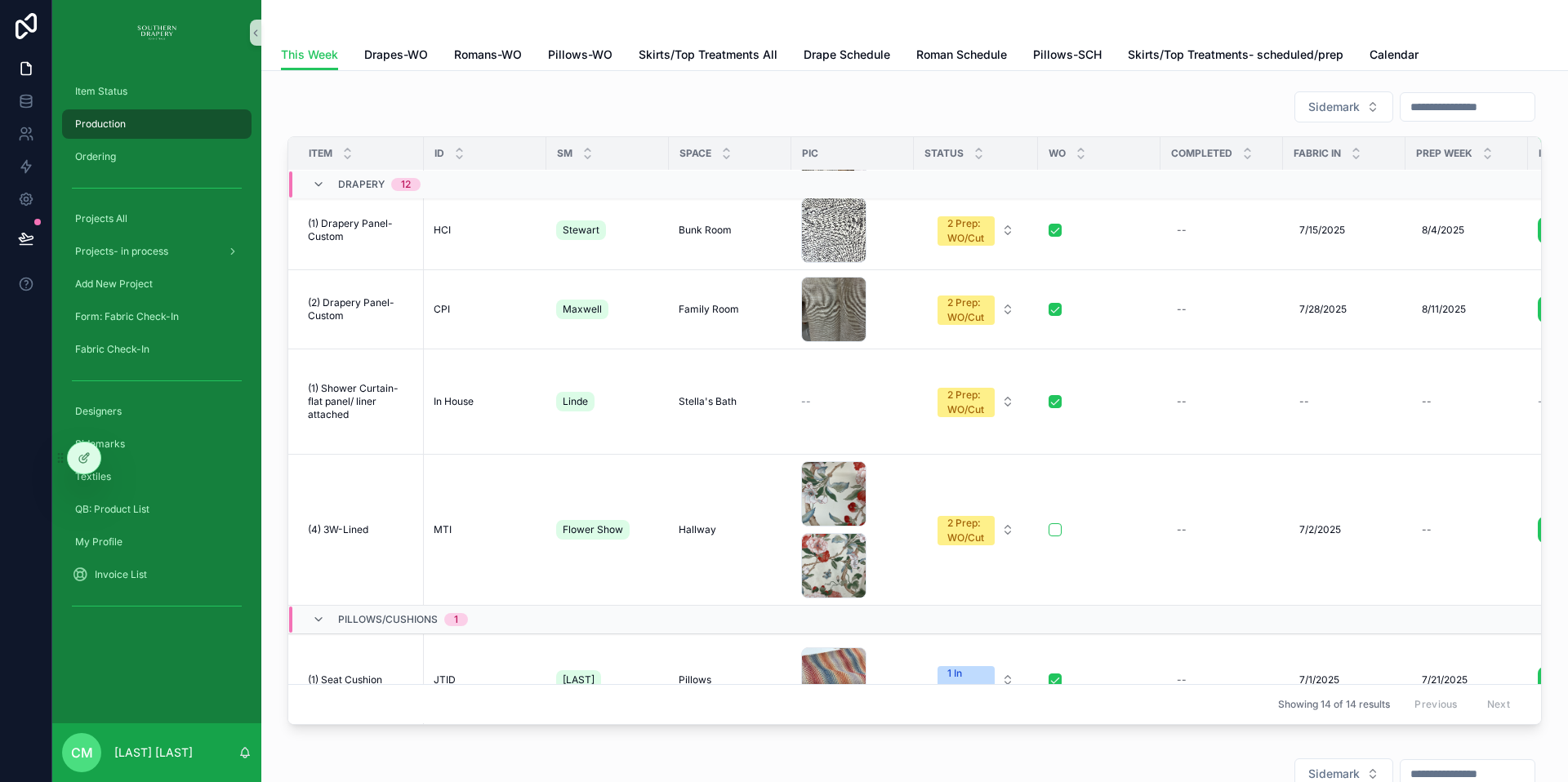 scroll, scrollTop: 723, scrollLeft: 0, axis: vertical 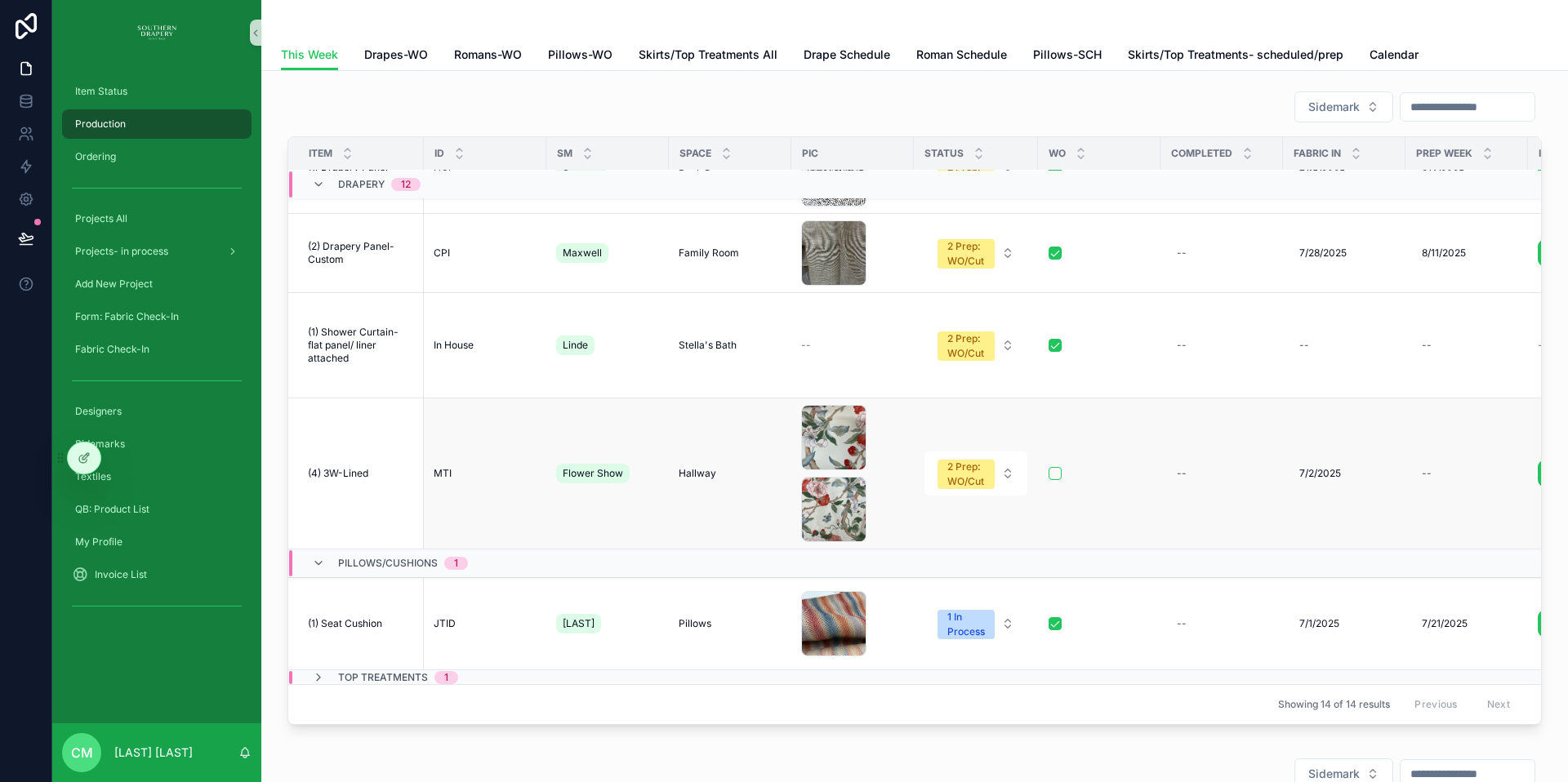 click at bounding box center (1099, 473) 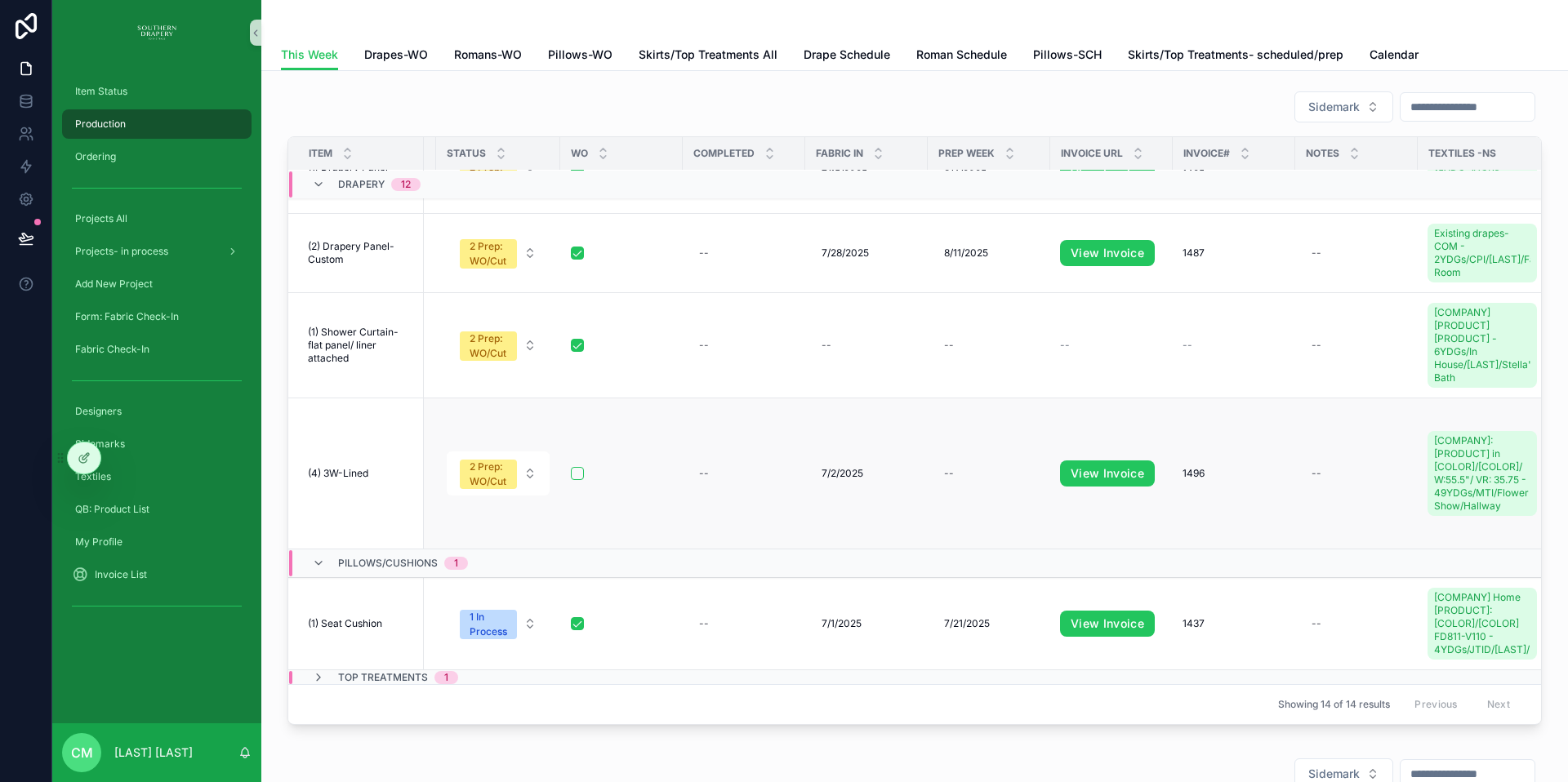 scroll, scrollTop: 723, scrollLeft: 477, axis: both 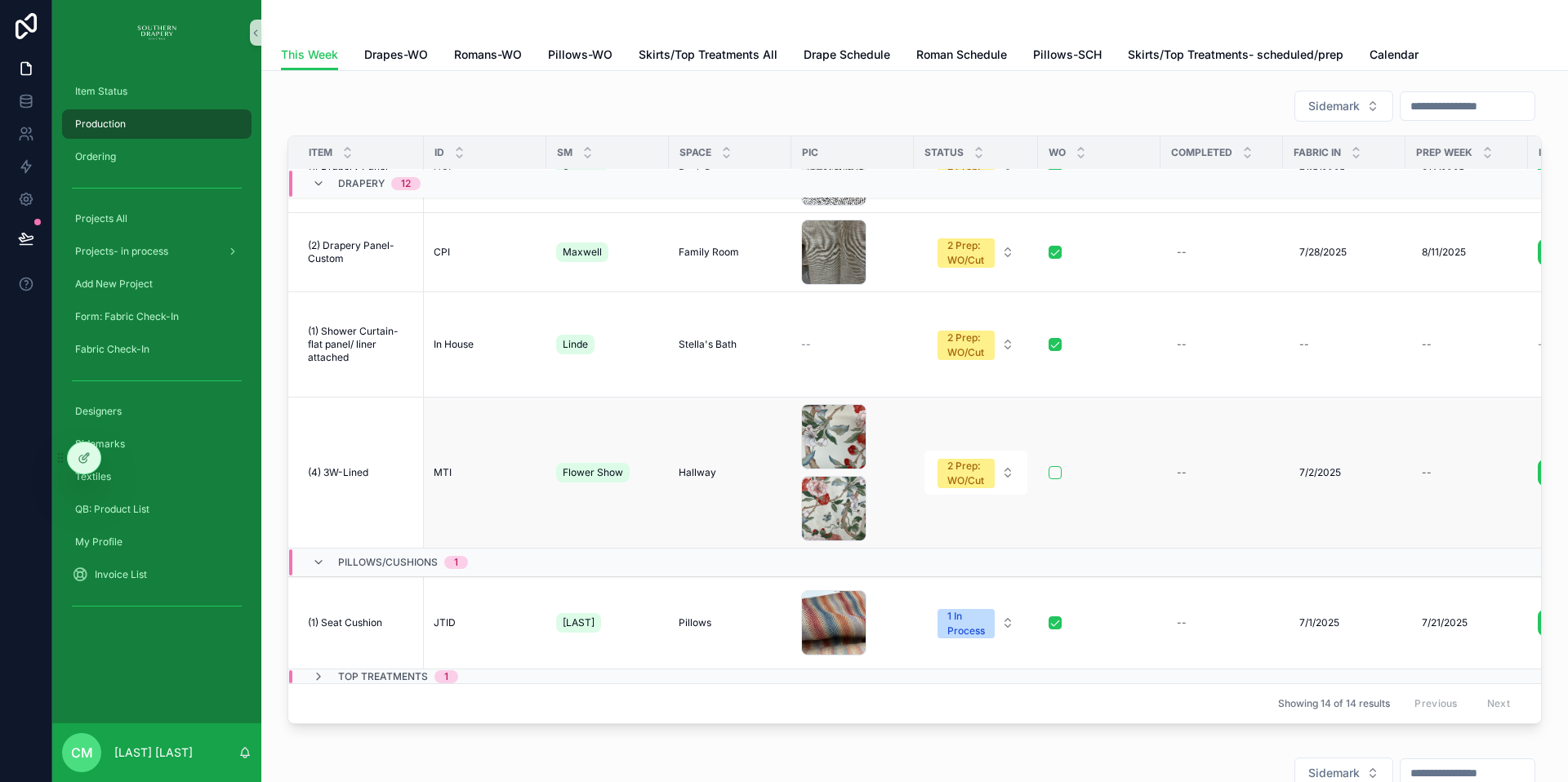 click on "(4) 3W-Lined" at bounding box center (338, 473) 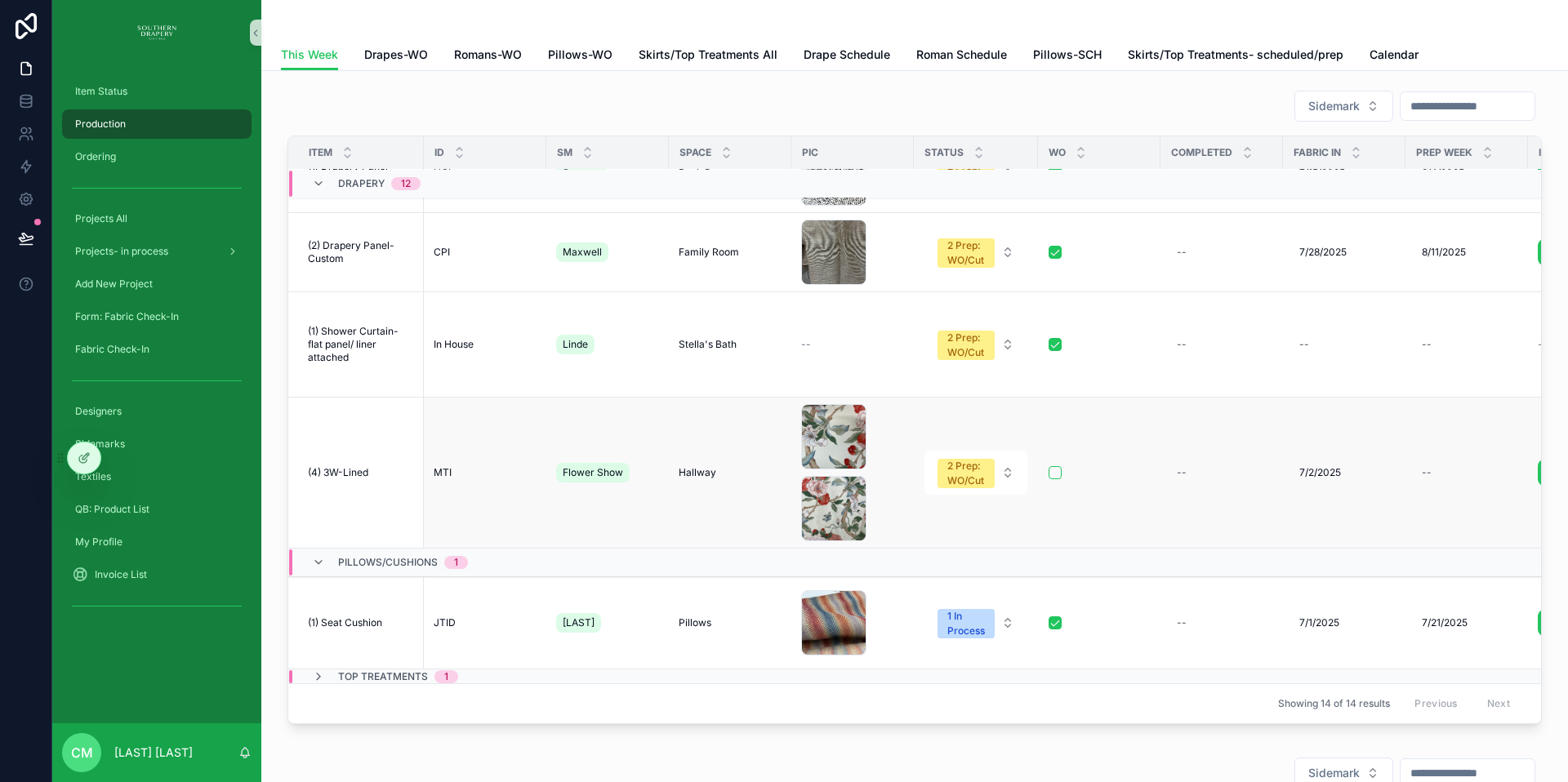 drag, startPoint x: 542, startPoint y: 451, endPoint x: 1063, endPoint y: 464, distance: 521.1622 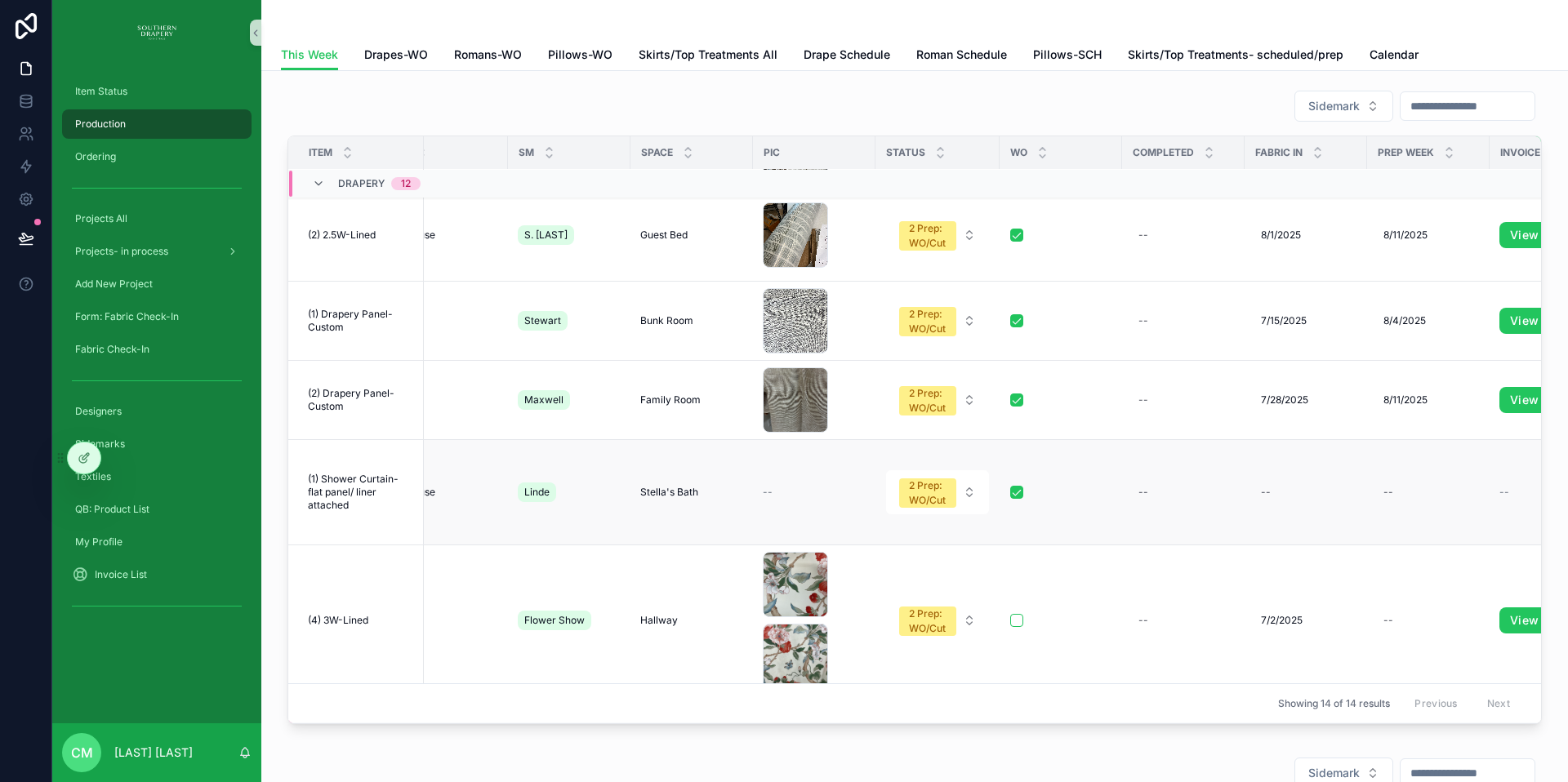 scroll, scrollTop: 563, scrollLeft: 75, axis: both 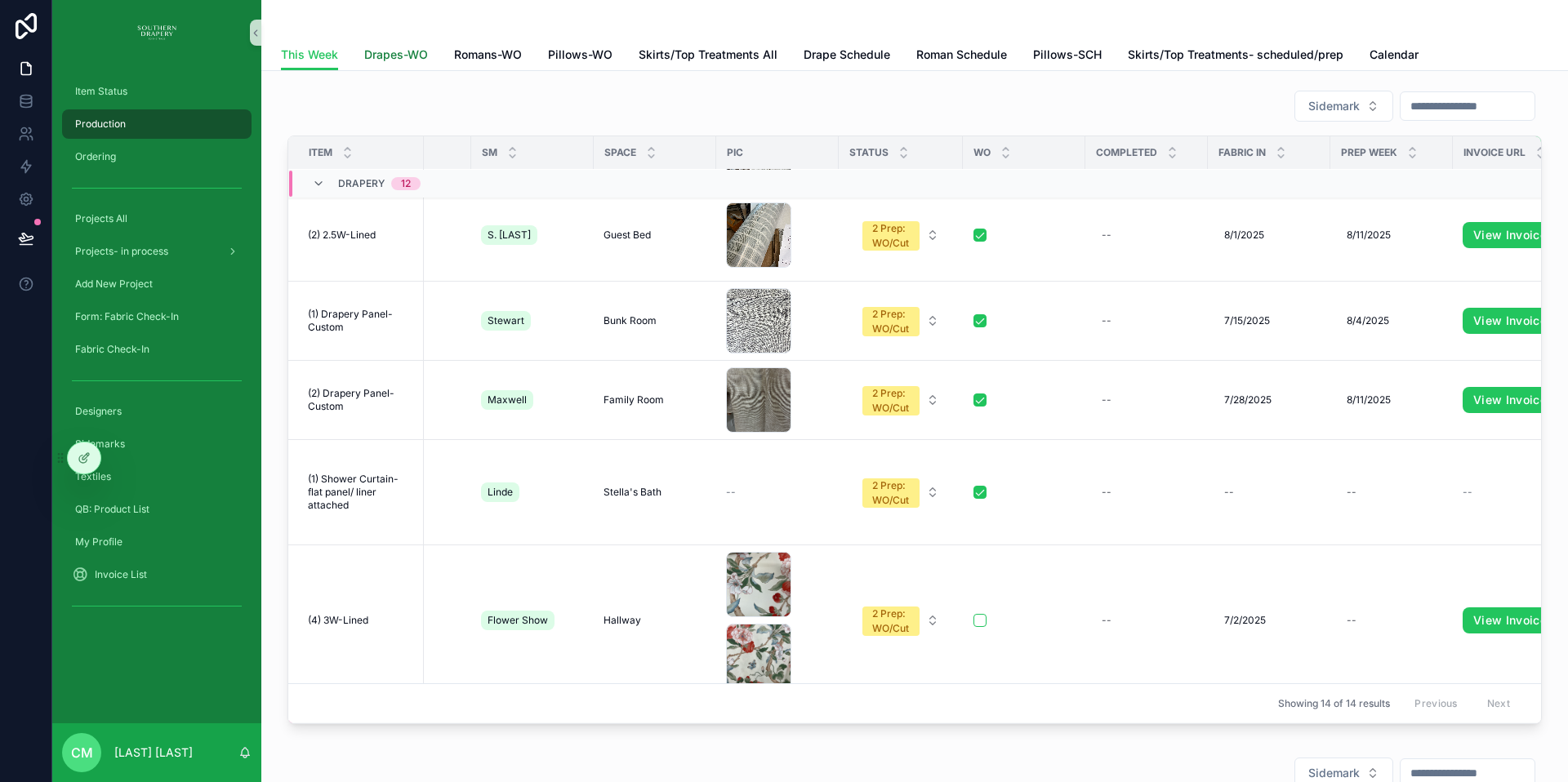 click on "Drapes-WO" at bounding box center [396, 55] 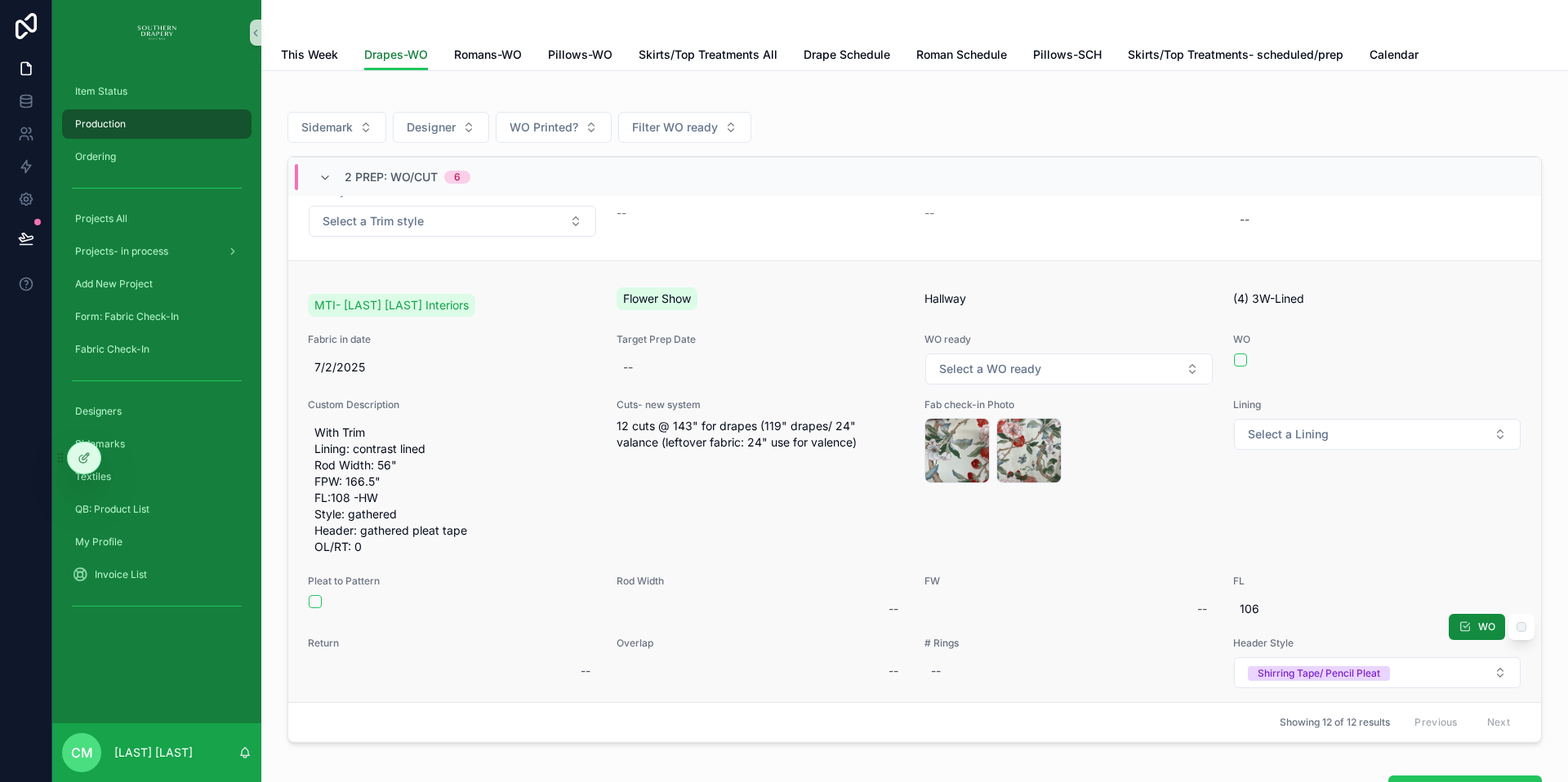 scroll, scrollTop: 576, scrollLeft: 0, axis: vertical 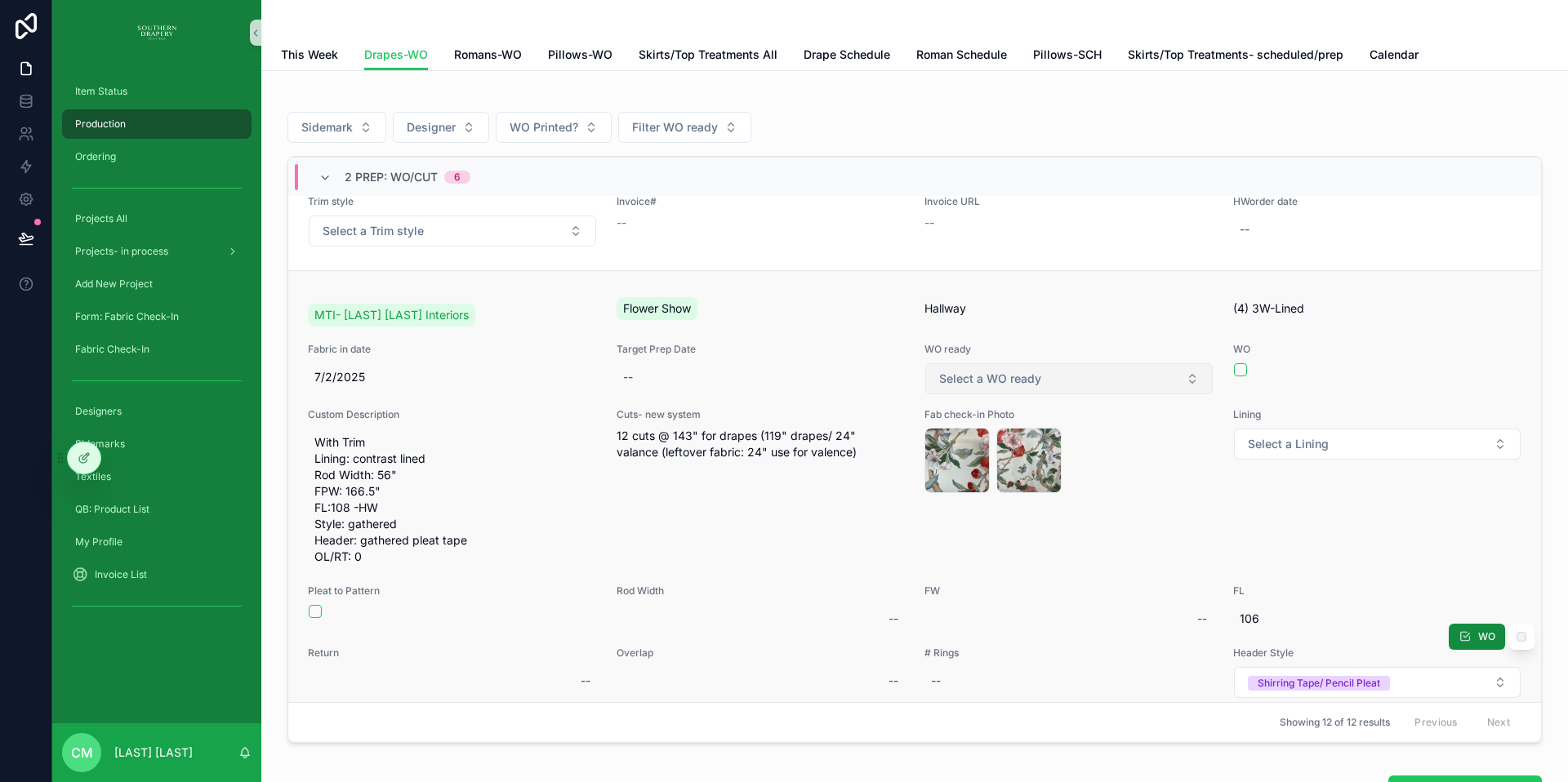 click on "Select a WO ready" at bounding box center [1069, 379] 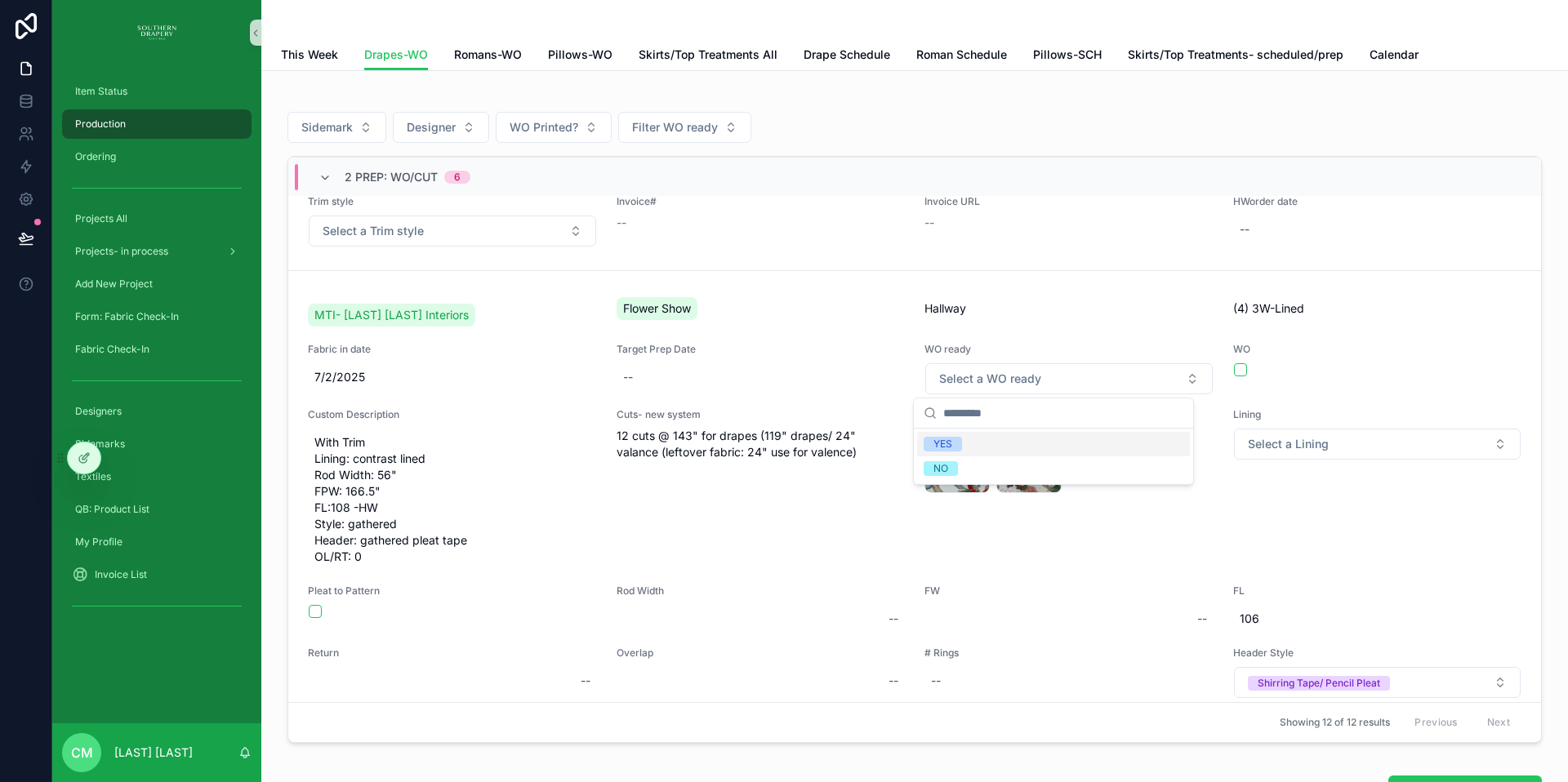 click on "YES" at bounding box center (1054, 444) 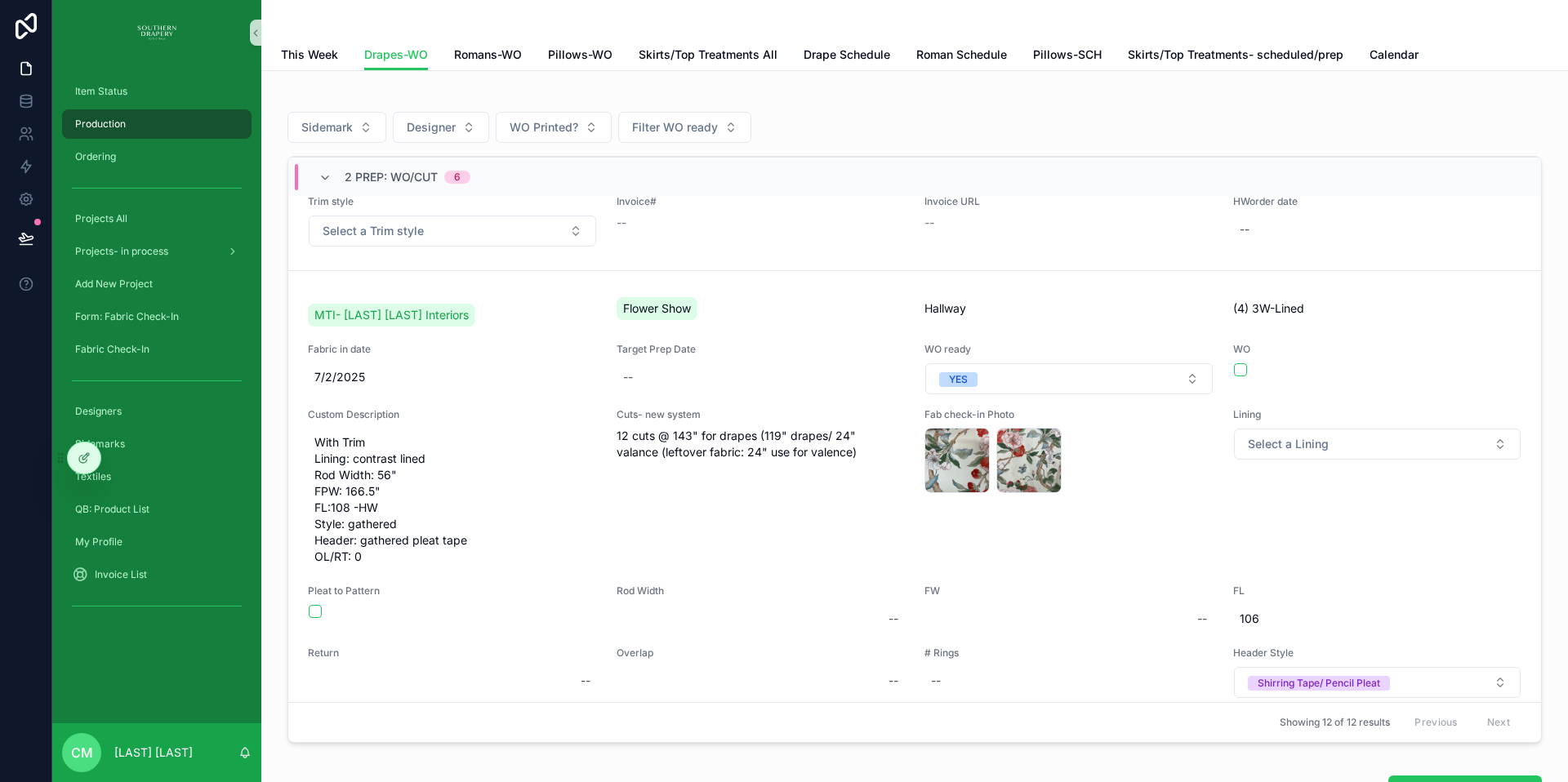 scroll, scrollTop: 735, scrollLeft: 0, axis: vertical 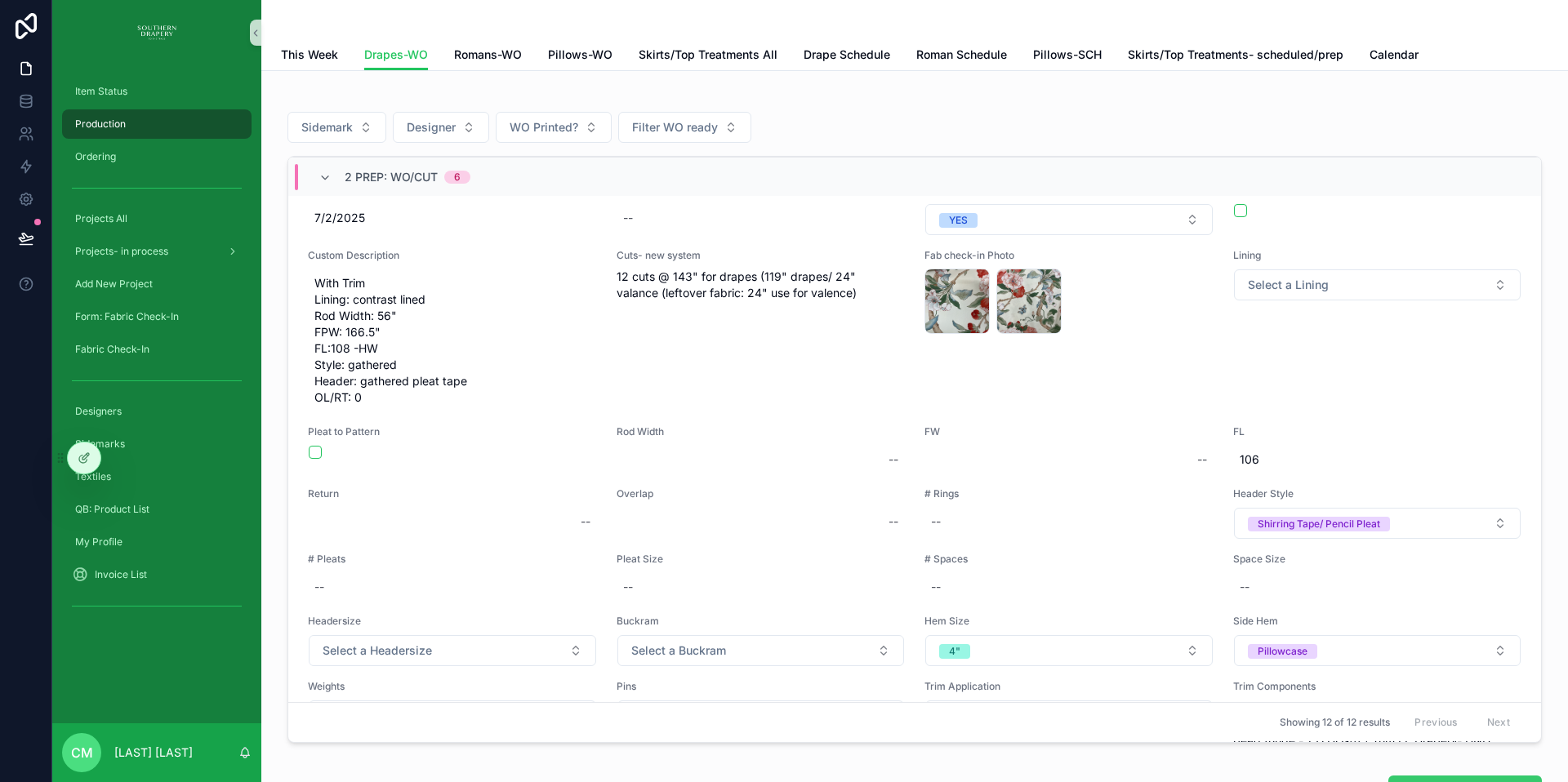 click on "Drape Work Orders" at bounding box center (1477, 790) 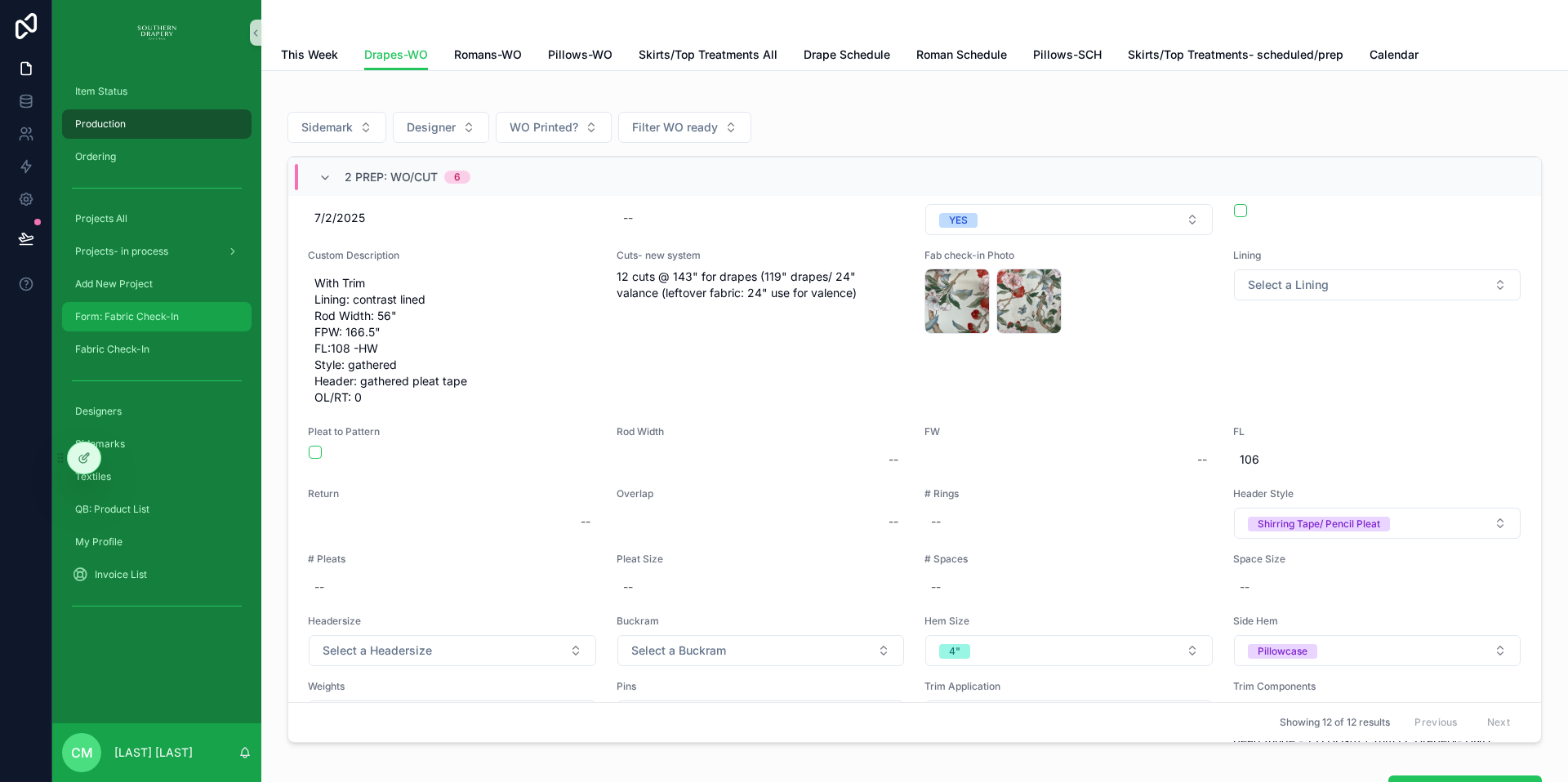 drag, startPoint x: 127, startPoint y: 304, endPoint x: 143, endPoint y: 305, distance: 16.03122 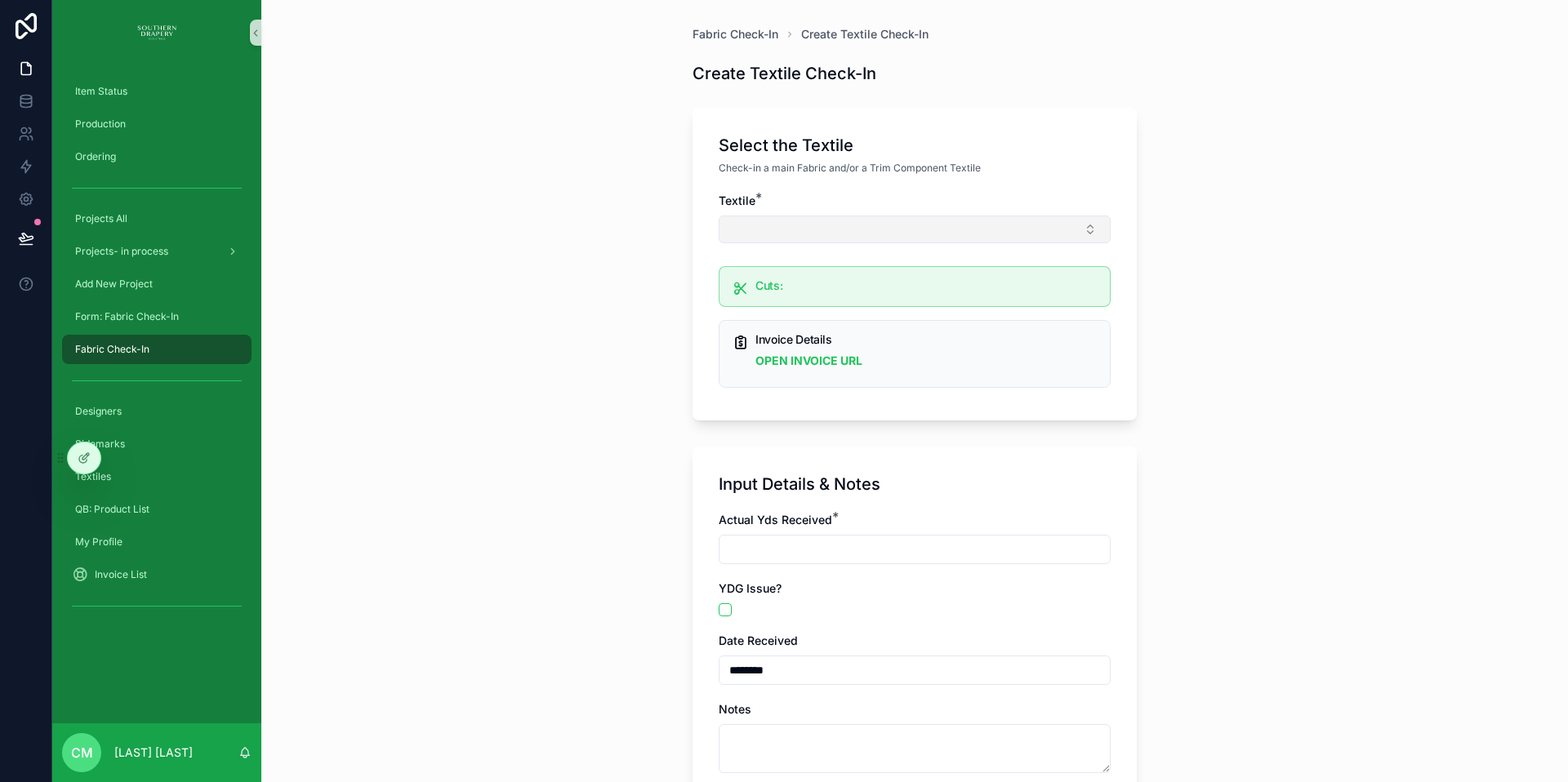 click at bounding box center [915, 229] 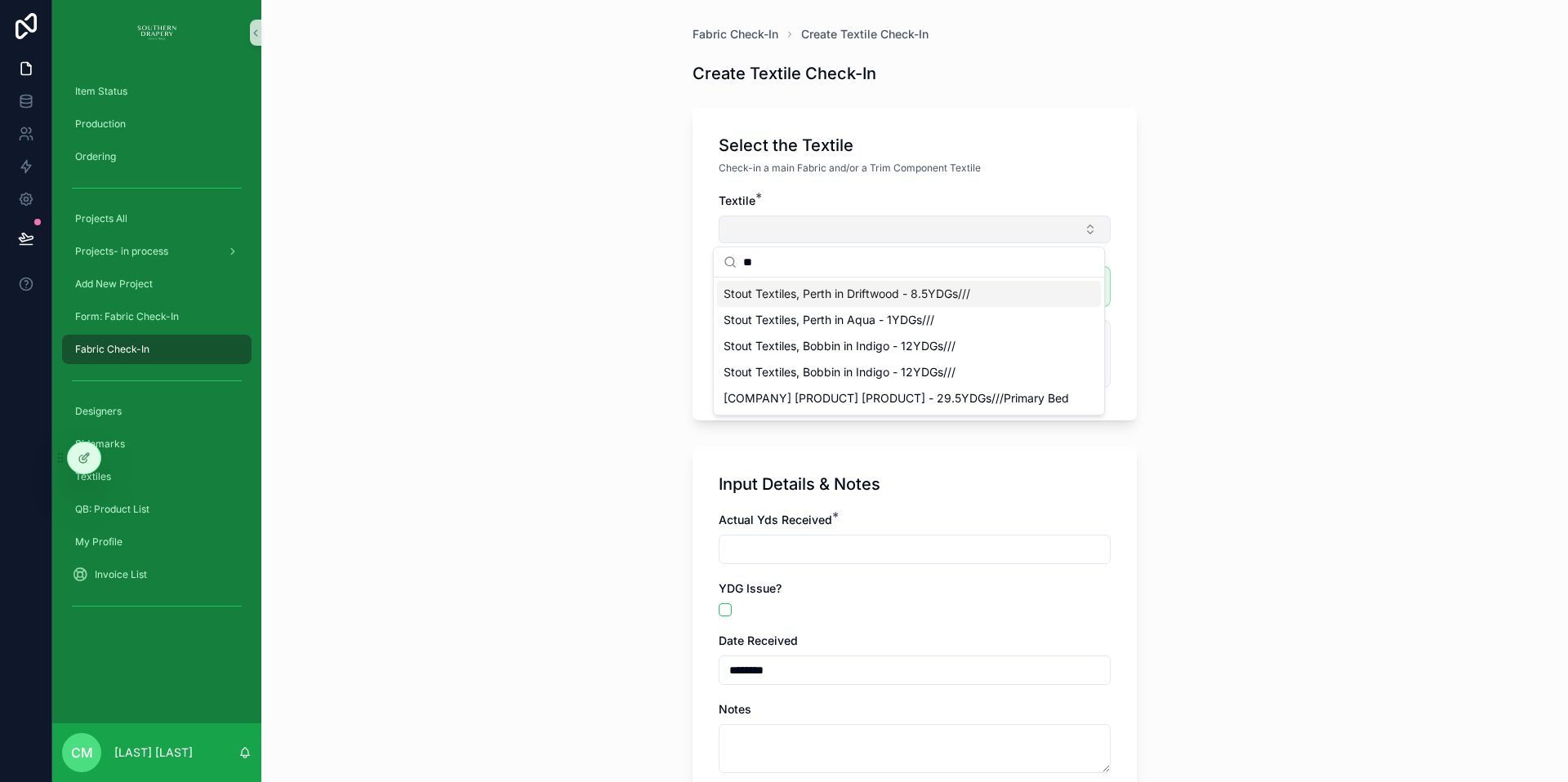 type on "*" 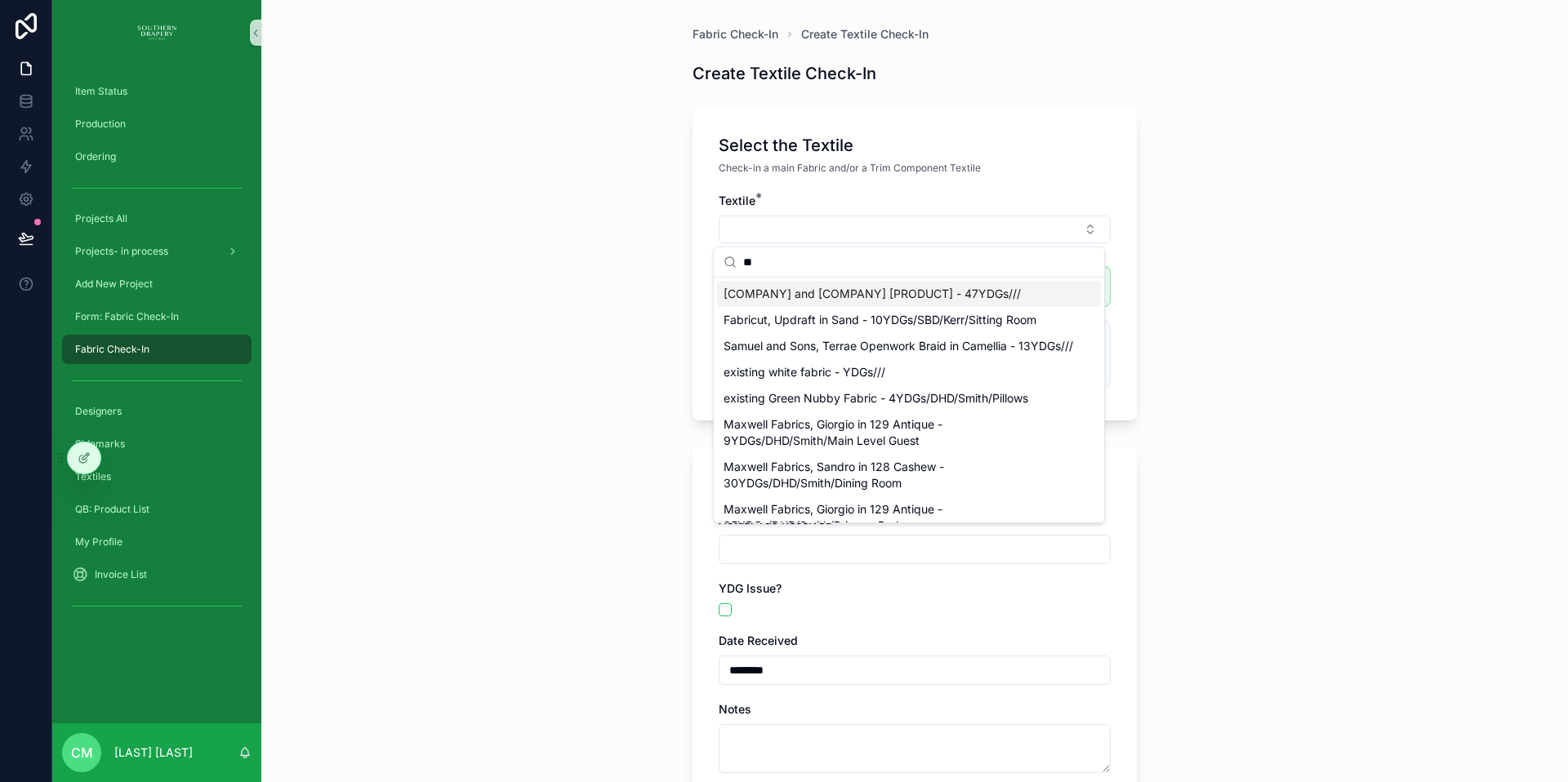 type on "**" 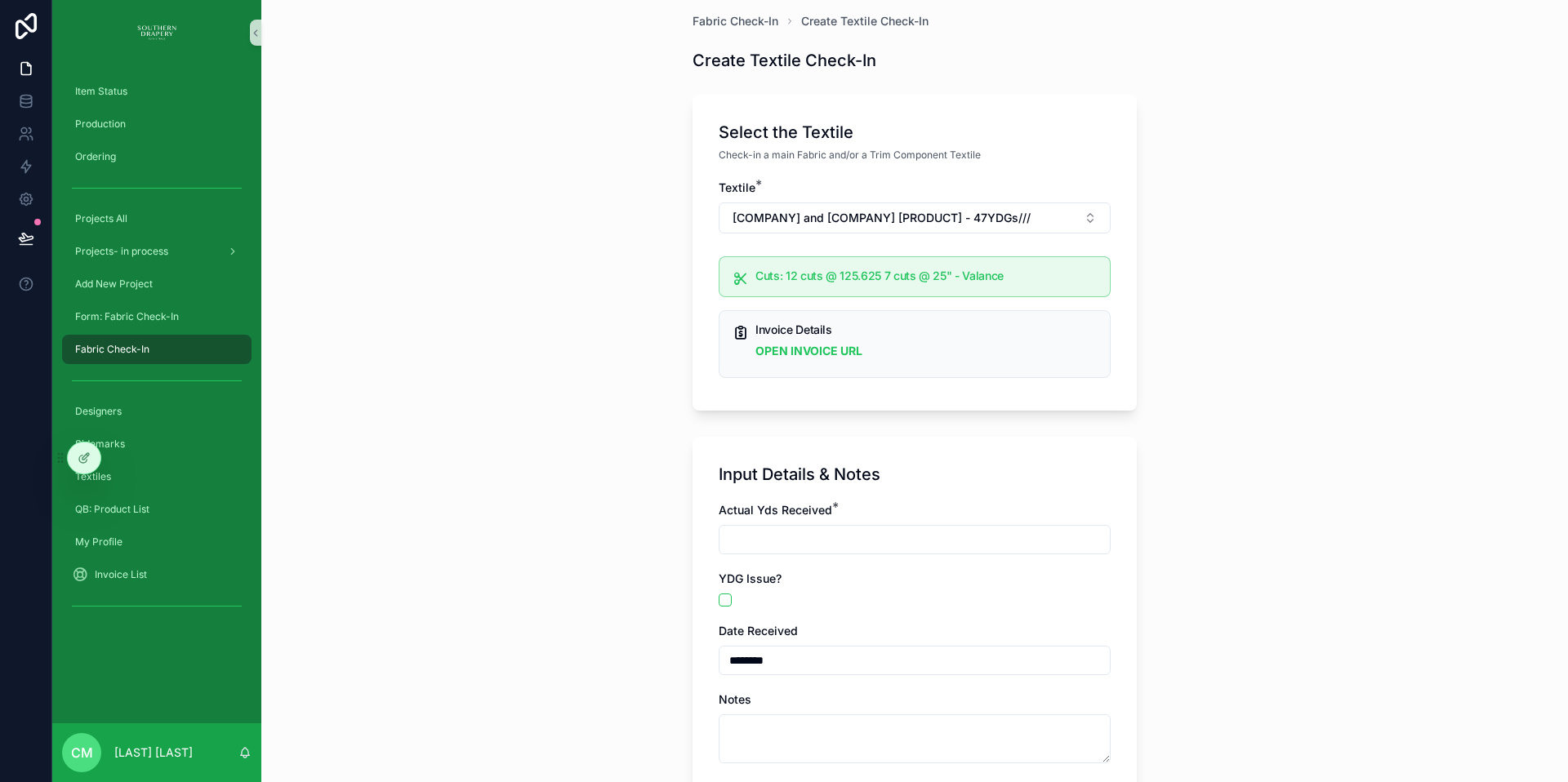 scroll, scrollTop: 16, scrollLeft: 0, axis: vertical 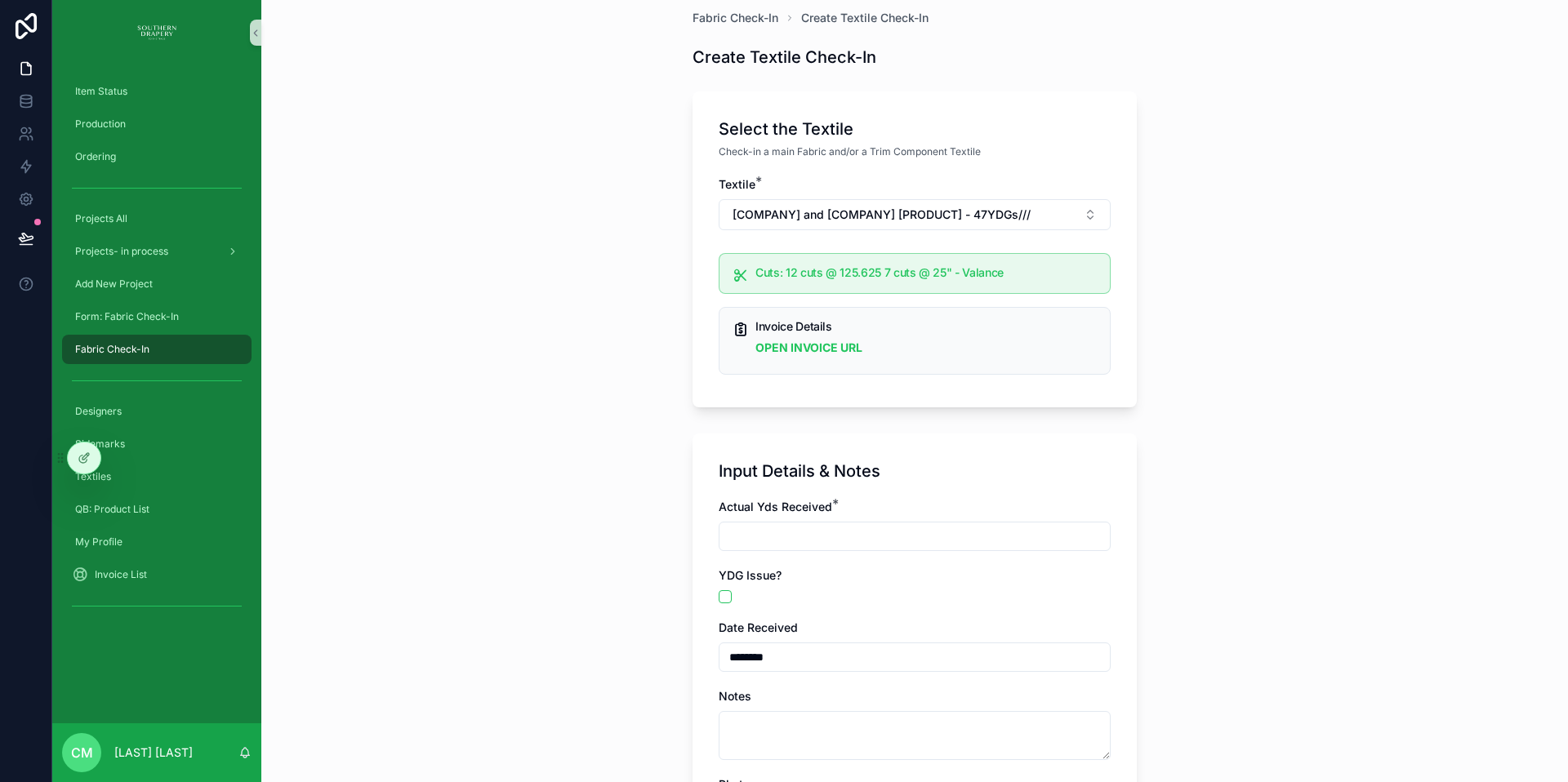 click at bounding box center (915, 536) 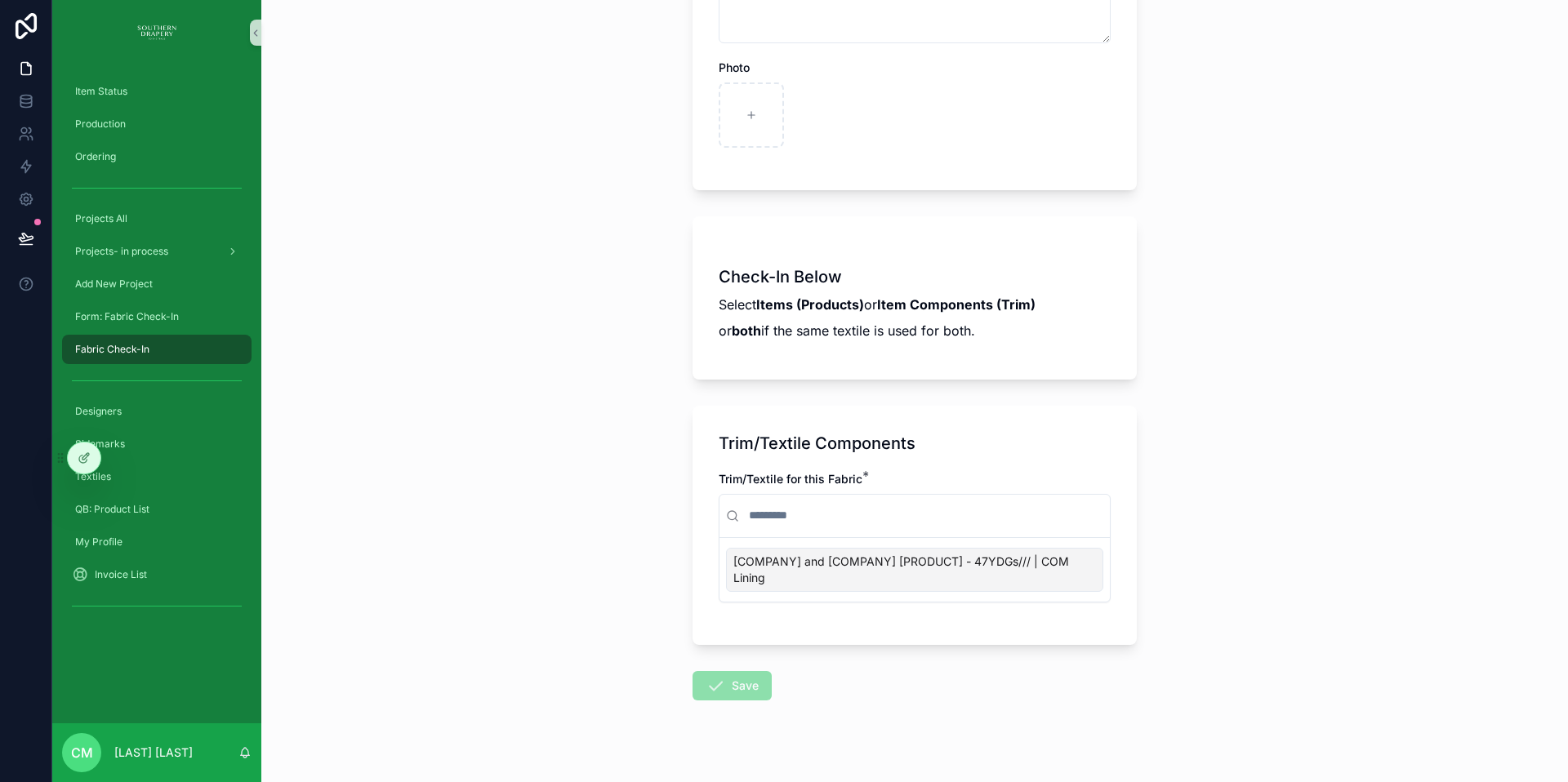 scroll, scrollTop: 740, scrollLeft: 0, axis: vertical 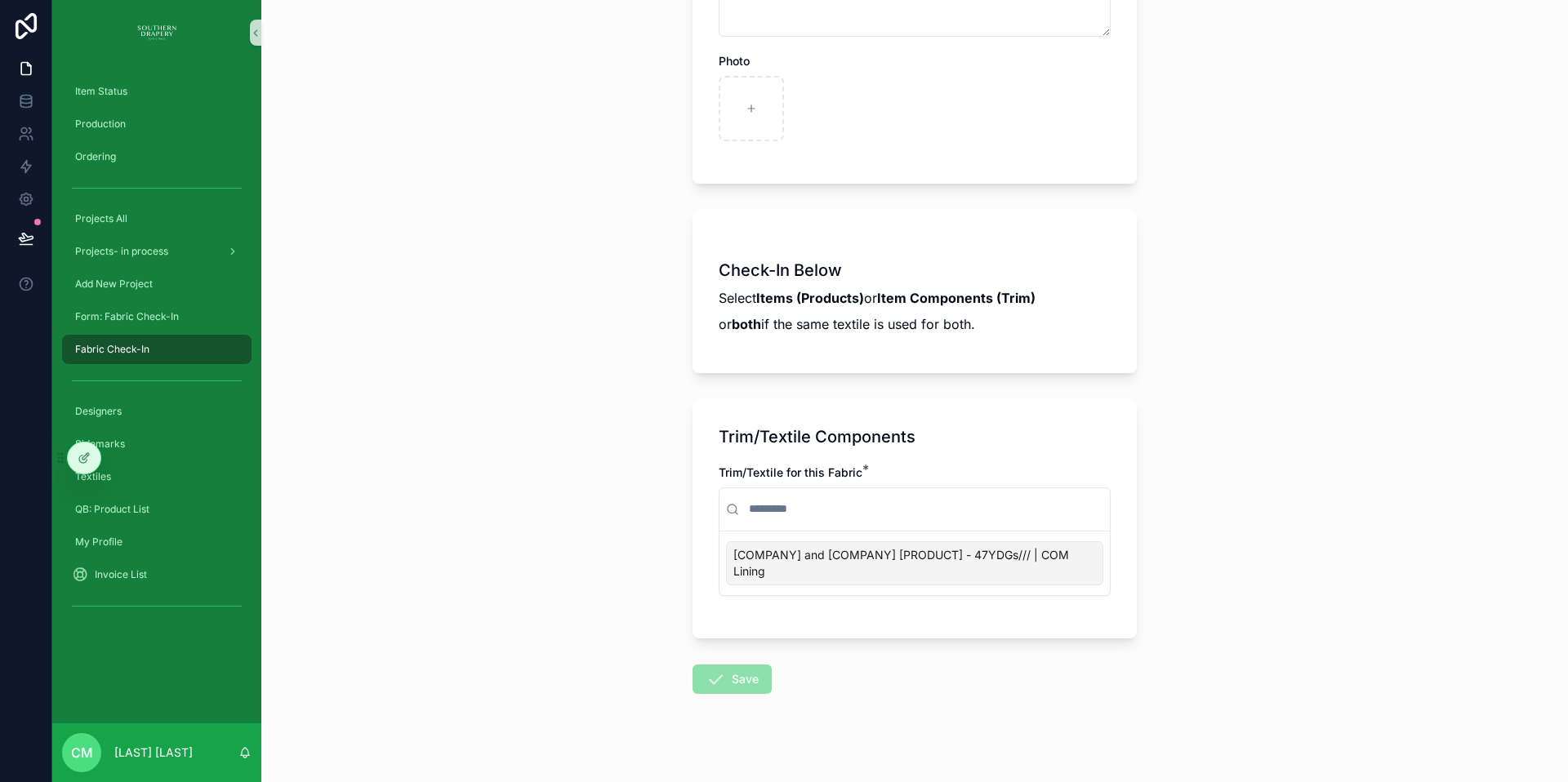 type on "****" 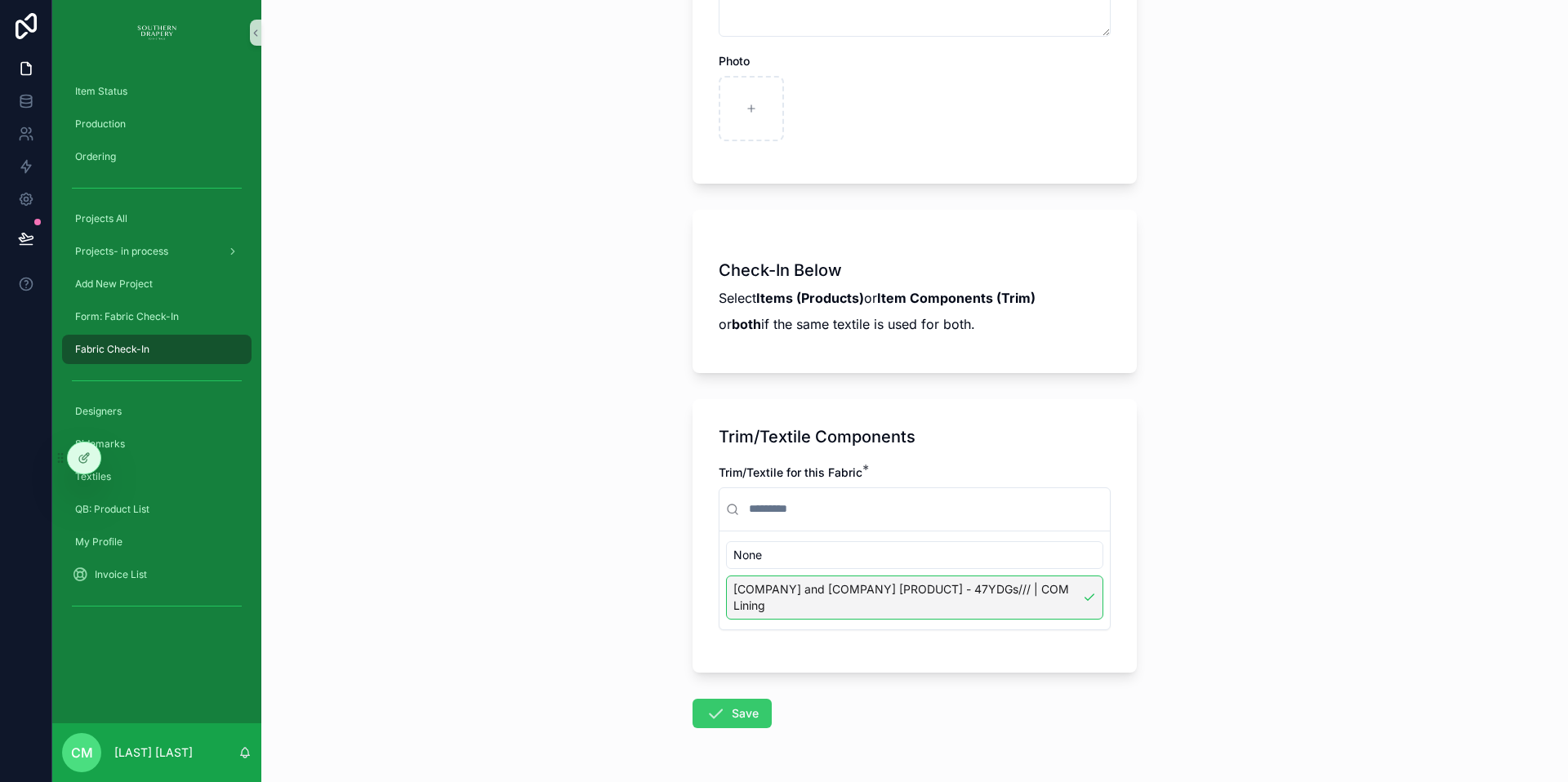 click on "Save" at bounding box center (732, 713) 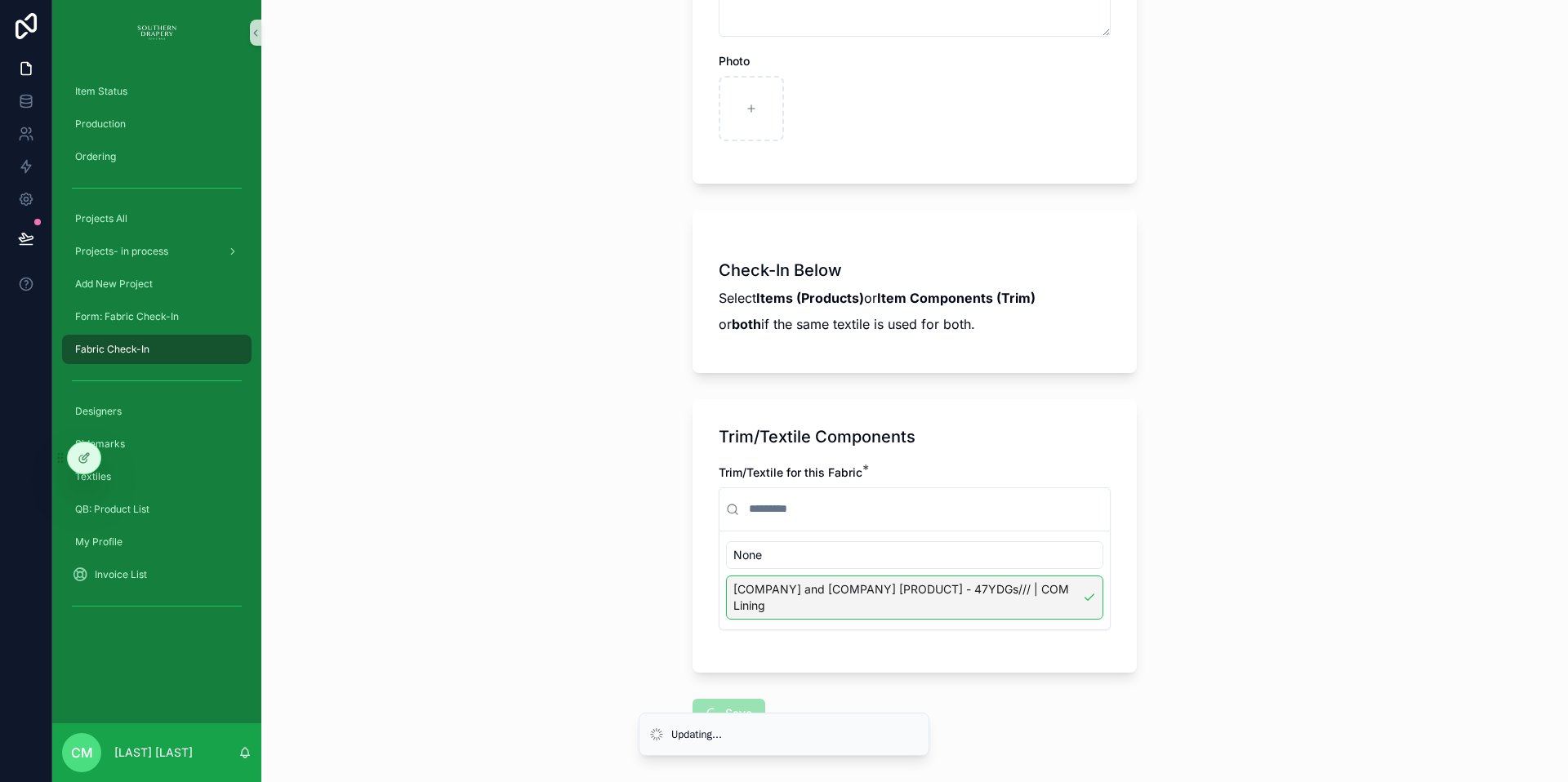 scroll, scrollTop: 0, scrollLeft: 0, axis: both 